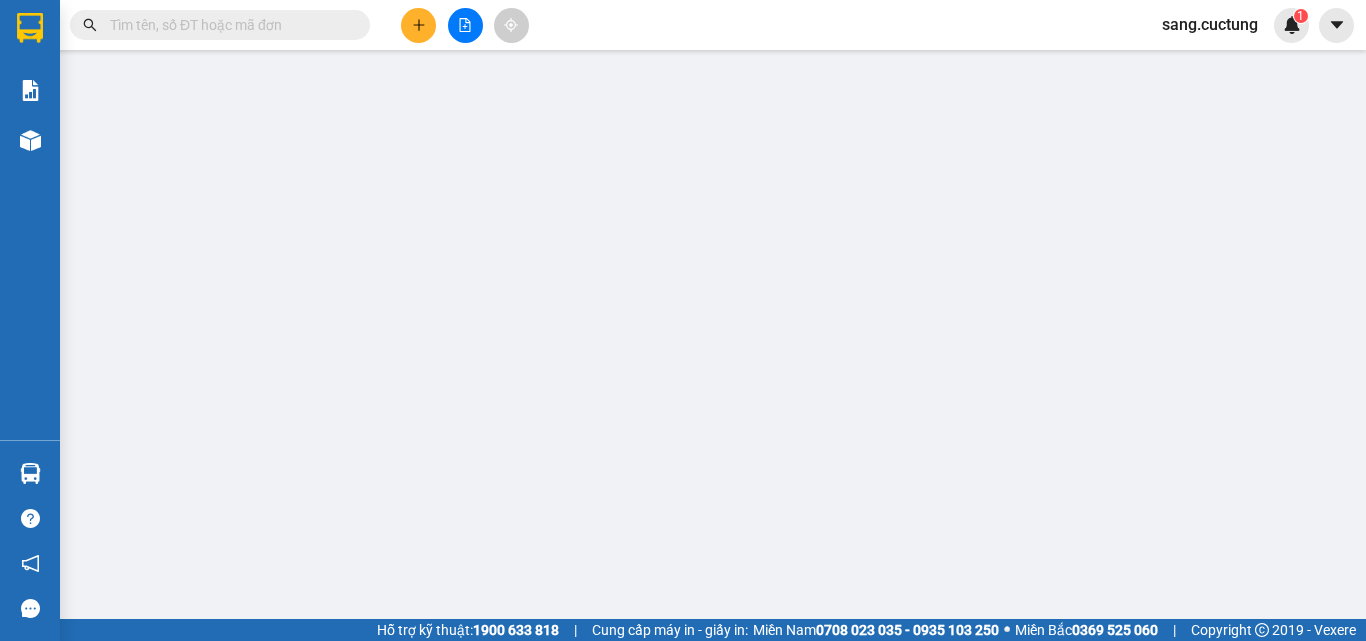 scroll, scrollTop: 0, scrollLeft: 0, axis: both 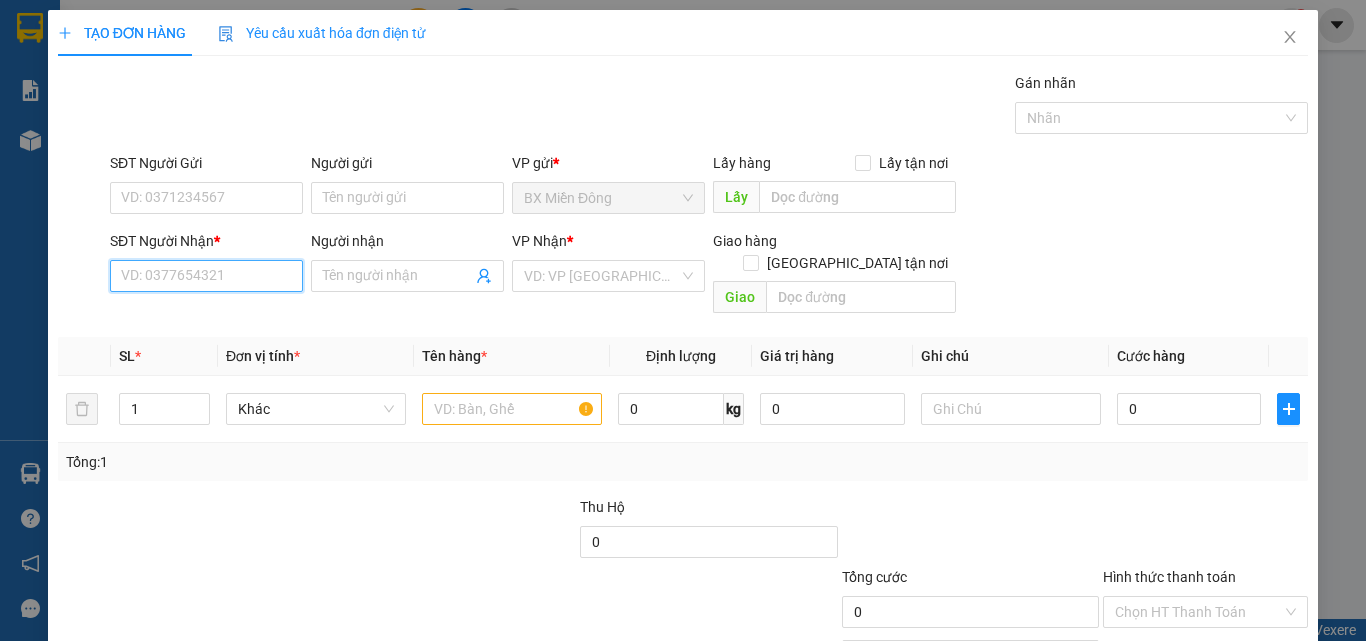 click on "SĐT Người Nhận  *" at bounding box center [206, 276] 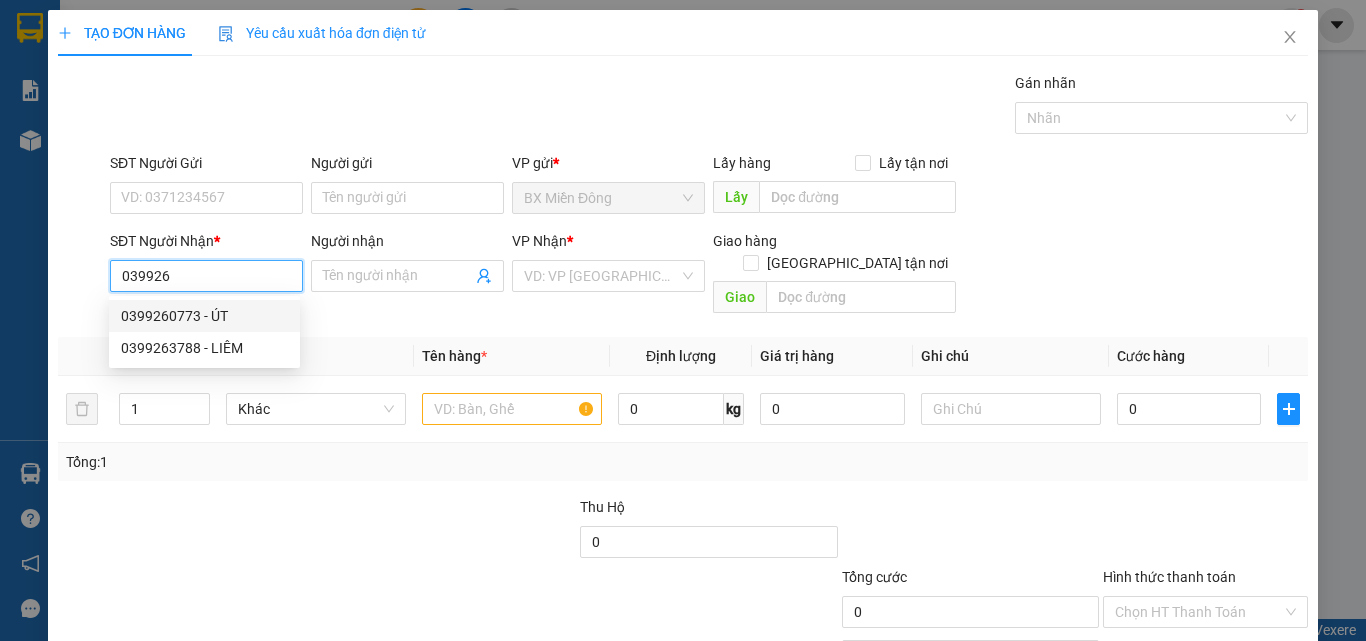 click on "0399260773 - ÚT" at bounding box center [204, 316] 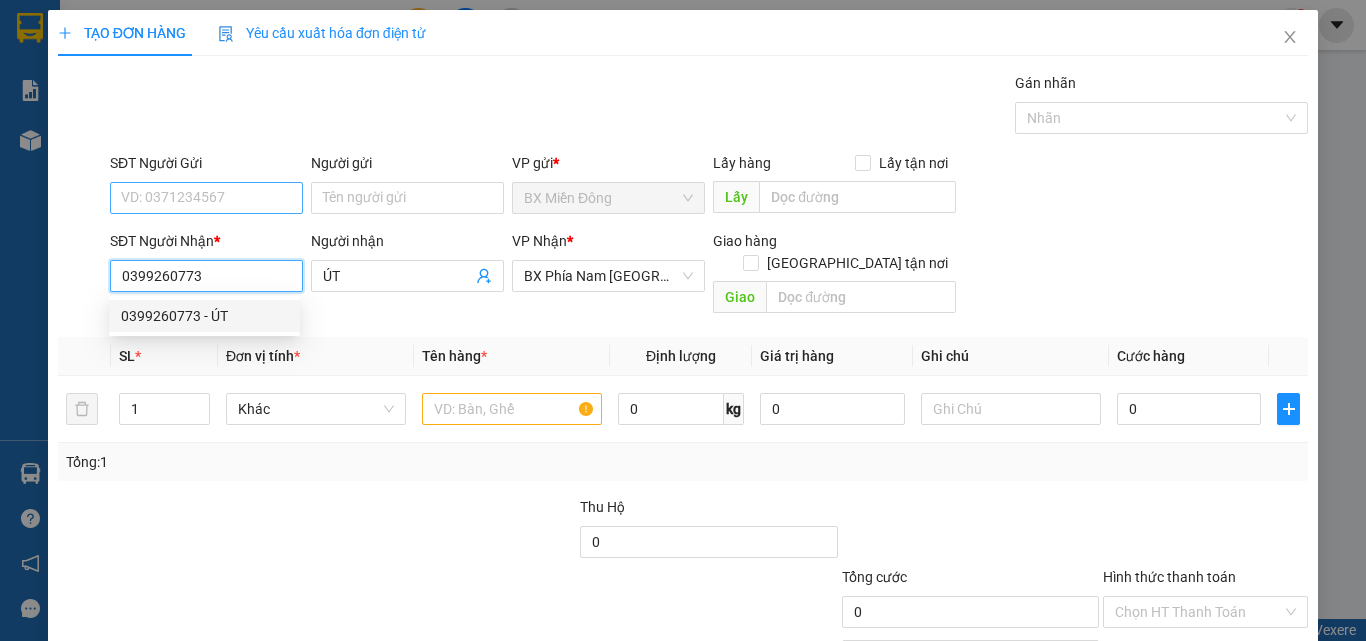 type on "50.000" 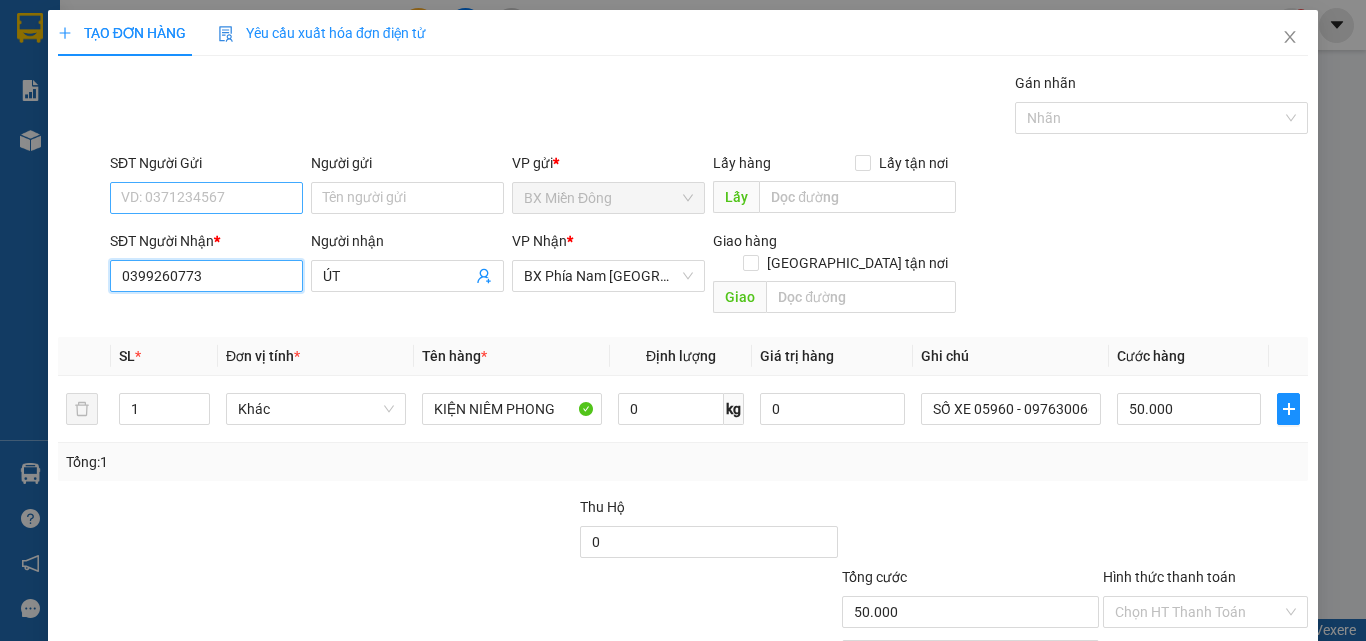 type on "0399260773" 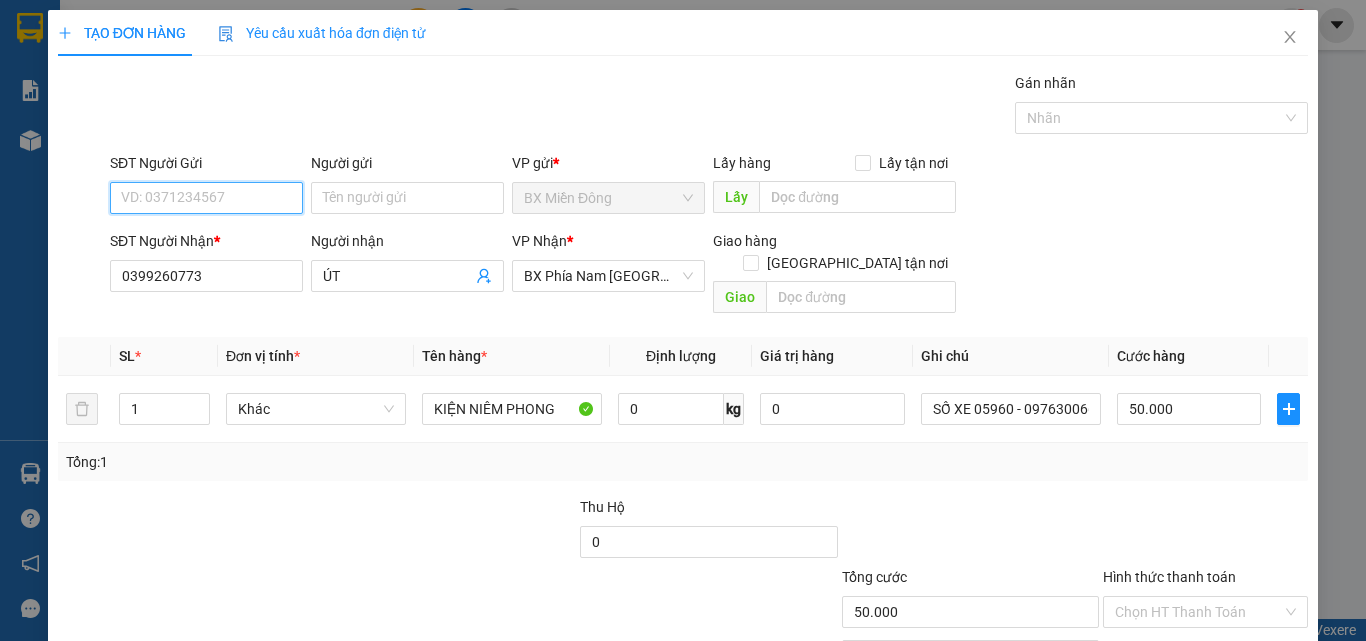 click on "SĐT Người Gửi" at bounding box center (206, 198) 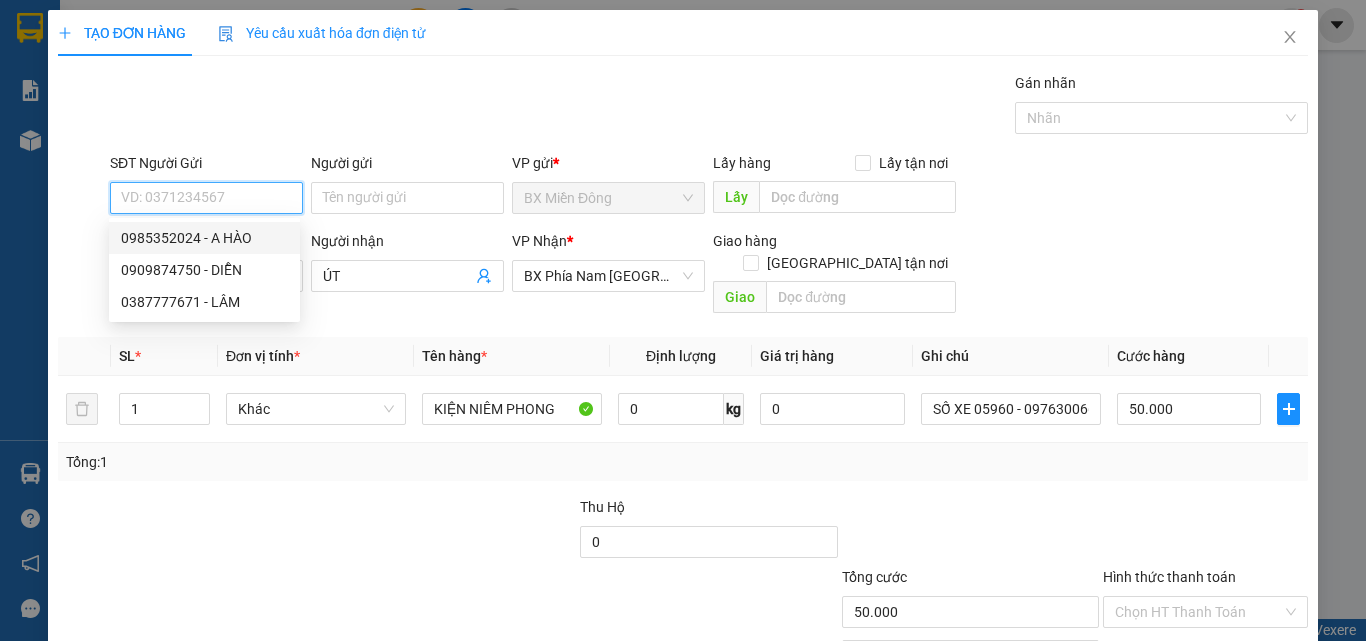 click on "0985352024 - A HÀO" at bounding box center [204, 238] 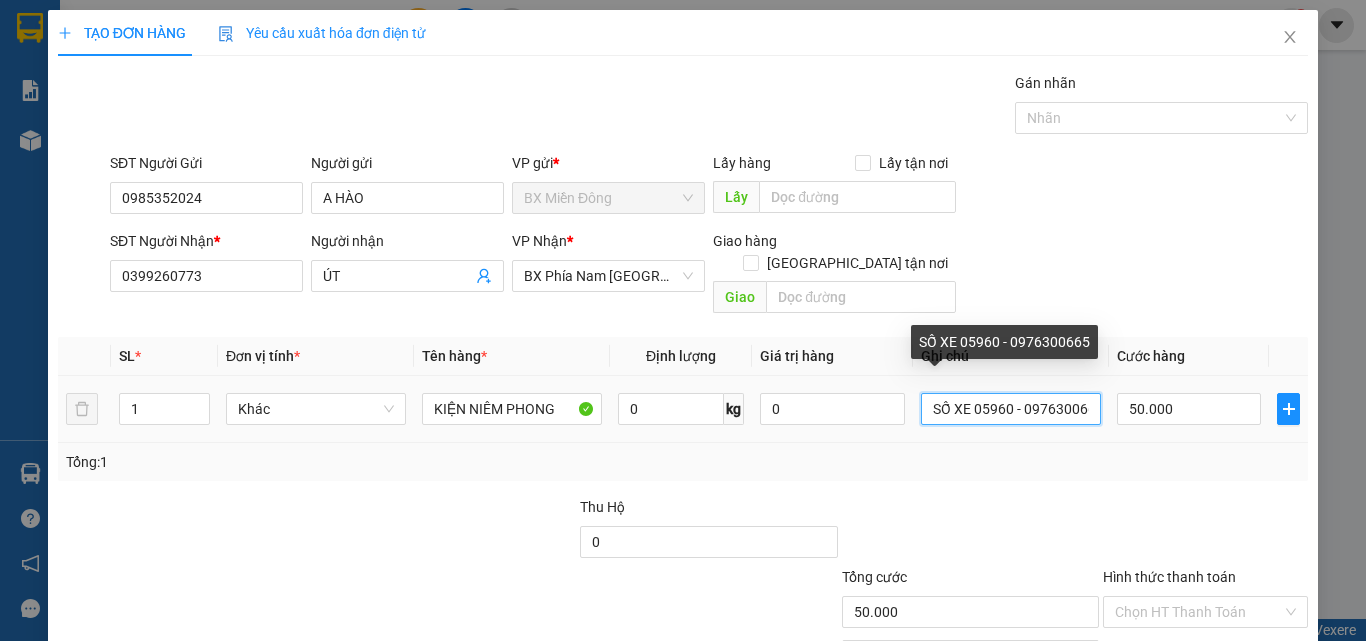 scroll, scrollTop: 0, scrollLeft: 13, axis: horizontal 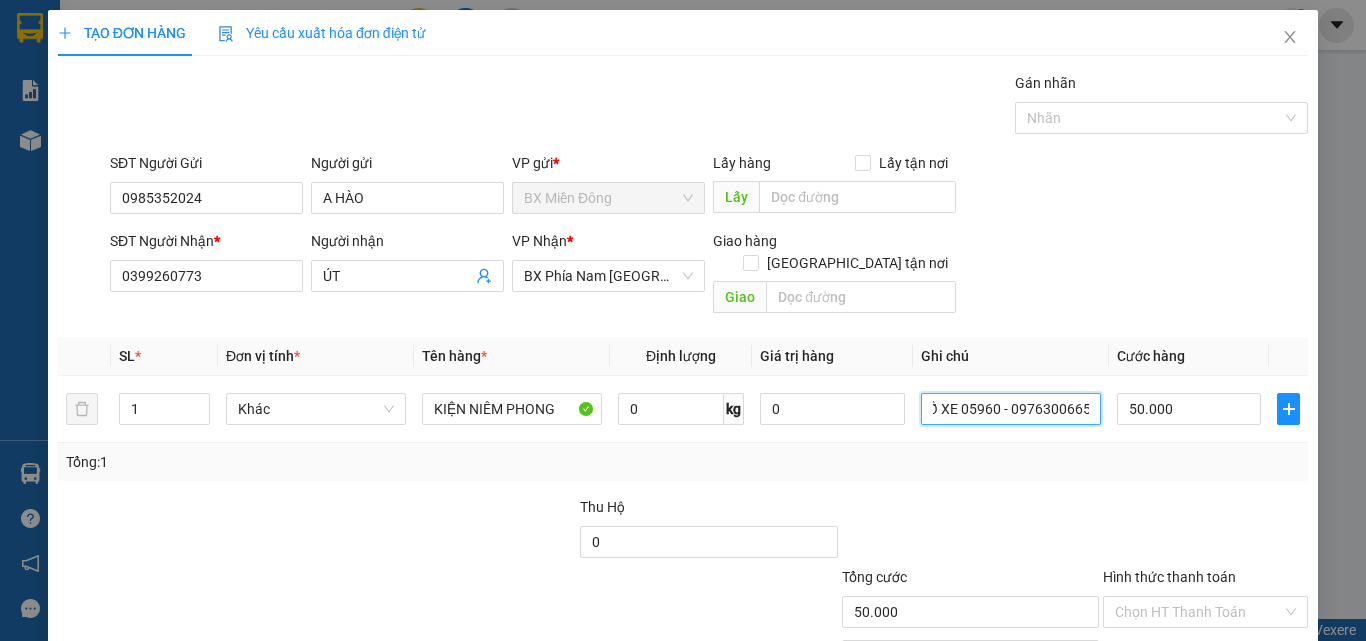 drag, startPoint x: 964, startPoint y: 390, endPoint x: 1119, endPoint y: 429, distance: 159.83116 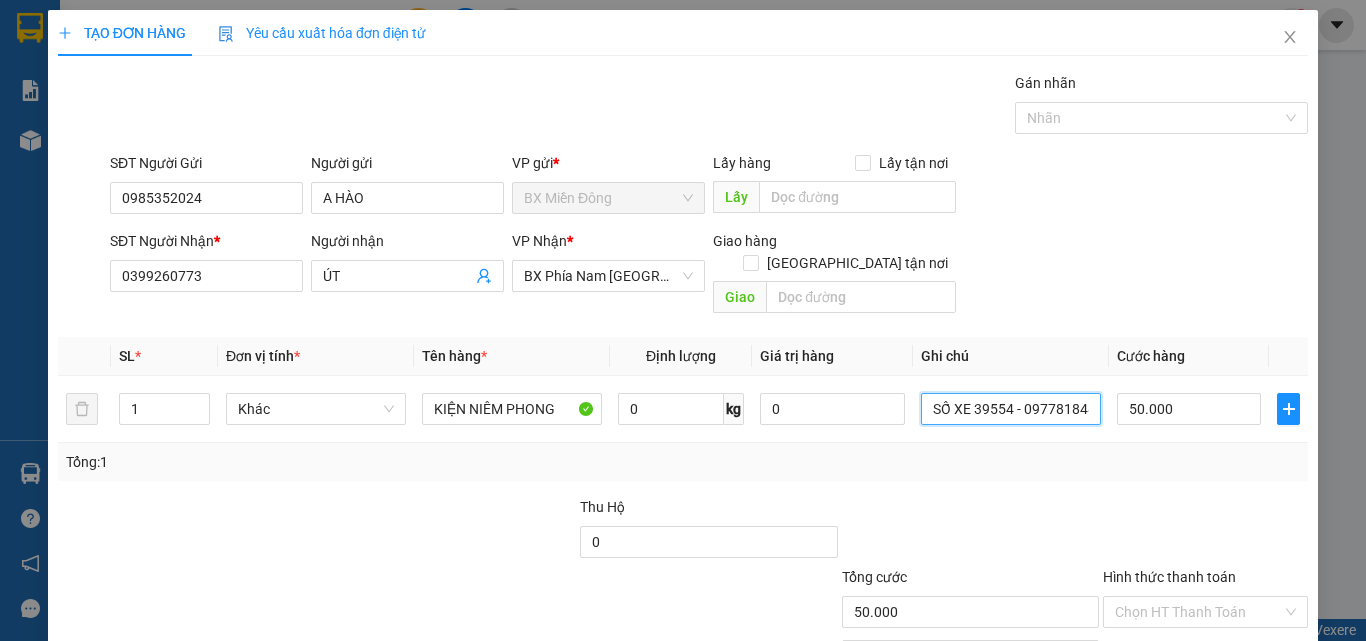 scroll, scrollTop: 0, scrollLeft: 13, axis: horizontal 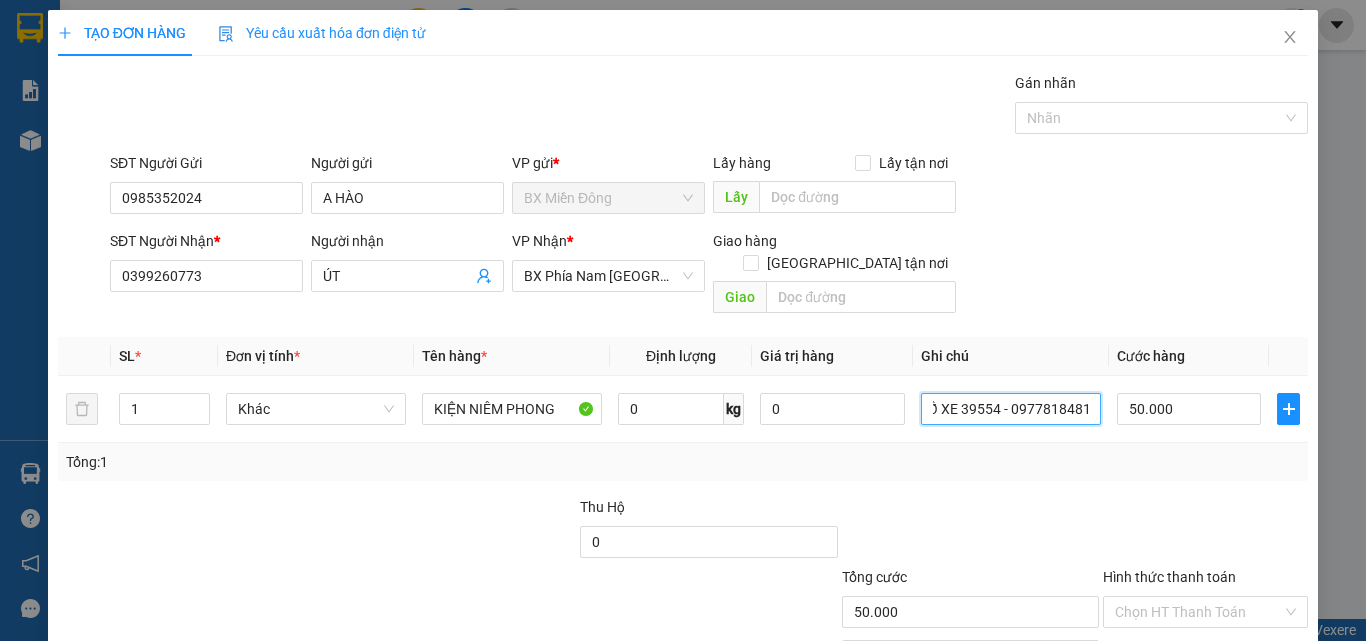 type on "SỐ XE 39554 - 0977818481" 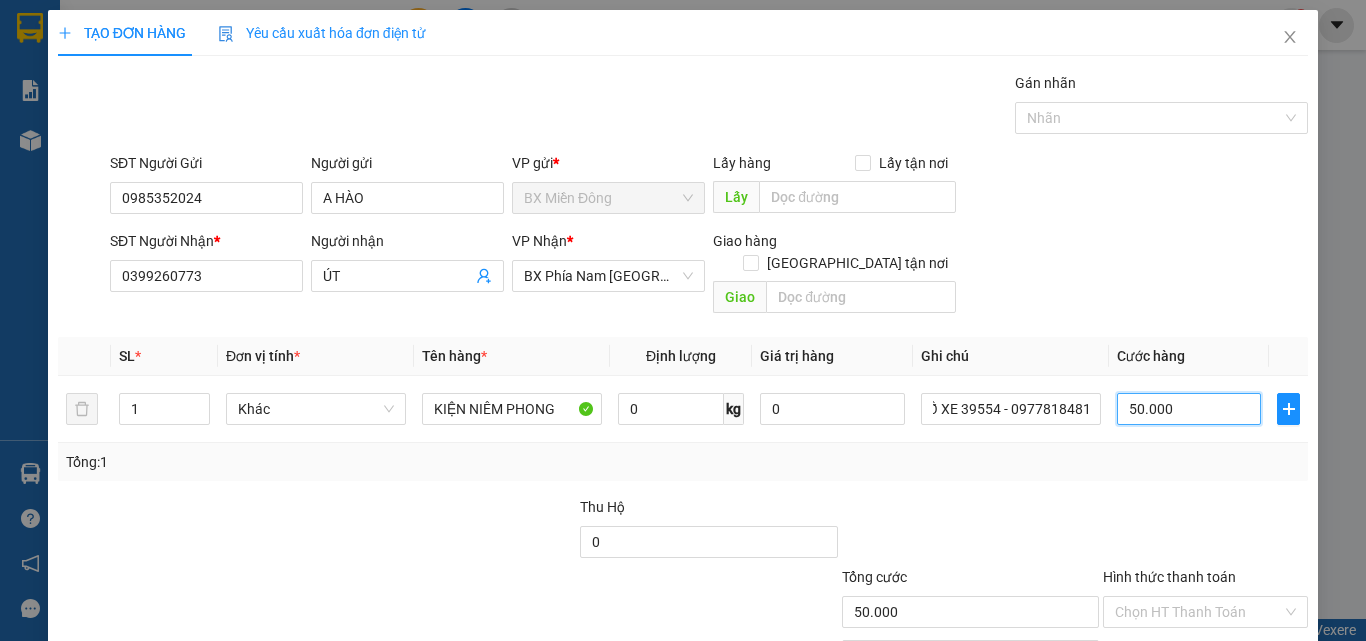 scroll, scrollTop: 0, scrollLeft: 0, axis: both 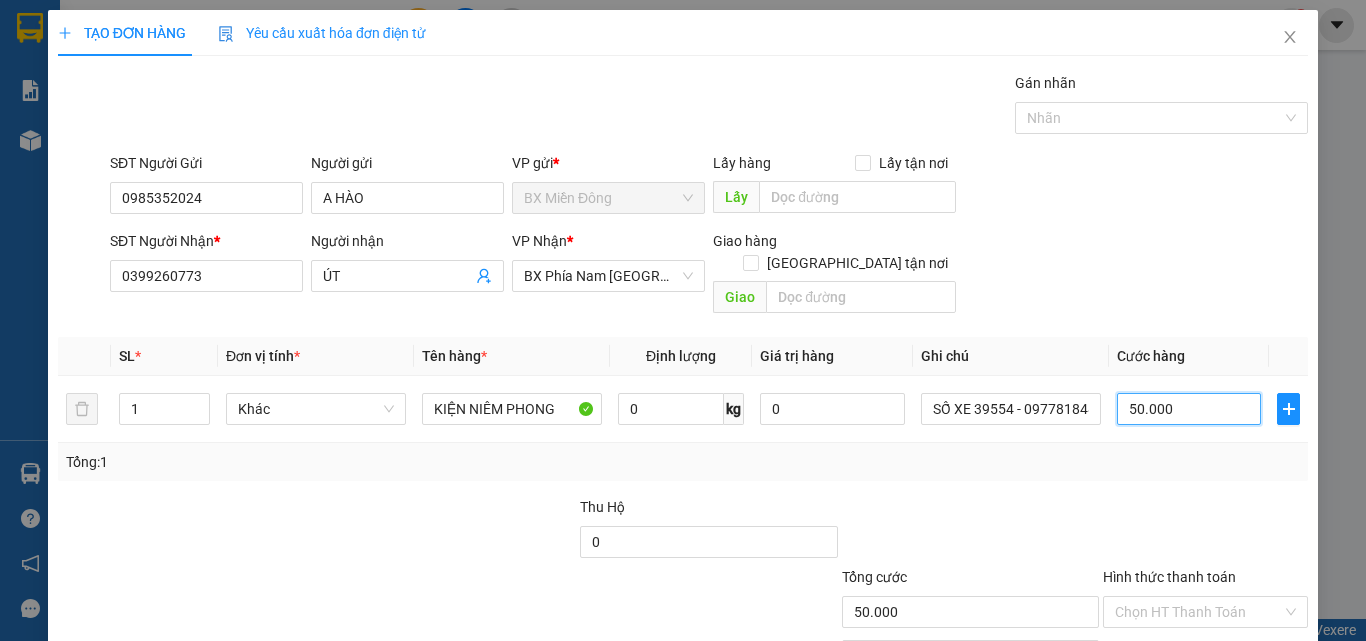 type on "7" 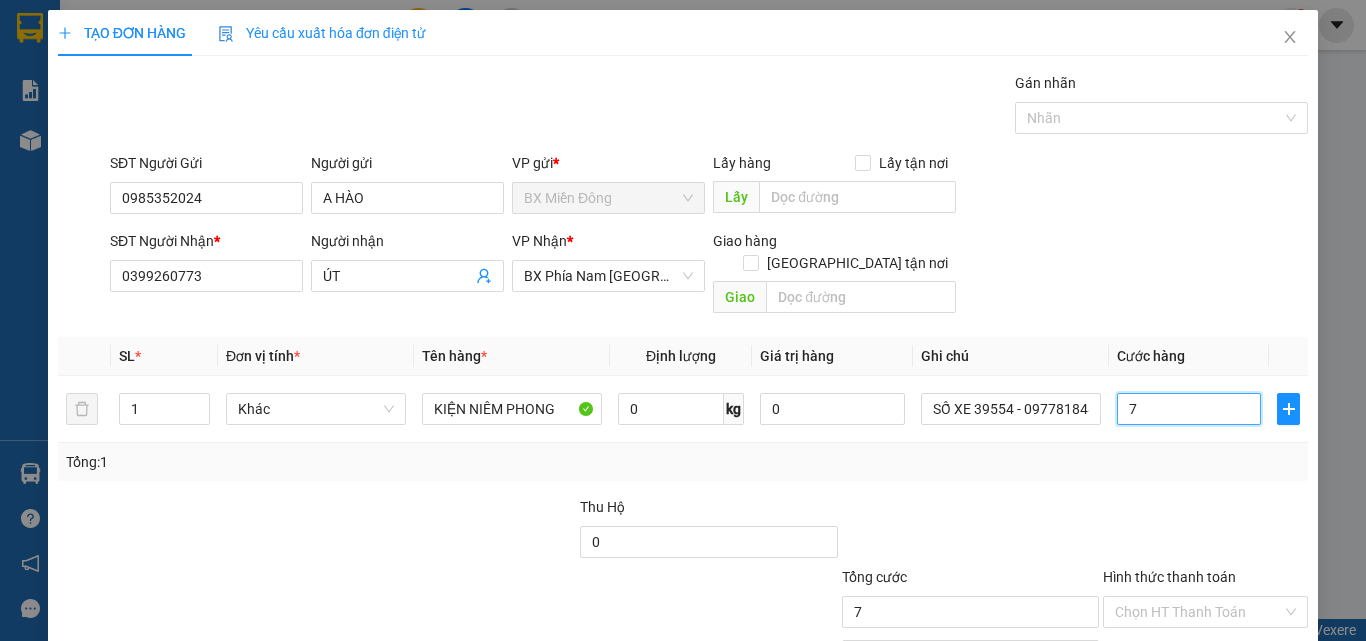 type on "70" 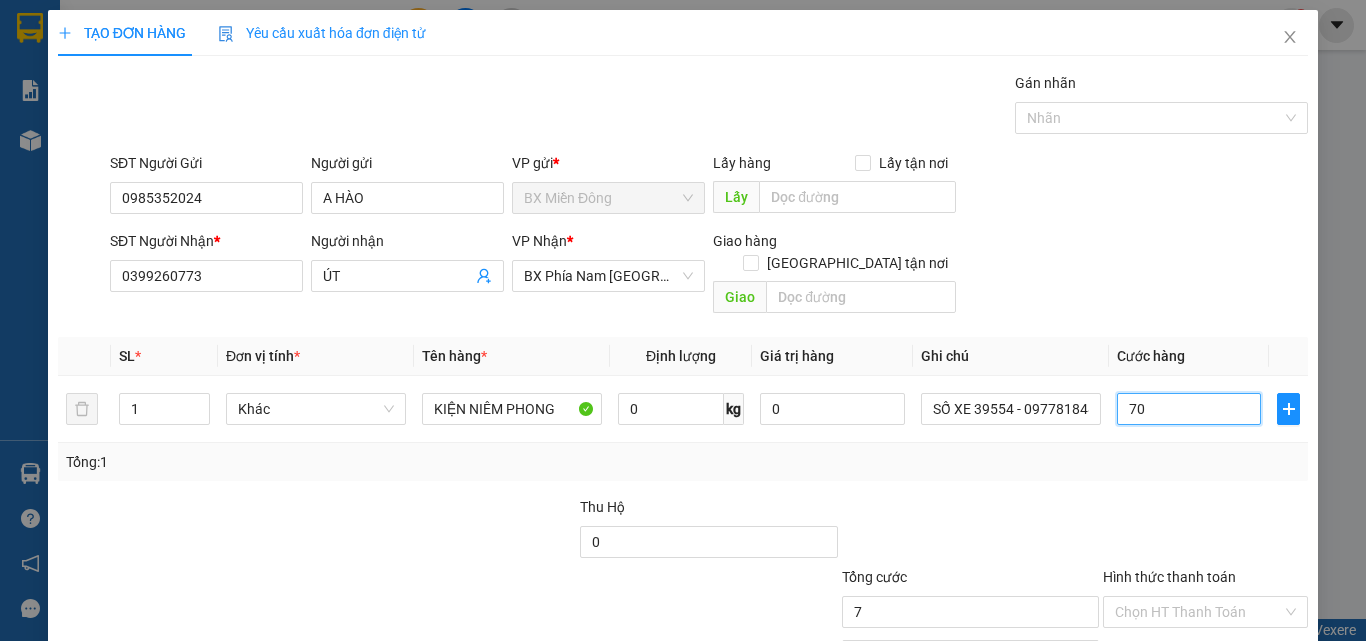 type on "70" 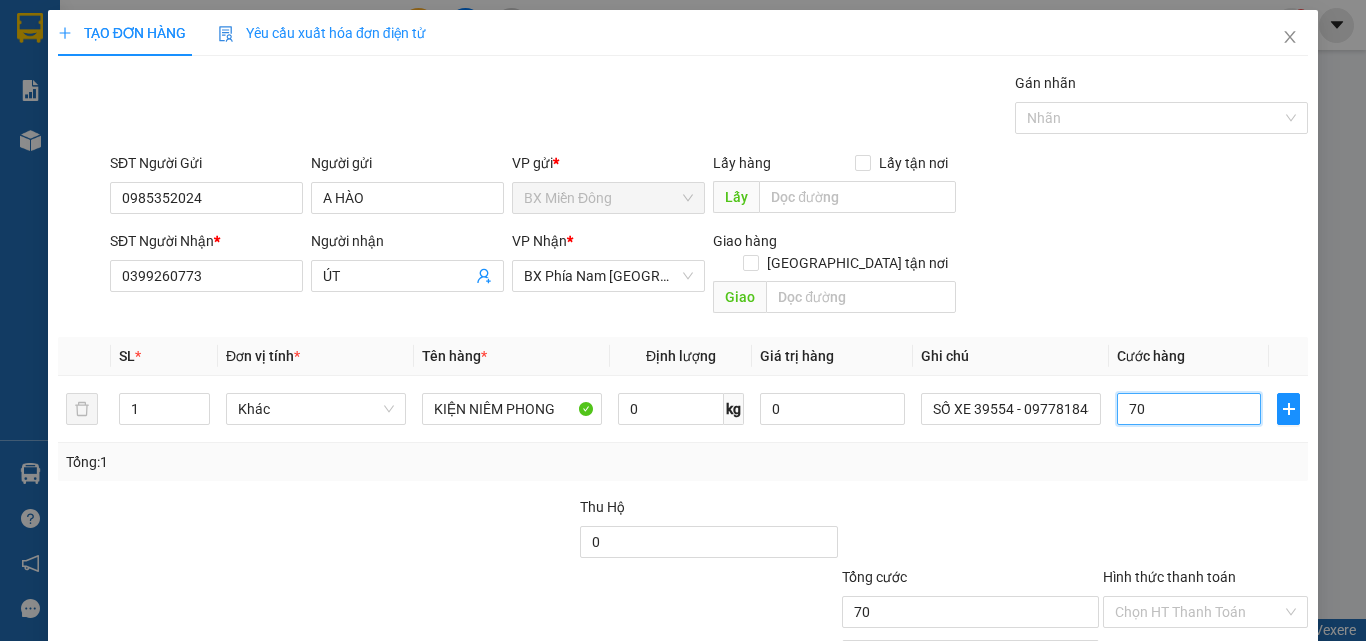 type on "70" 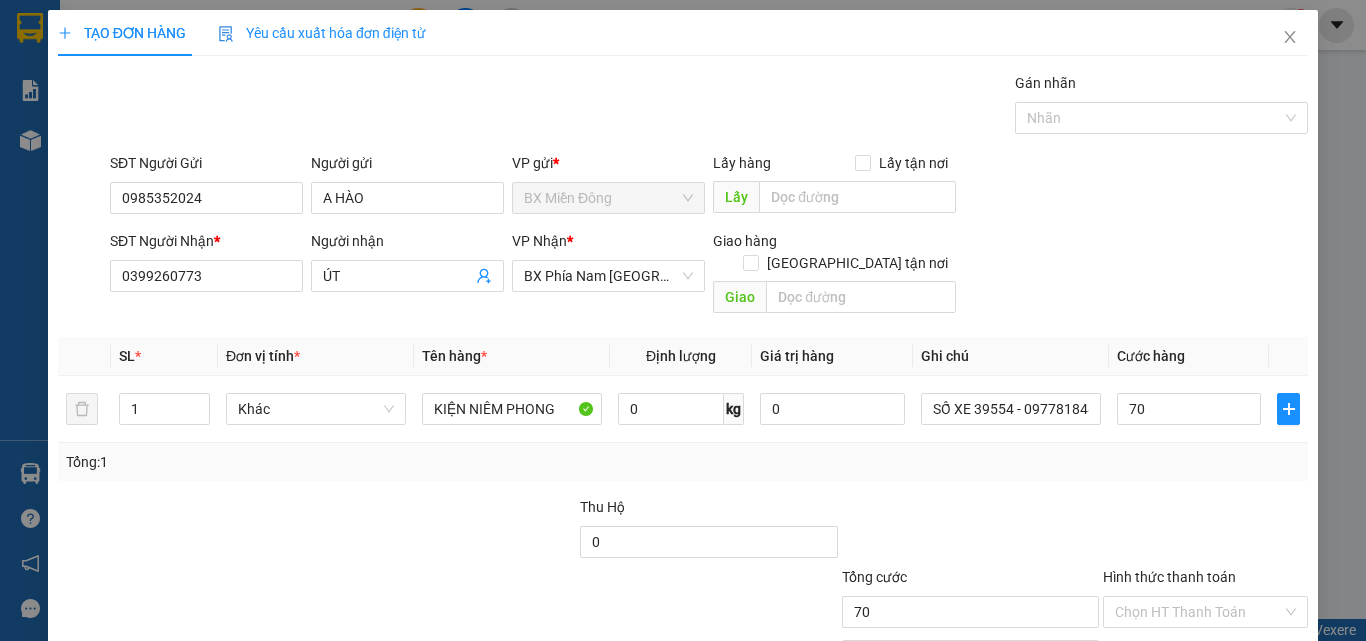 click on "Tổng:  1" at bounding box center [683, 462] 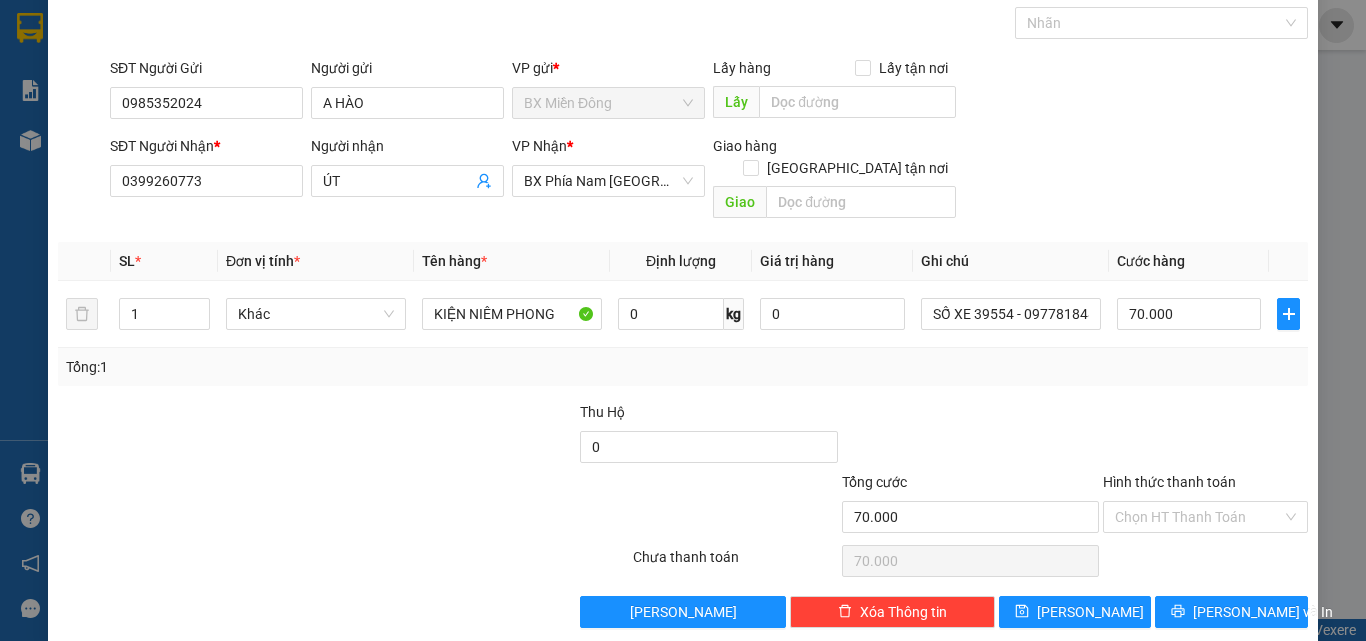 scroll, scrollTop: 99, scrollLeft: 0, axis: vertical 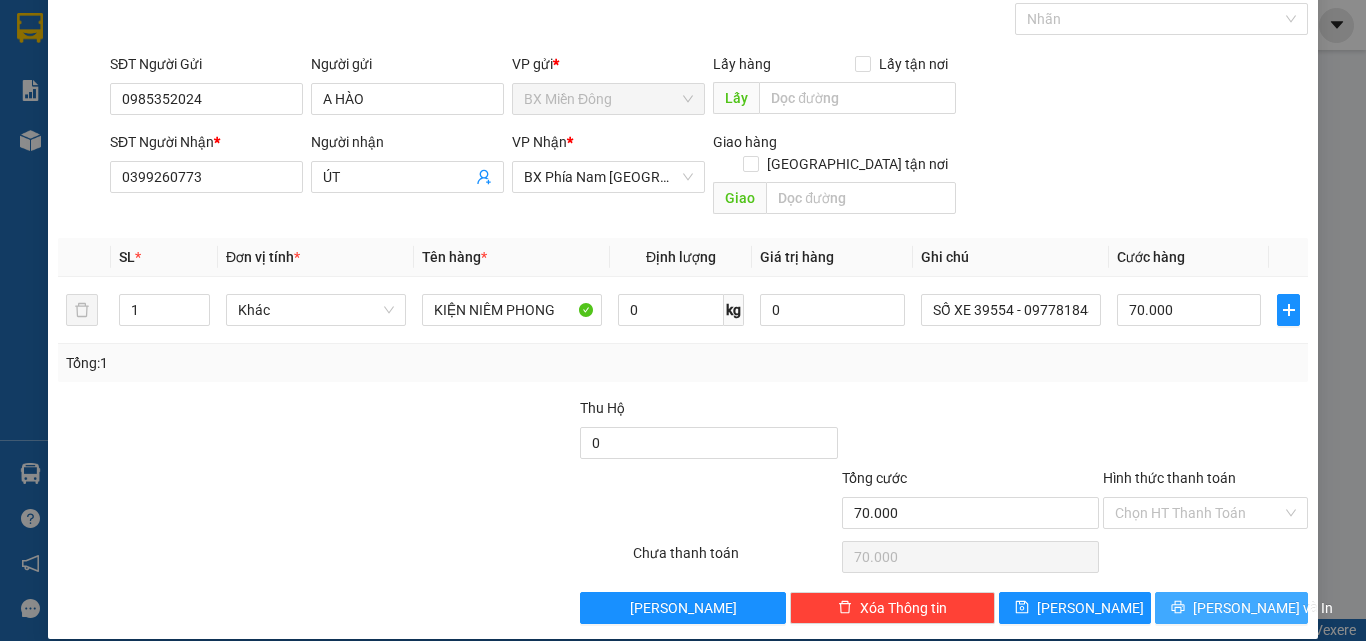 click on "[PERSON_NAME] và In" at bounding box center (1231, 608) 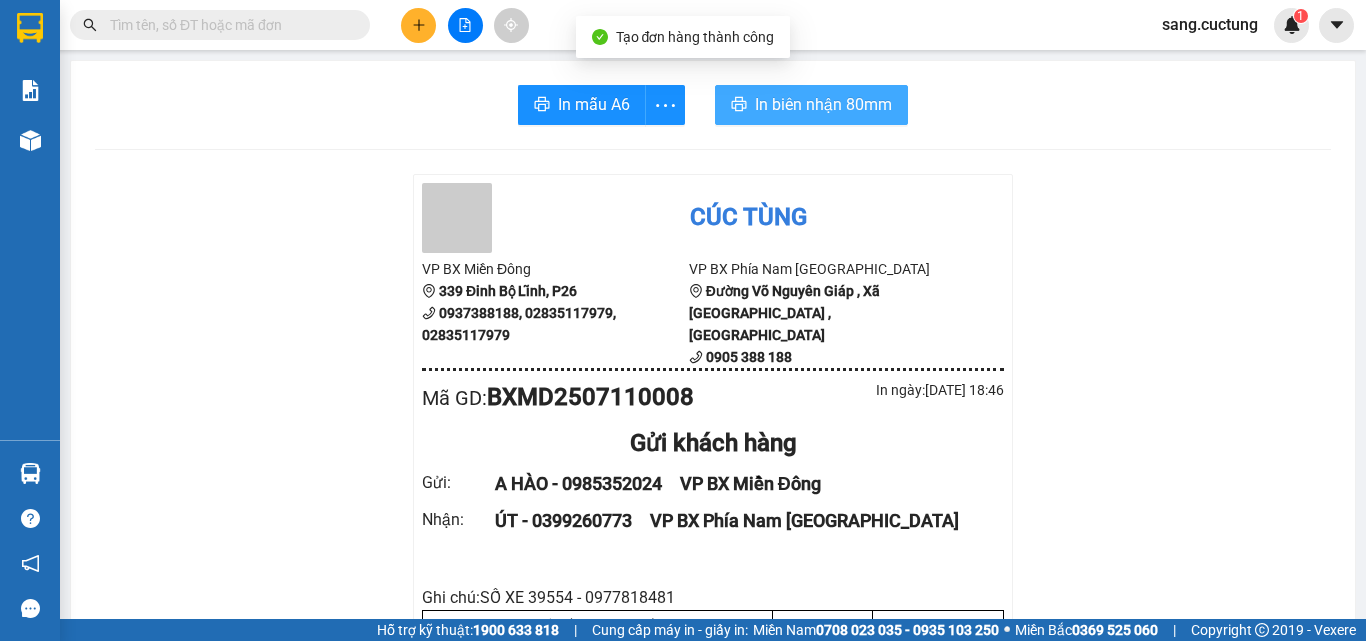 click 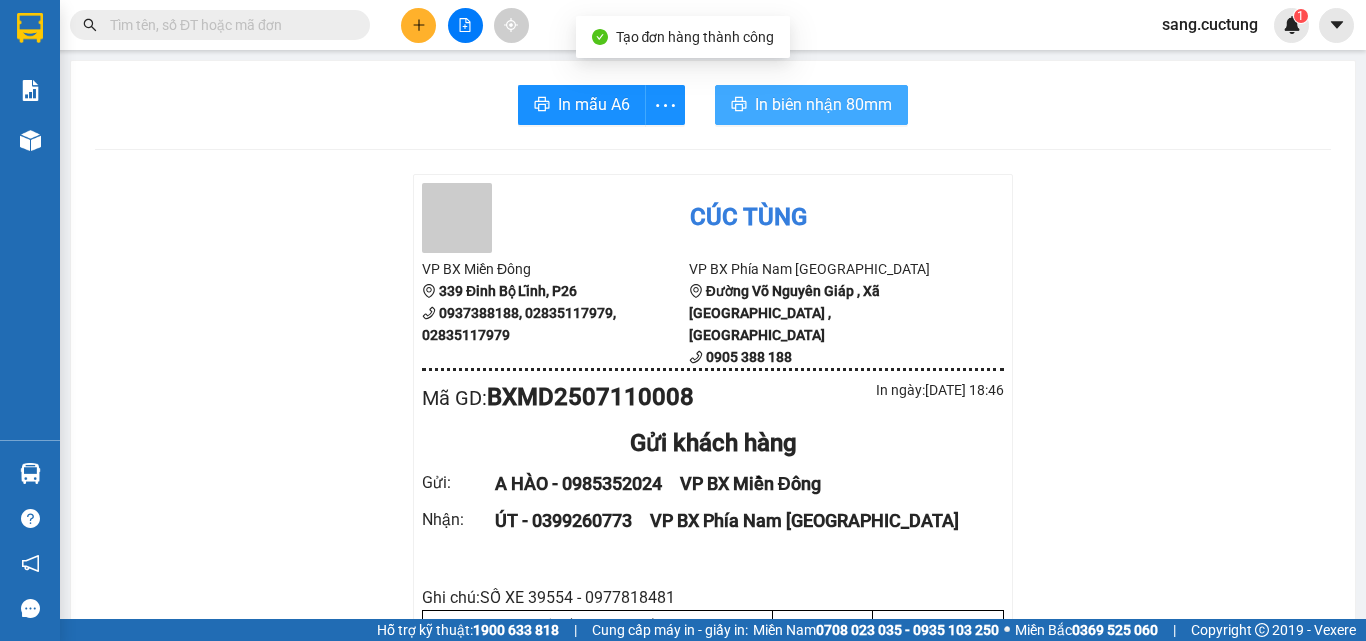 scroll, scrollTop: 0, scrollLeft: 0, axis: both 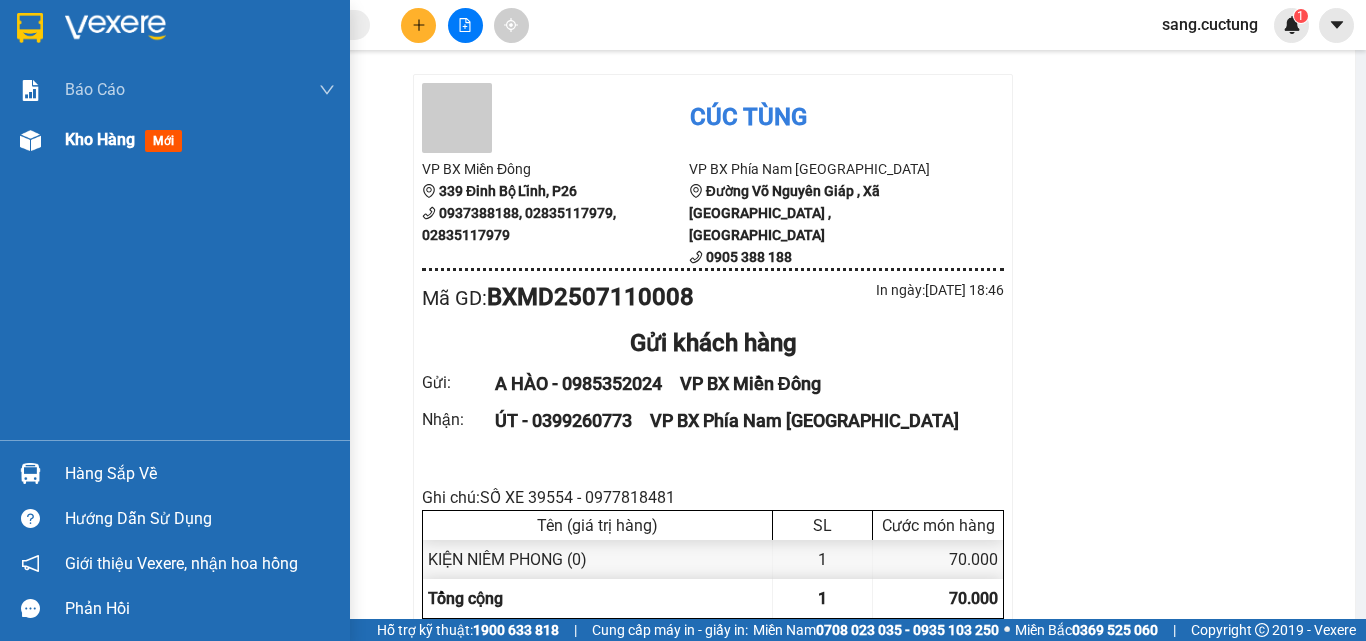 click at bounding box center [30, 140] 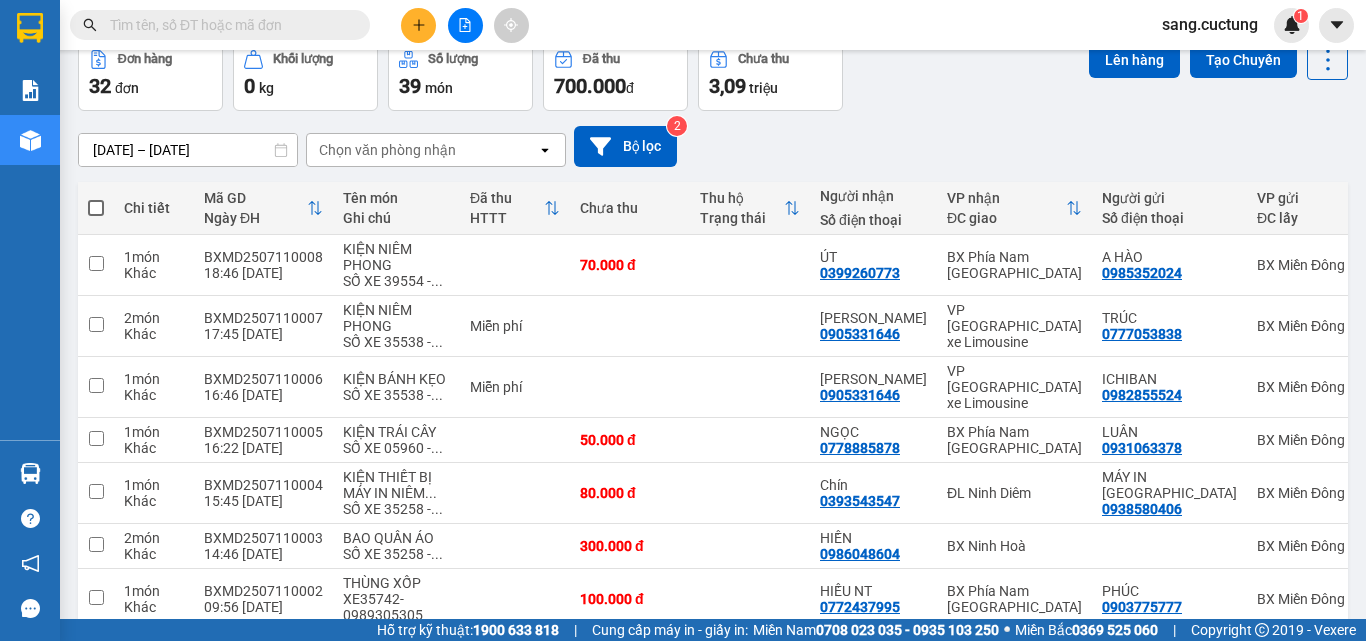drag, startPoint x: 1089, startPoint y: 134, endPoint x: 1108, endPoint y: 134, distance: 19 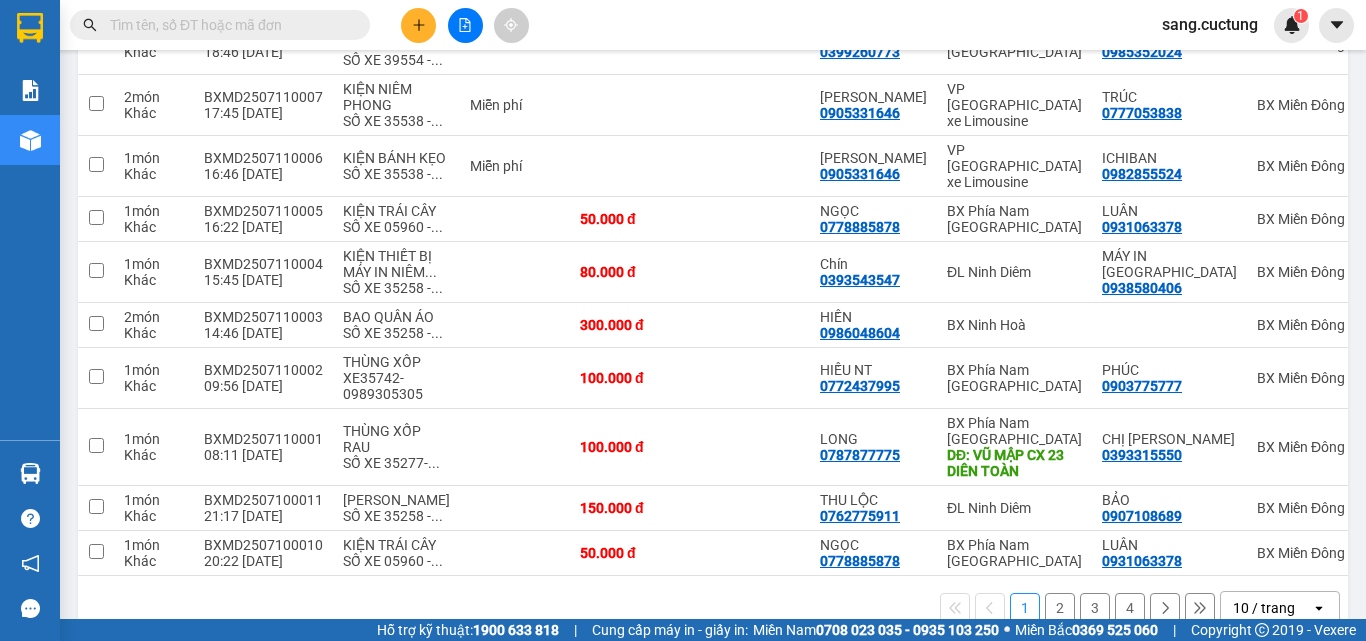 scroll, scrollTop: 323, scrollLeft: 0, axis: vertical 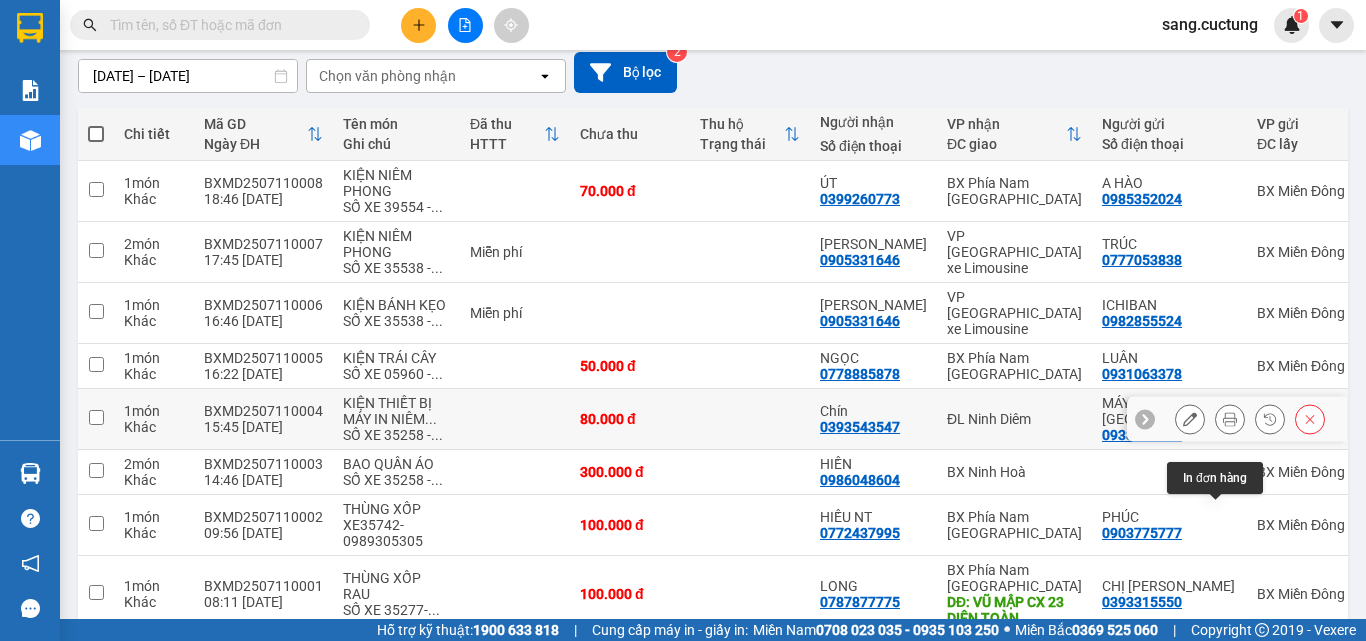 click at bounding box center [1230, 419] 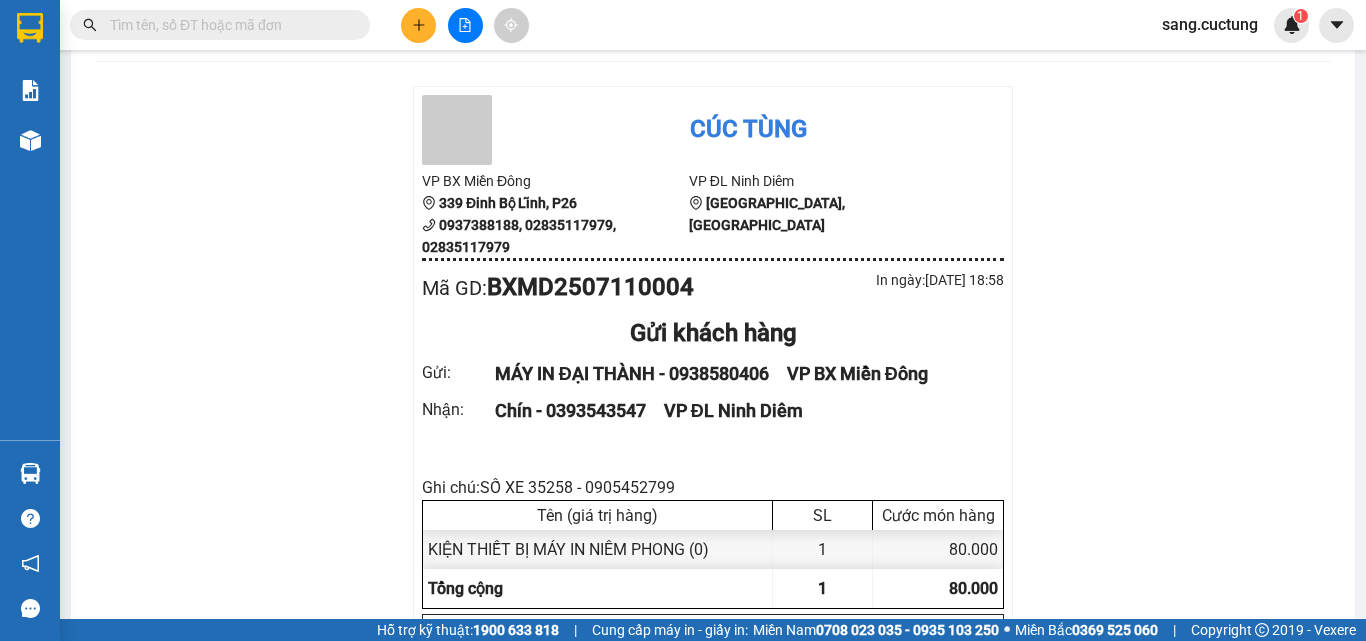 scroll, scrollTop: 0, scrollLeft: 0, axis: both 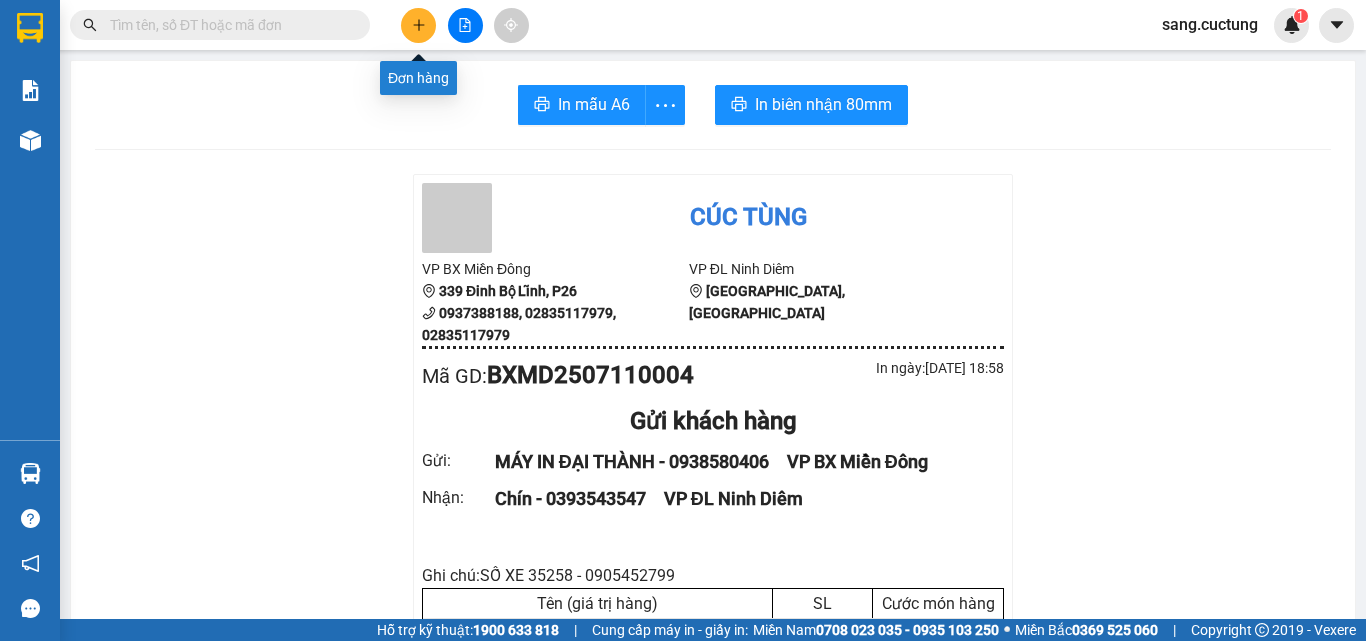 click at bounding box center [418, 25] 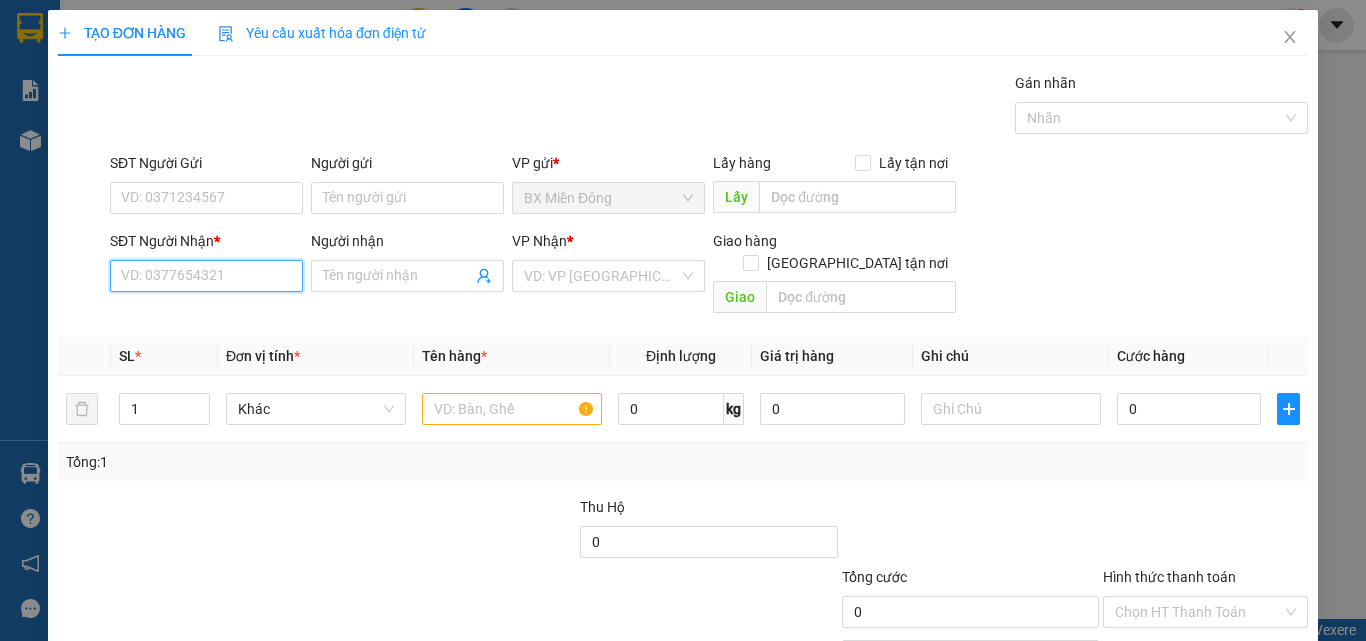 click on "SĐT Người Nhận  *" at bounding box center [206, 276] 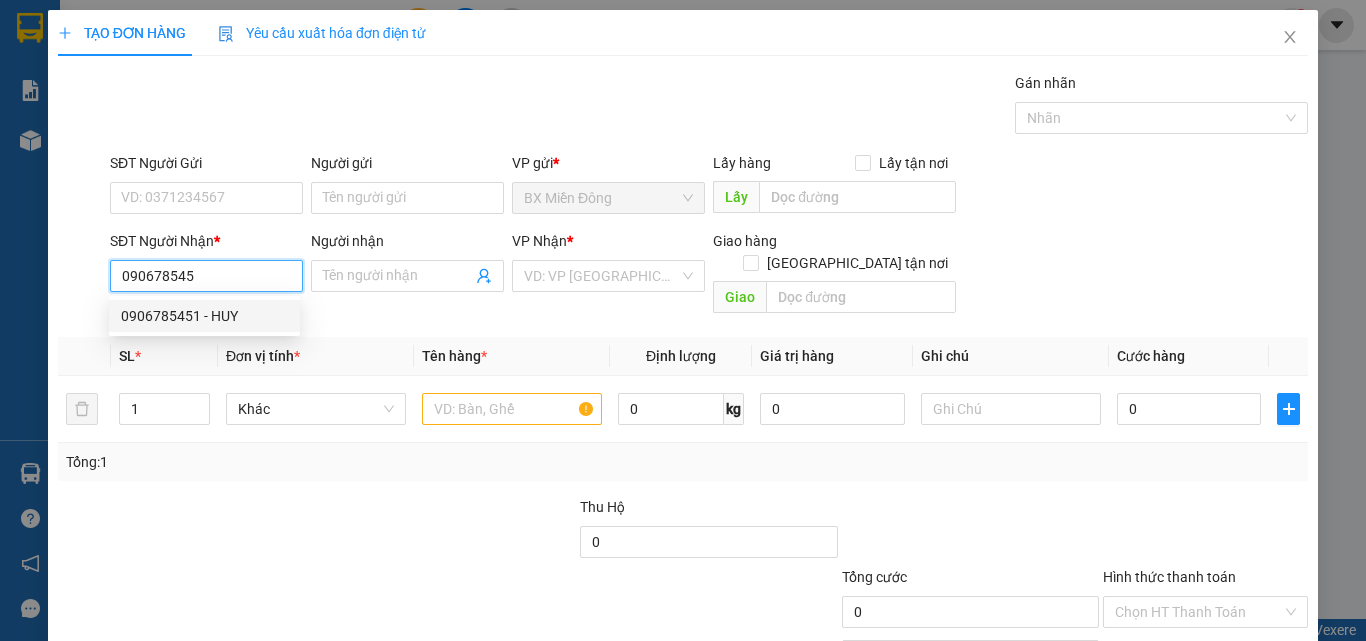 click on "0906785451 - HUY" at bounding box center [204, 316] 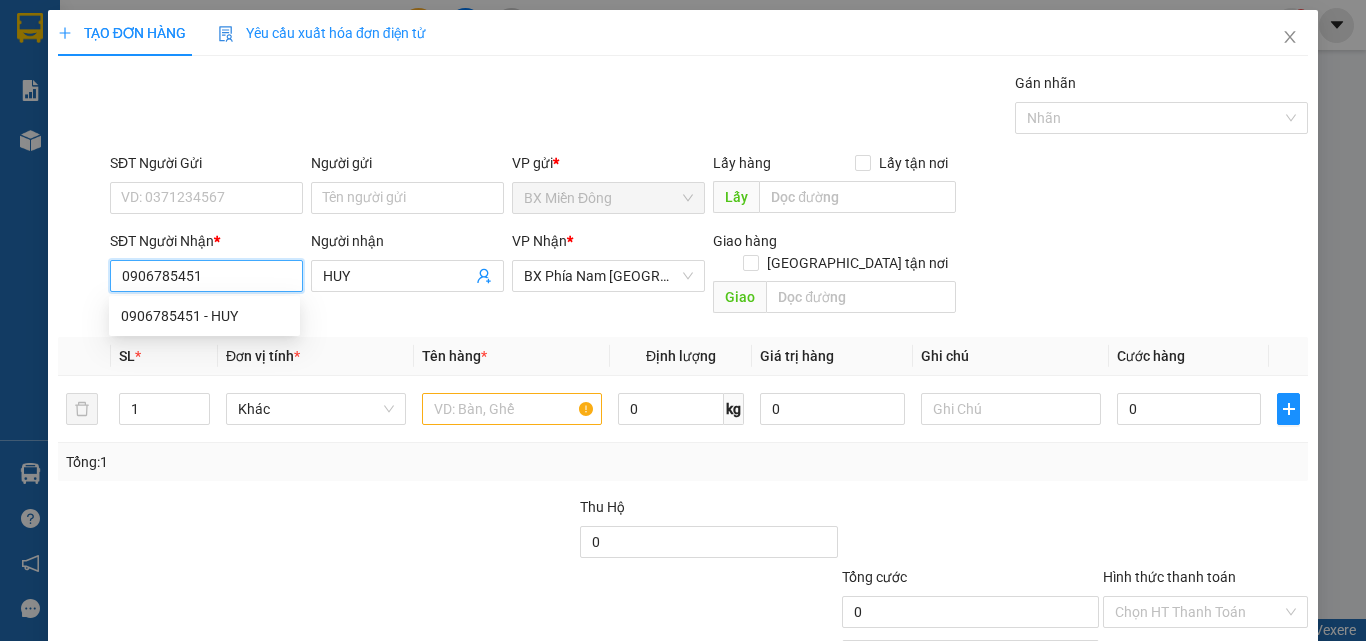 type on "200.000" 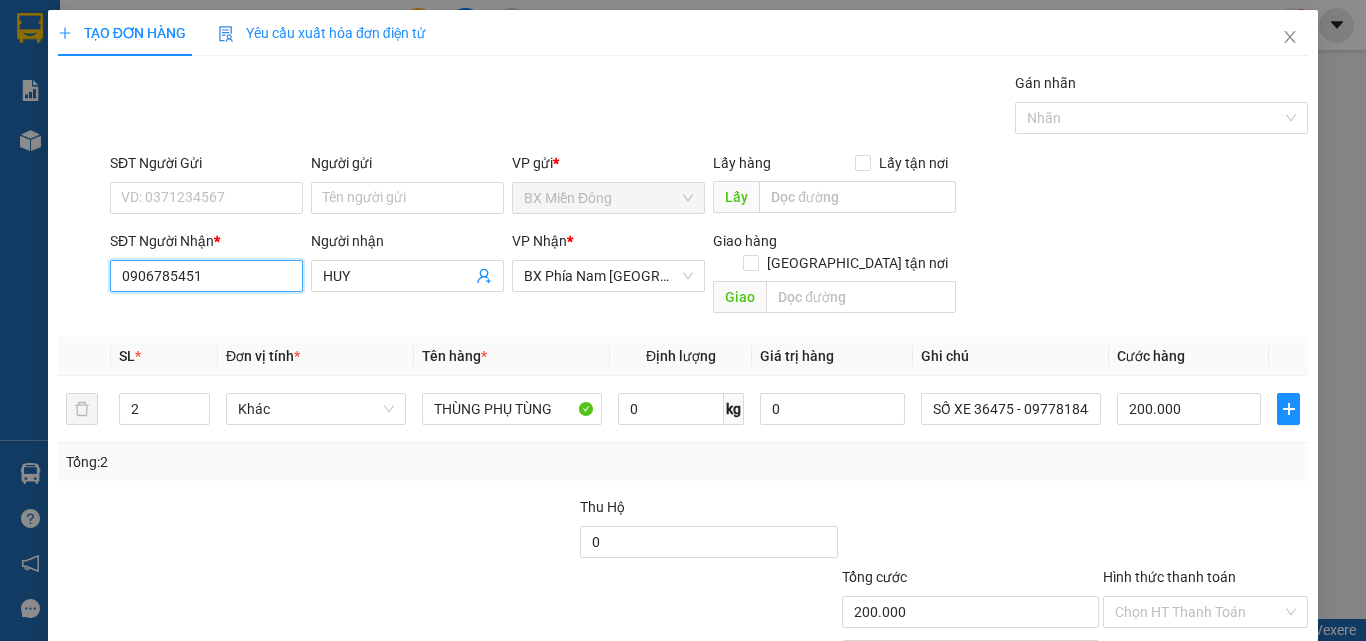 type on "0906785451" 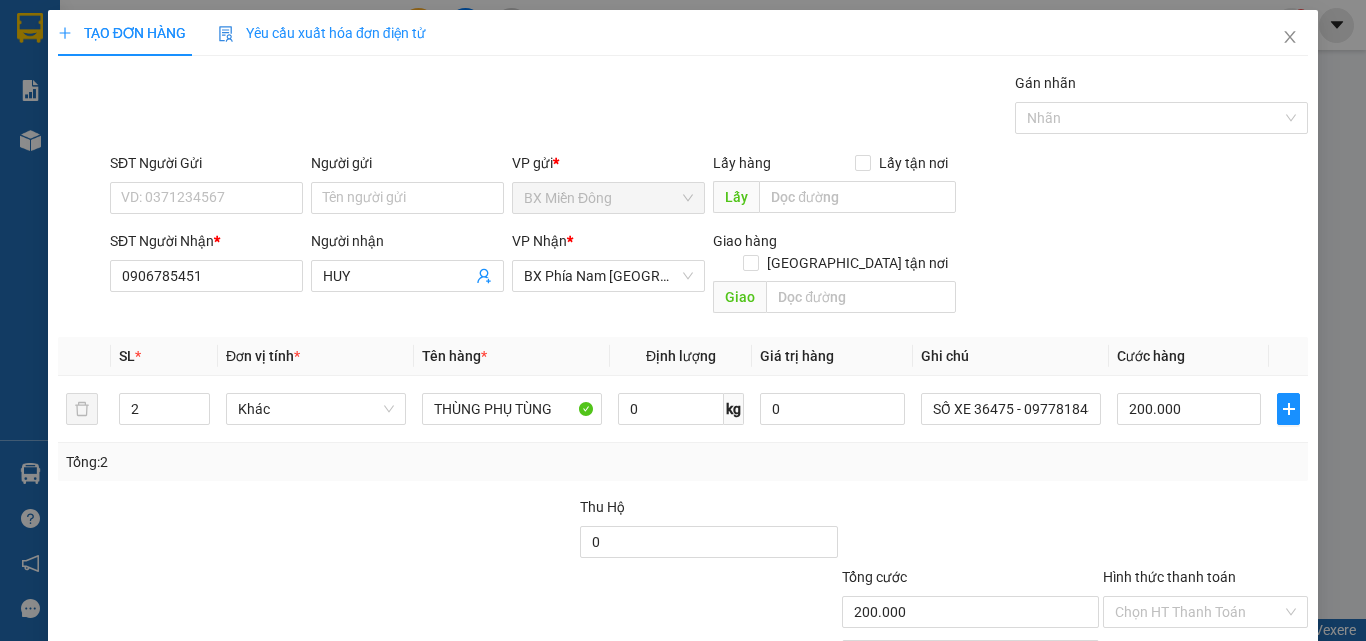 click on "SĐT Người Gửi VD: 0371234567" at bounding box center (206, 187) 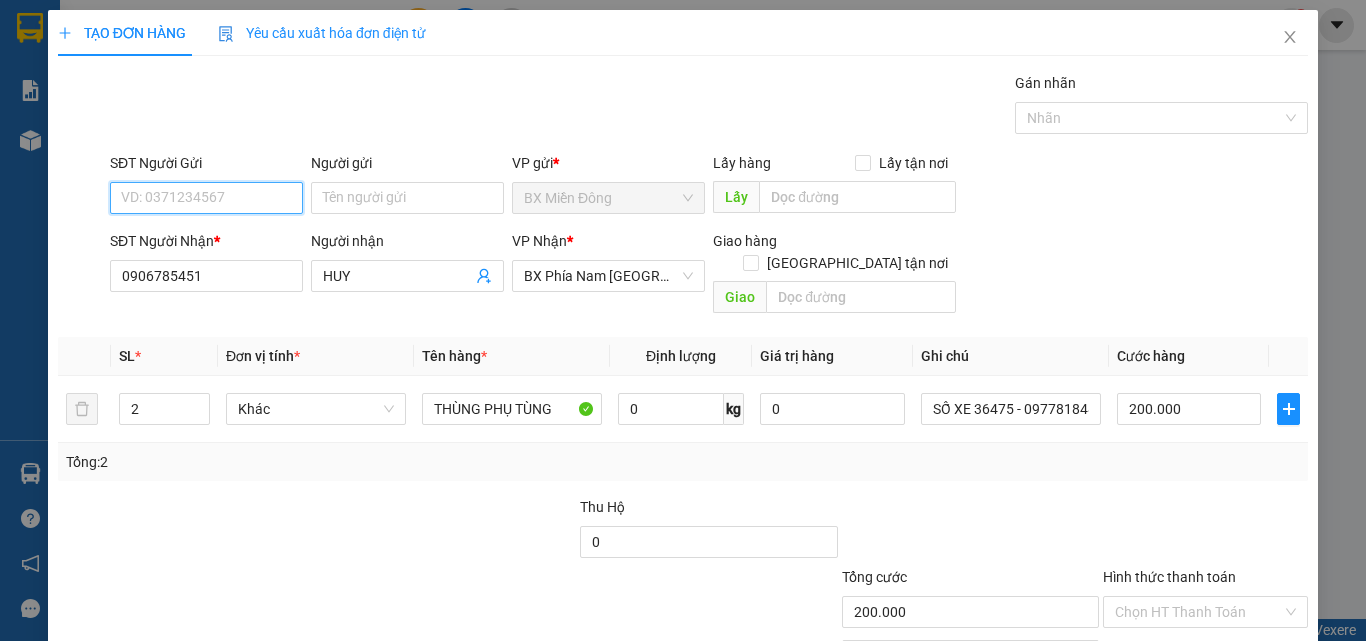 click on "SĐT Người Gửi" at bounding box center [206, 198] 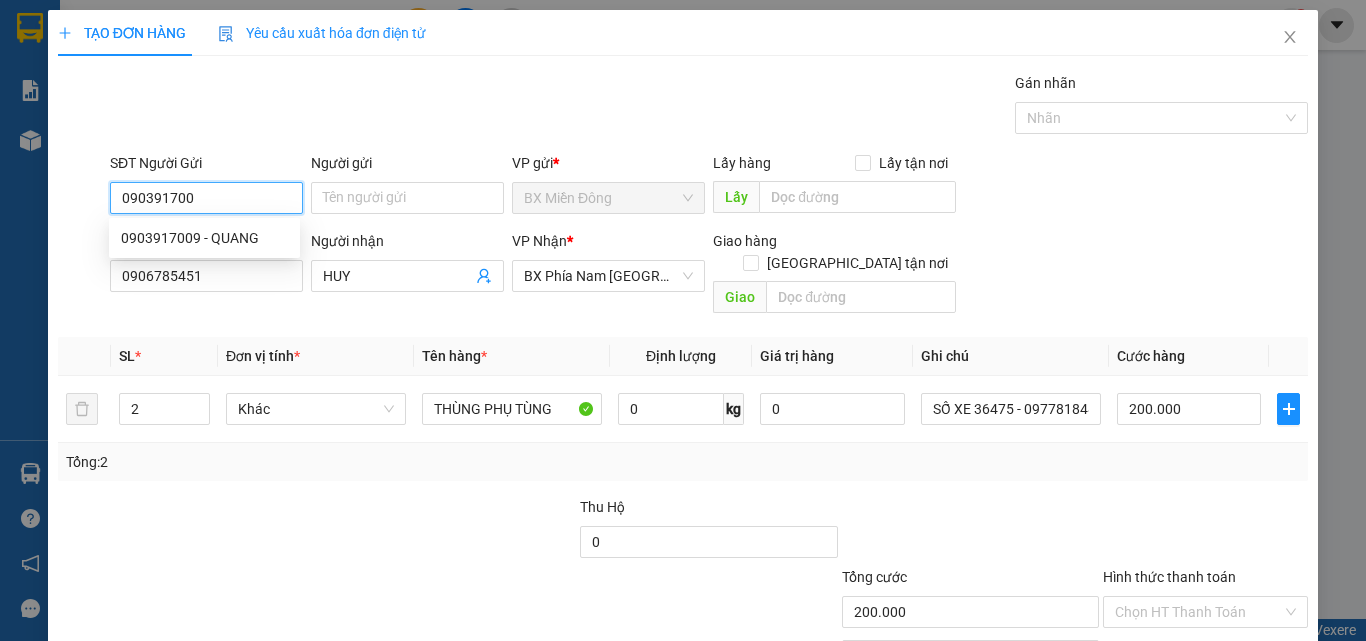 type on "0903917009" 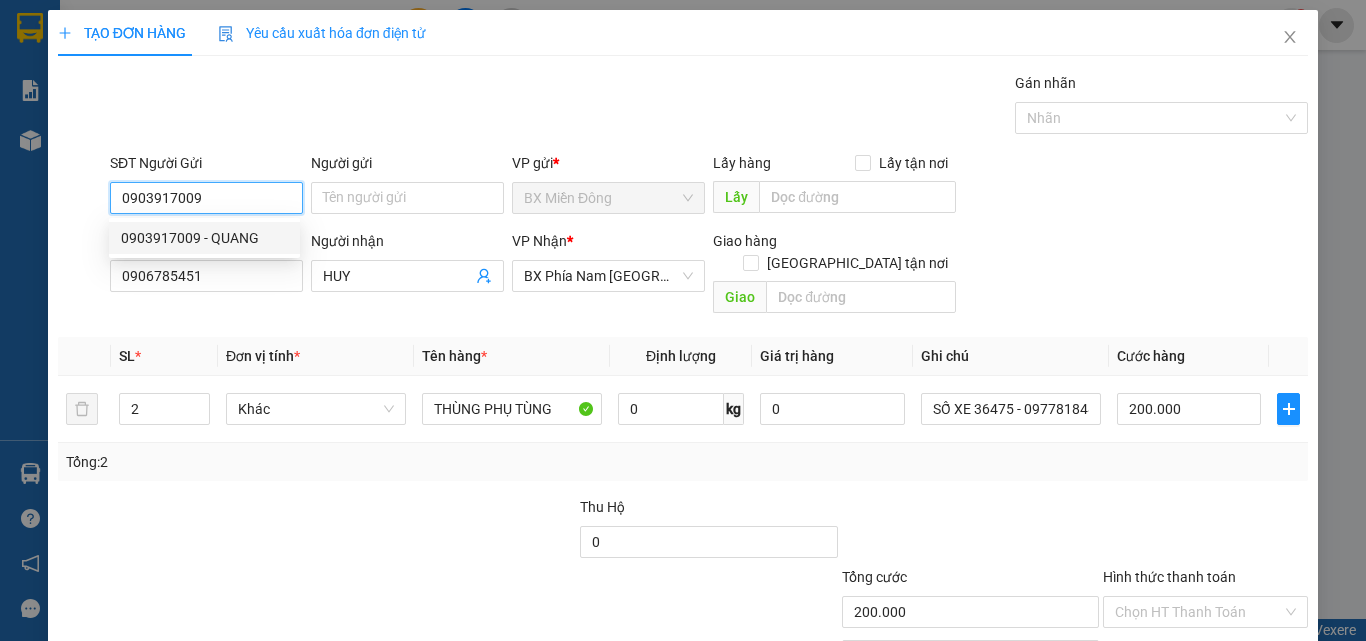 click on "0903917009 - QUANG" at bounding box center (204, 238) 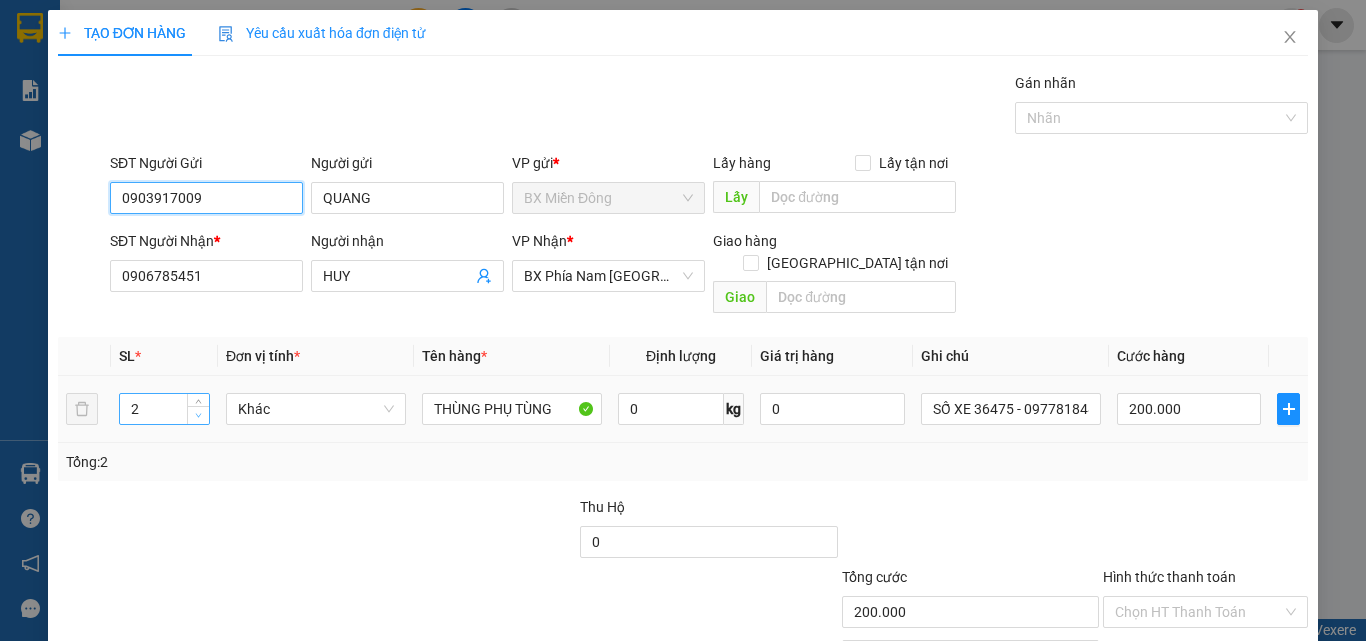 type on "0903917009" 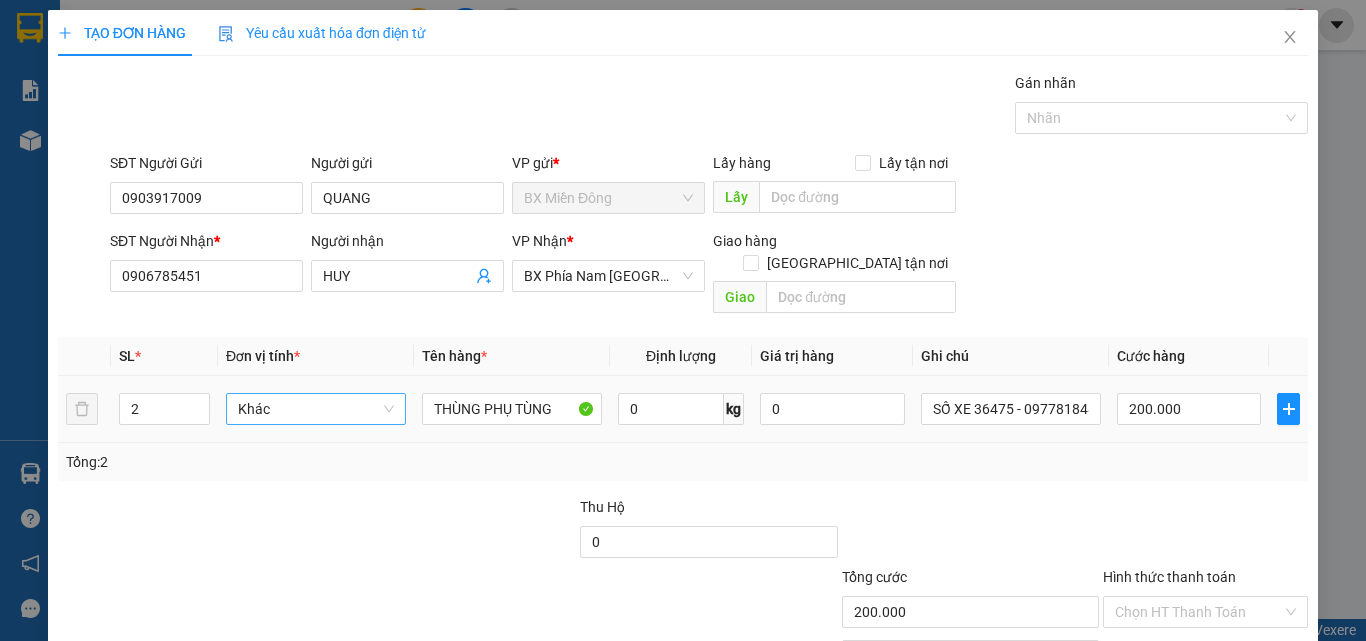 type on "1" 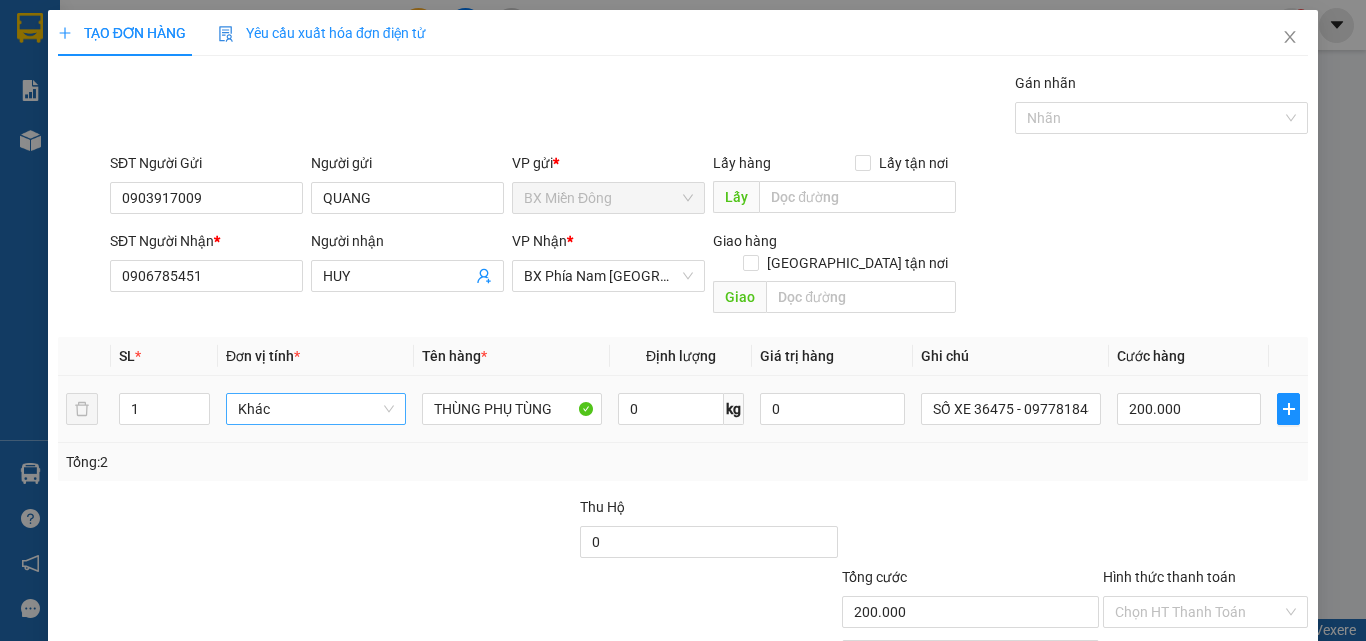 drag, startPoint x: 193, startPoint y: 398, endPoint x: 359, endPoint y: 395, distance: 166.0271 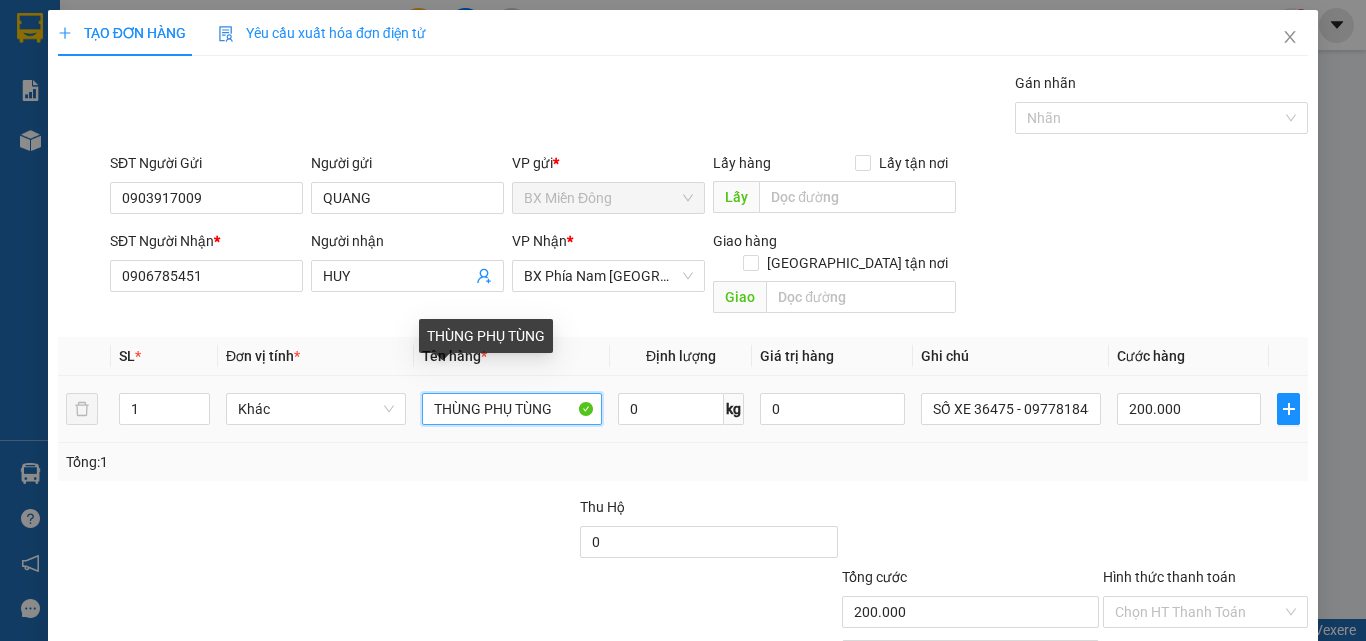 click on "THÙNG PHỤ TÙNG" at bounding box center [512, 409] 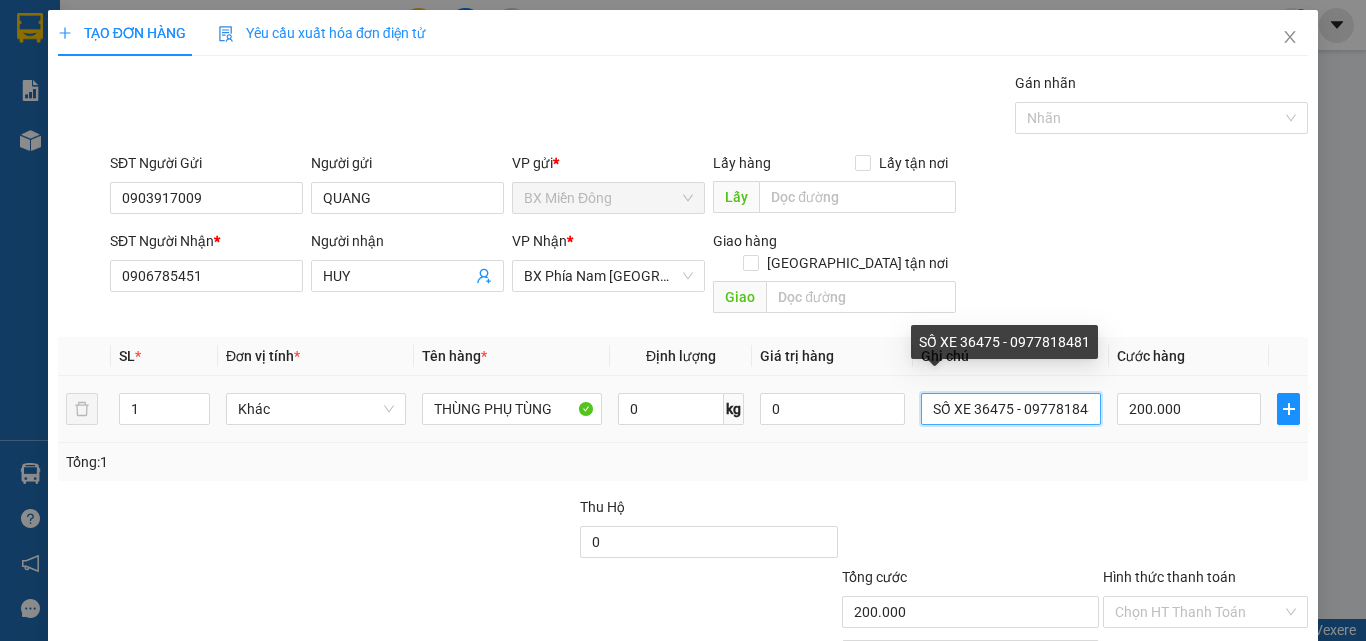 scroll, scrollTop: 0, scrollLeft: 13, axis: horizontal 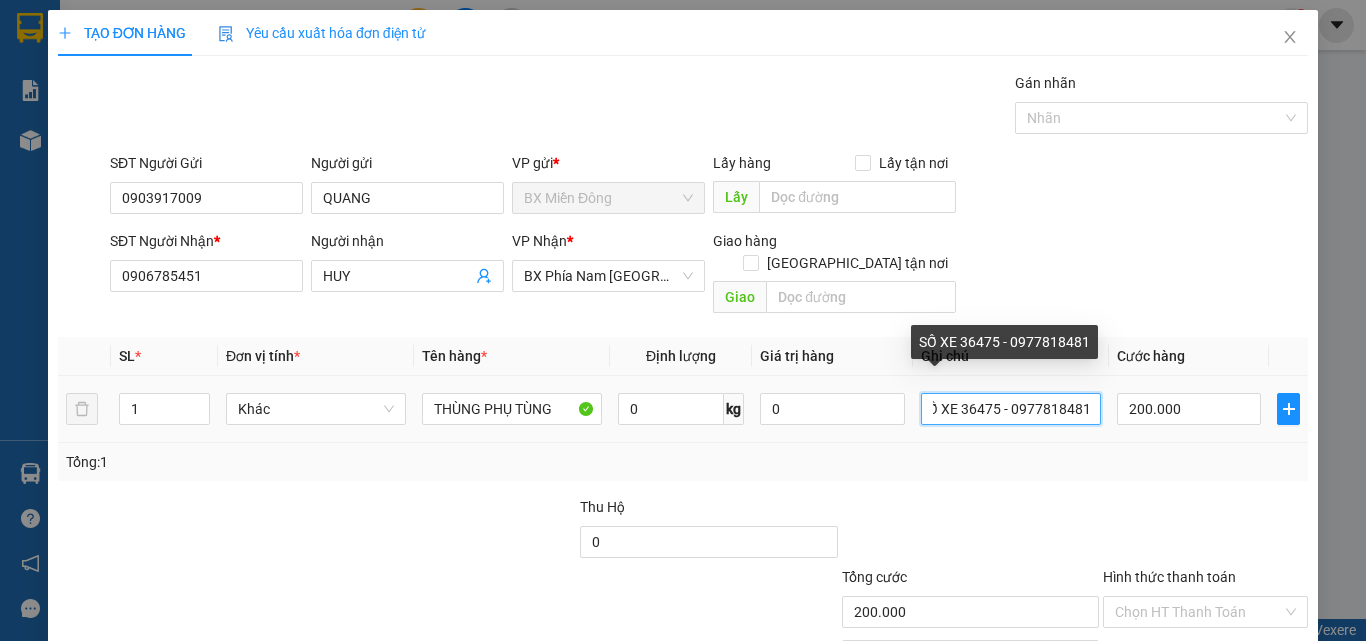 drag, startPoint x: 968, startPoint y: 385, endPoint x: 1146, endPoint y: 404, distance: 179.01117 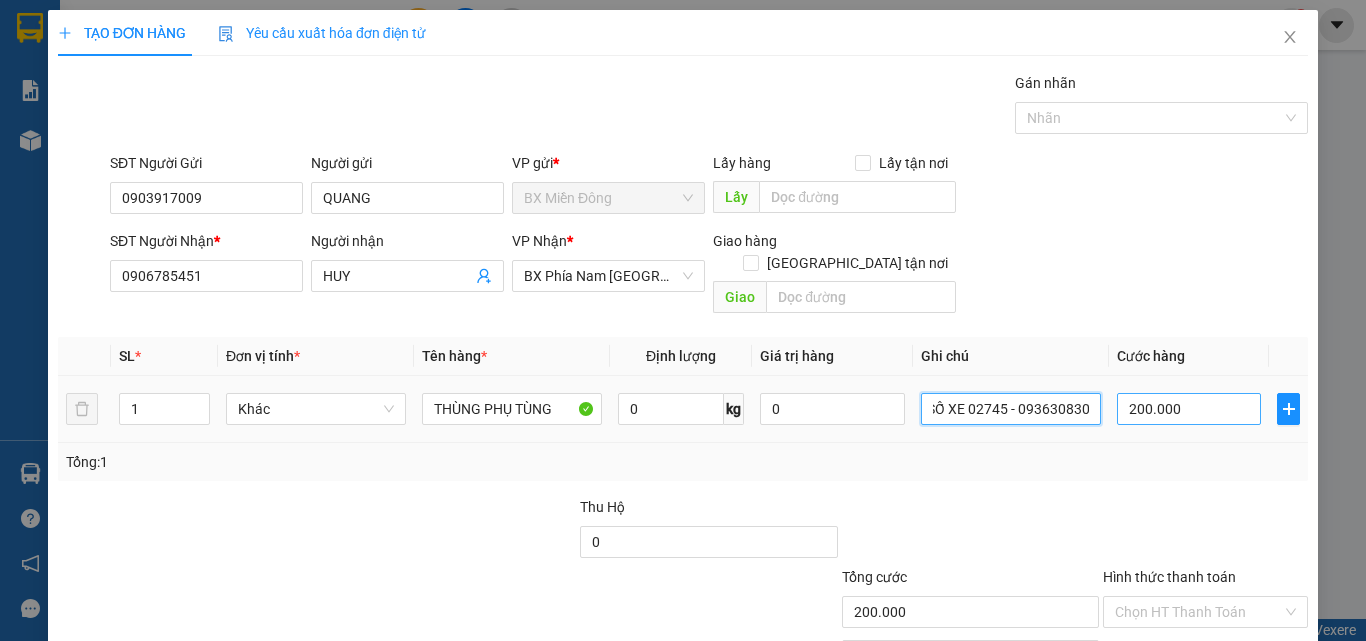 scroll, scrollTop: 0, scrollLeft: 13, axis: horizontal 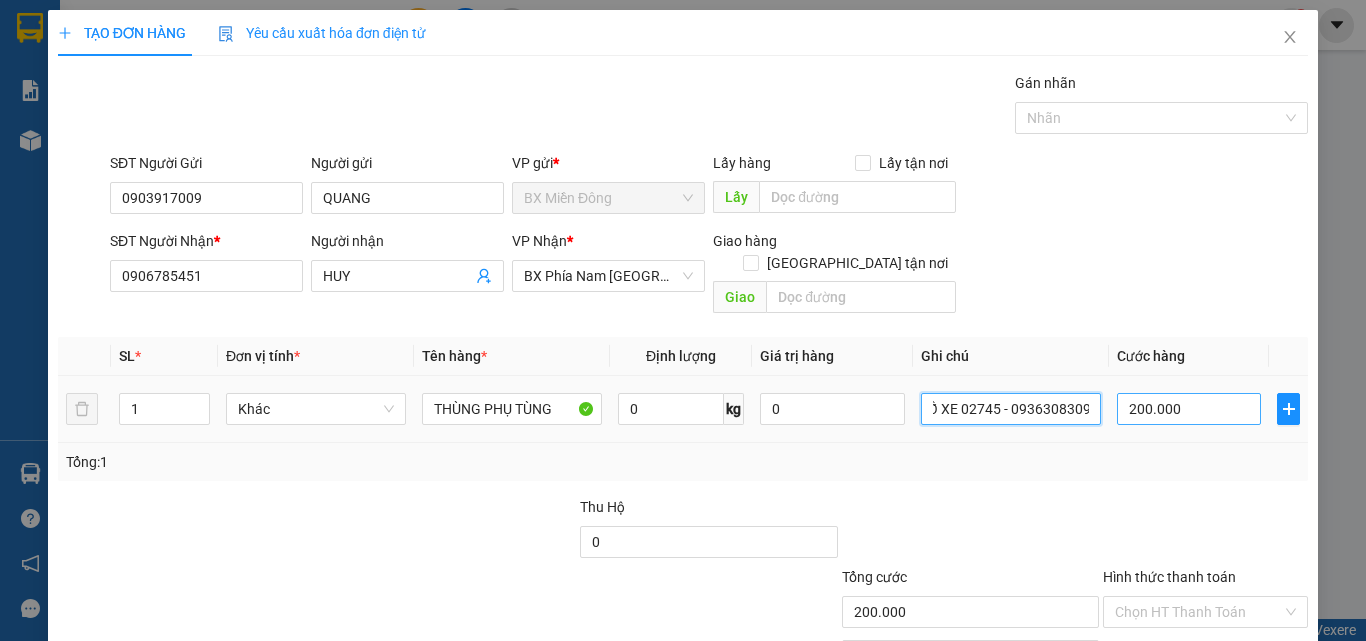 type on "SỐ XE 02745 - 0936308309" 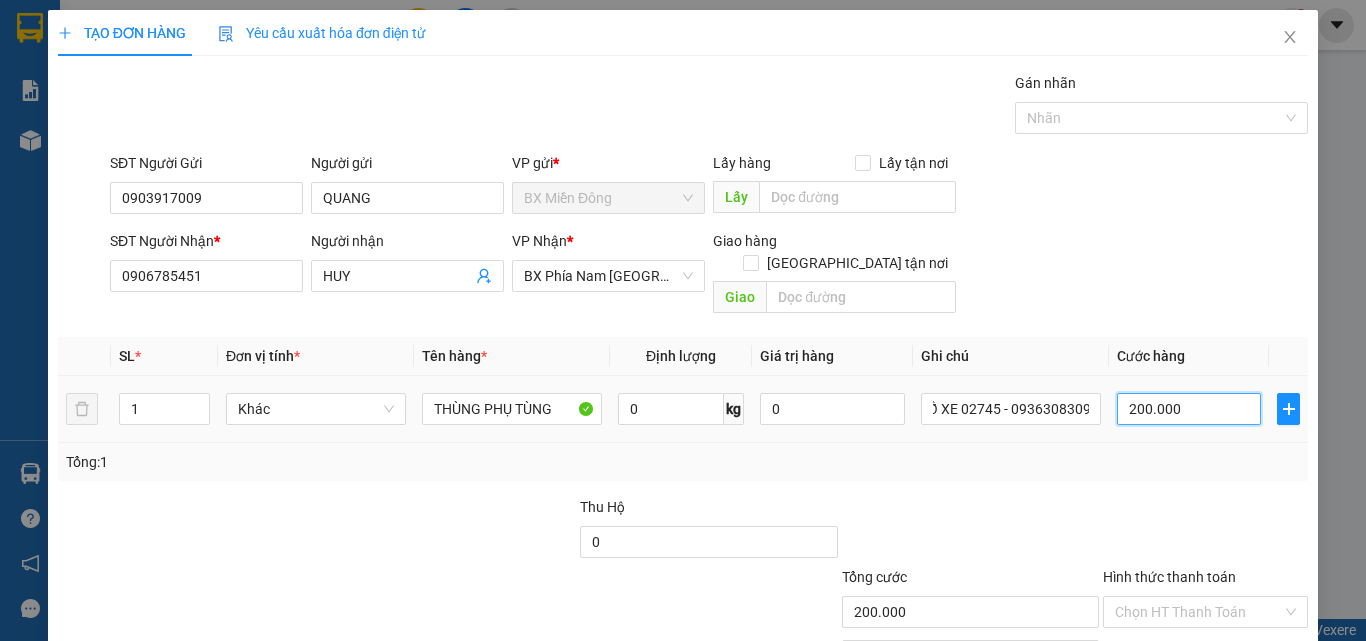 scroll, scrollTop: 0, scrollLeft: 0, axis: both 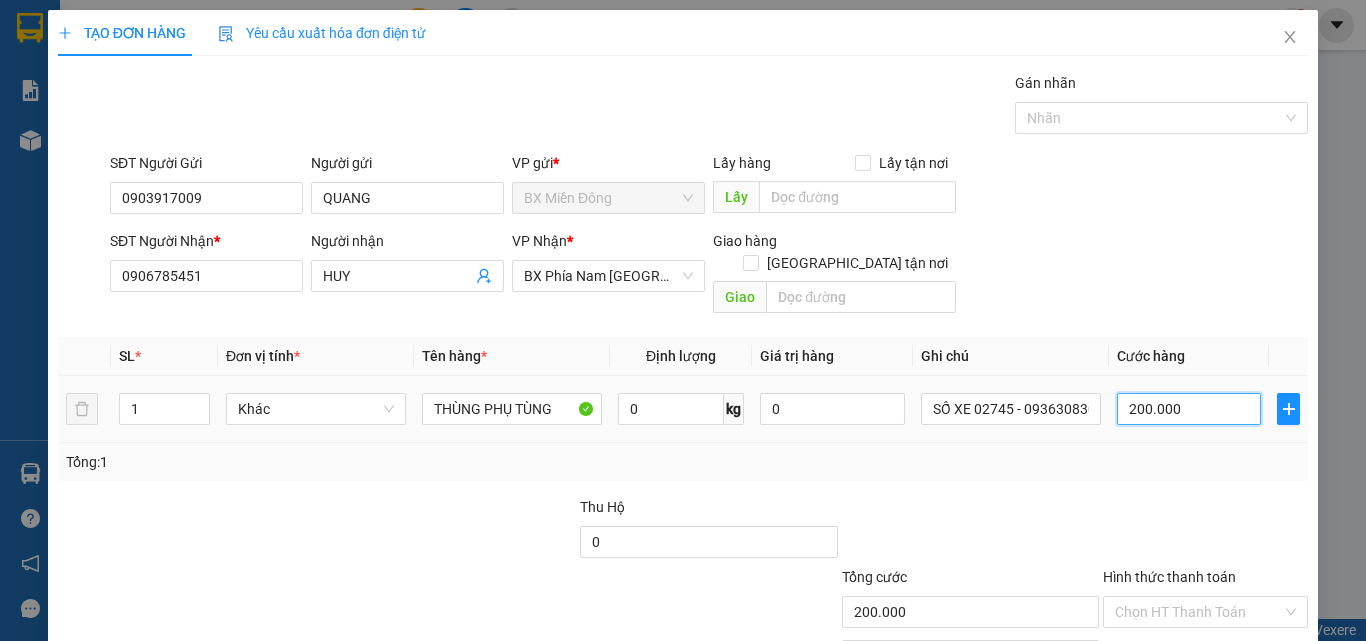 type on "7" 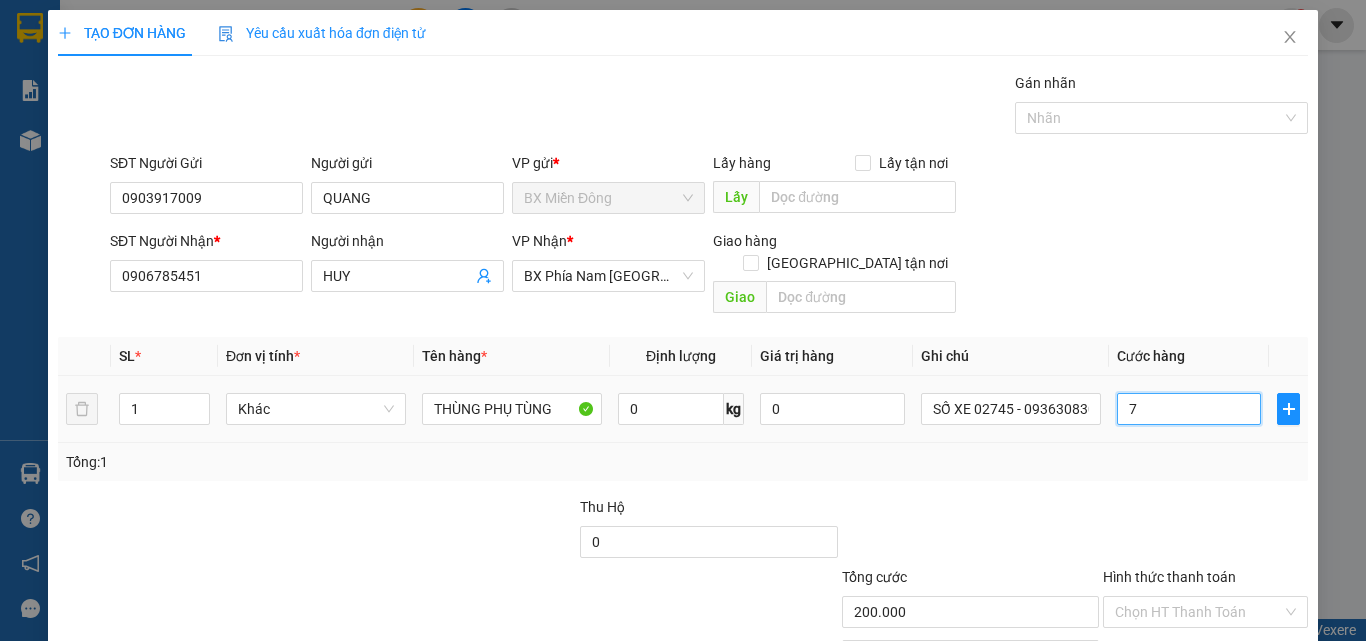 type on "7" 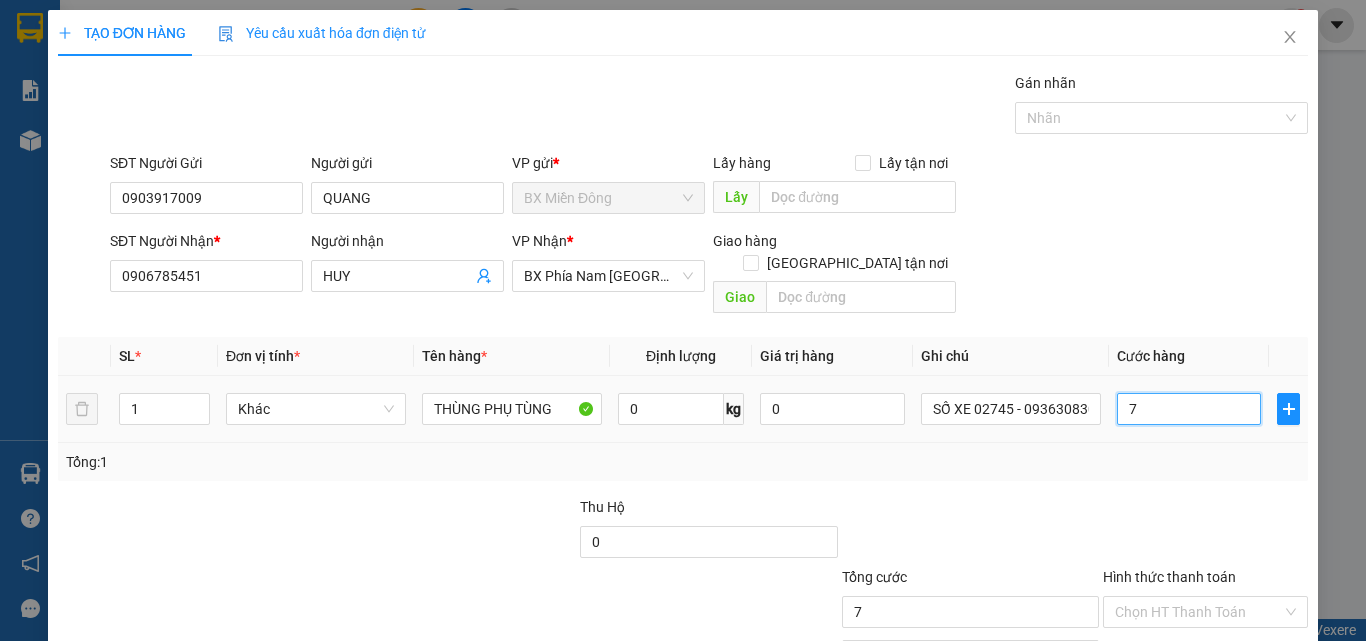 type on "70" 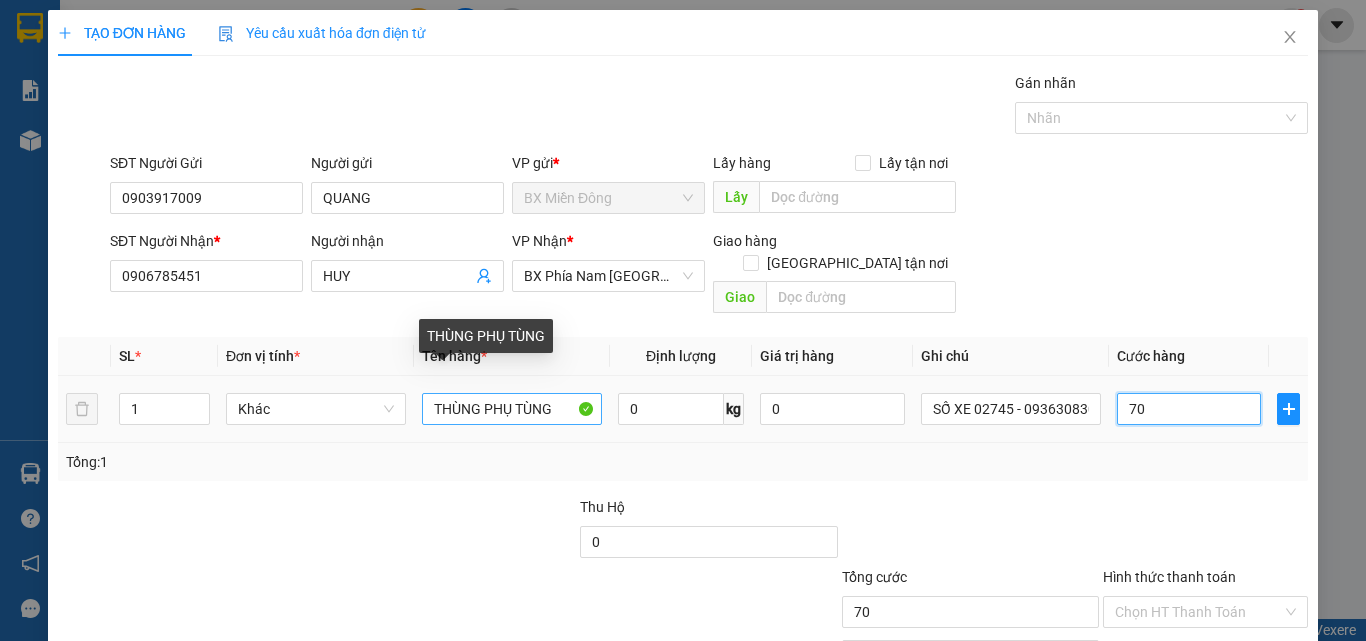 type on "70" 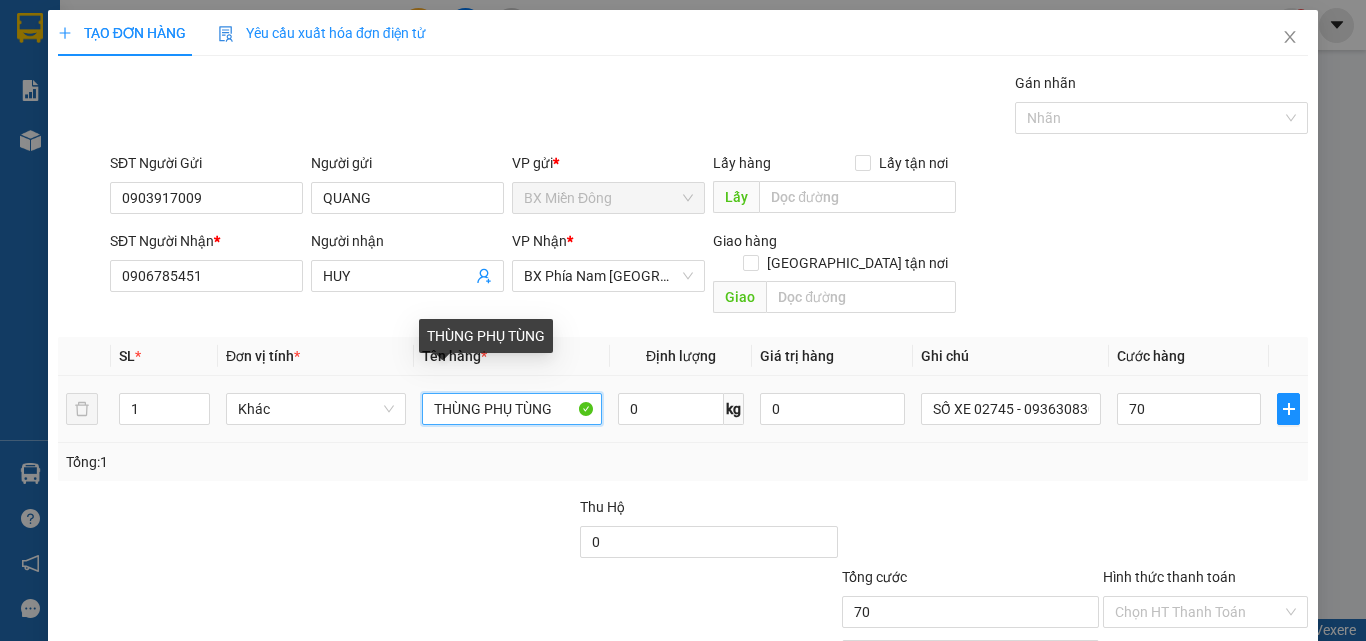 type on "70.000" 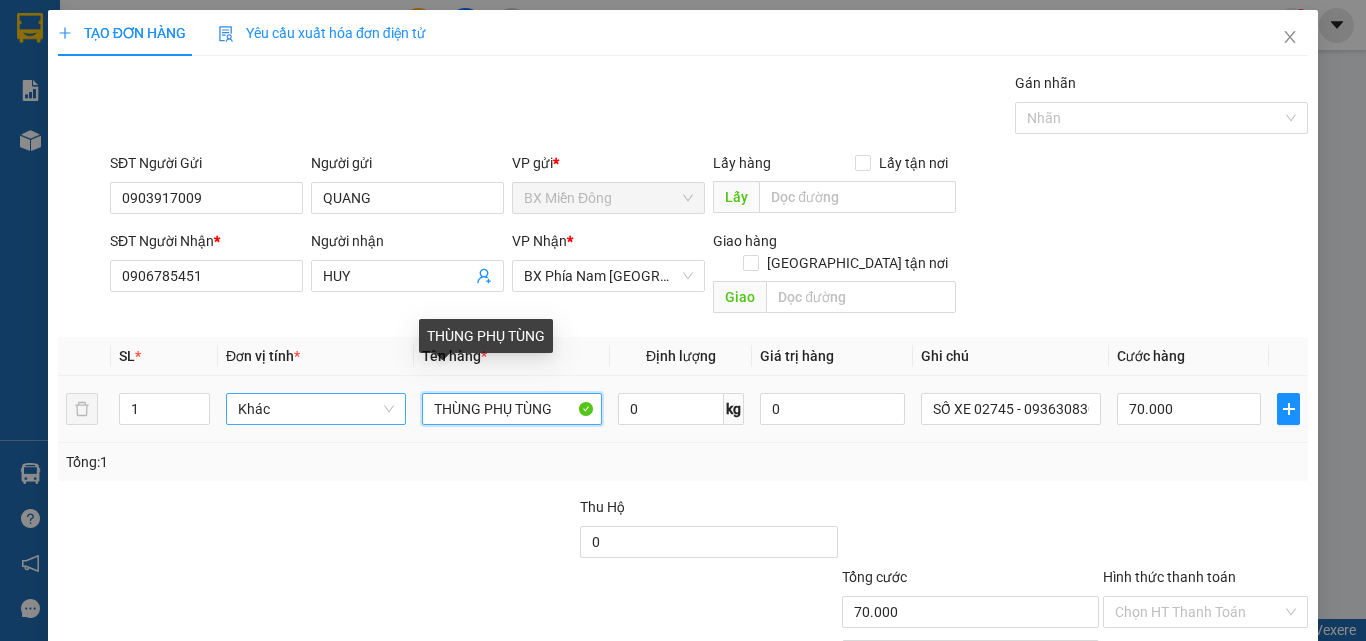 drag, startPoint x: 477, startPoint y: 389, endPoint x: 362, endPoint y: 396, distance: 115.212845 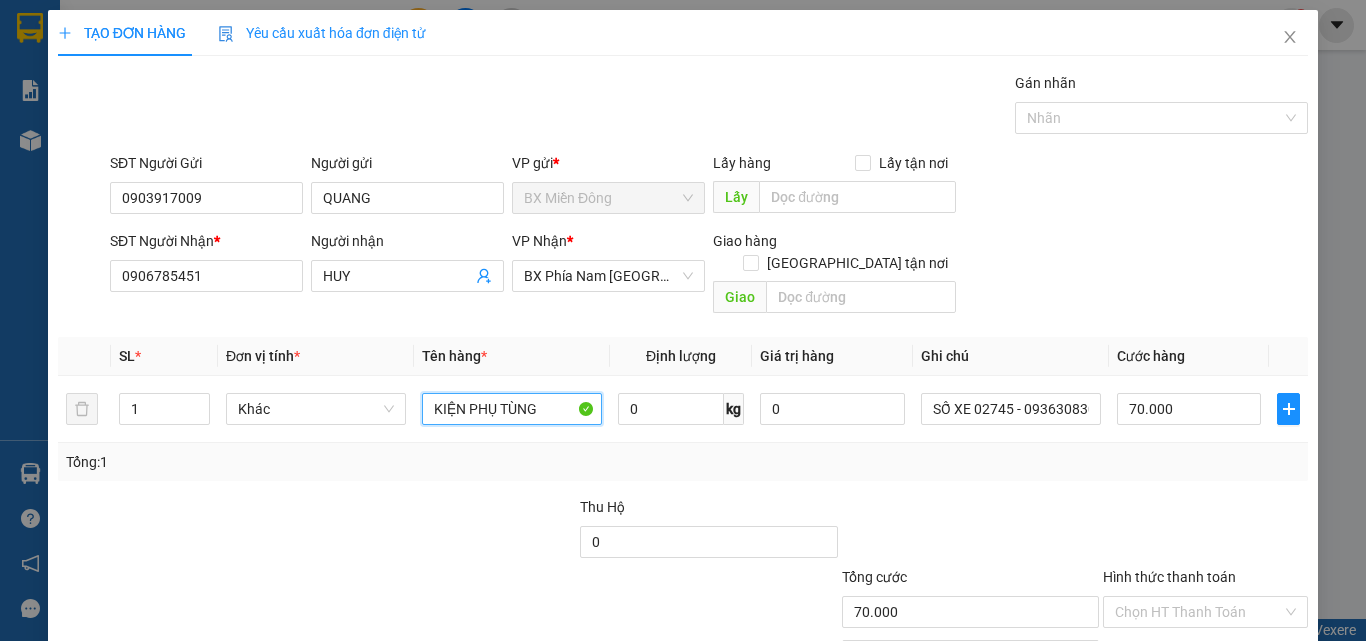 type on "KIỆN PHỤ TÙNG" 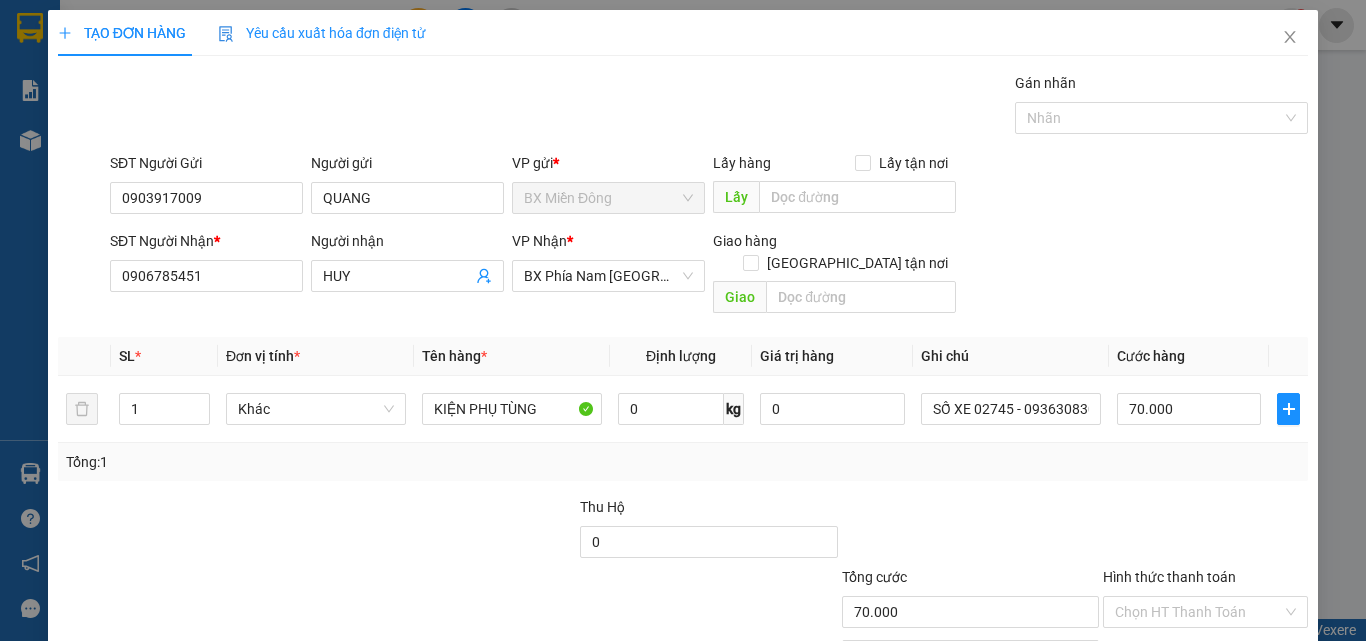 click at bounding box center [970, 531] 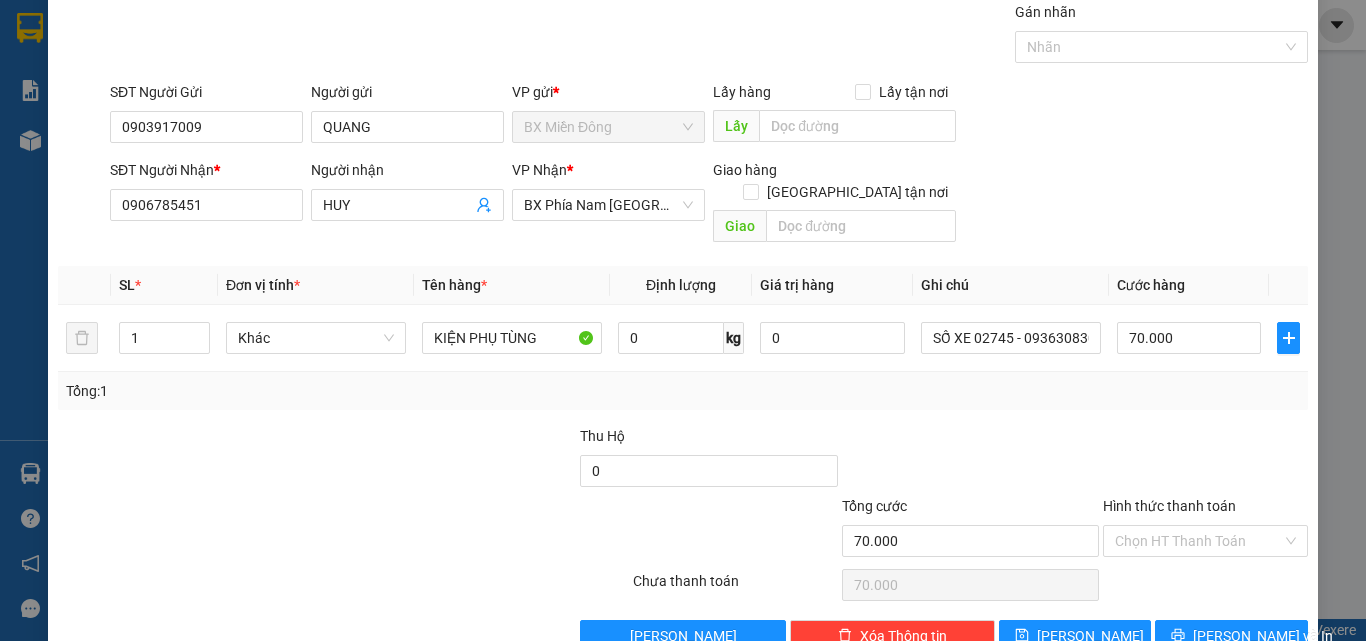 scroll, scrollTop: 99, scrollLeft: 0, axis: vertical 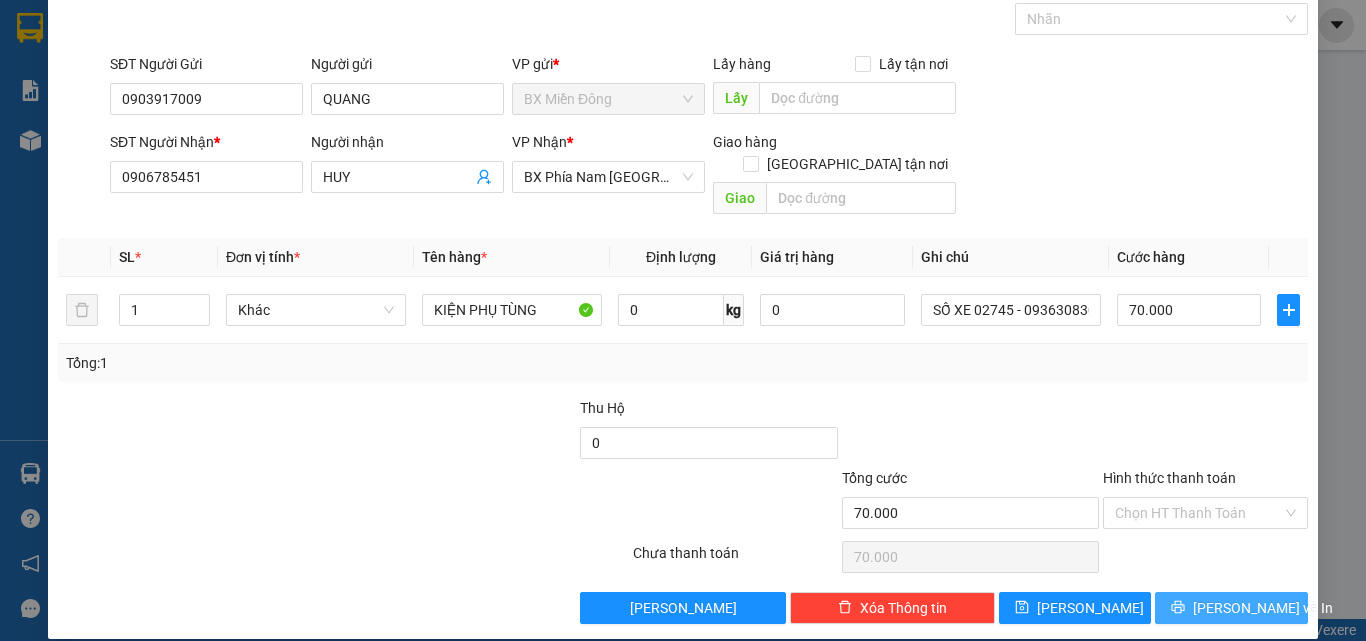 click on "[PERSON_NAME] và In" at bounding box center (1231, 608) 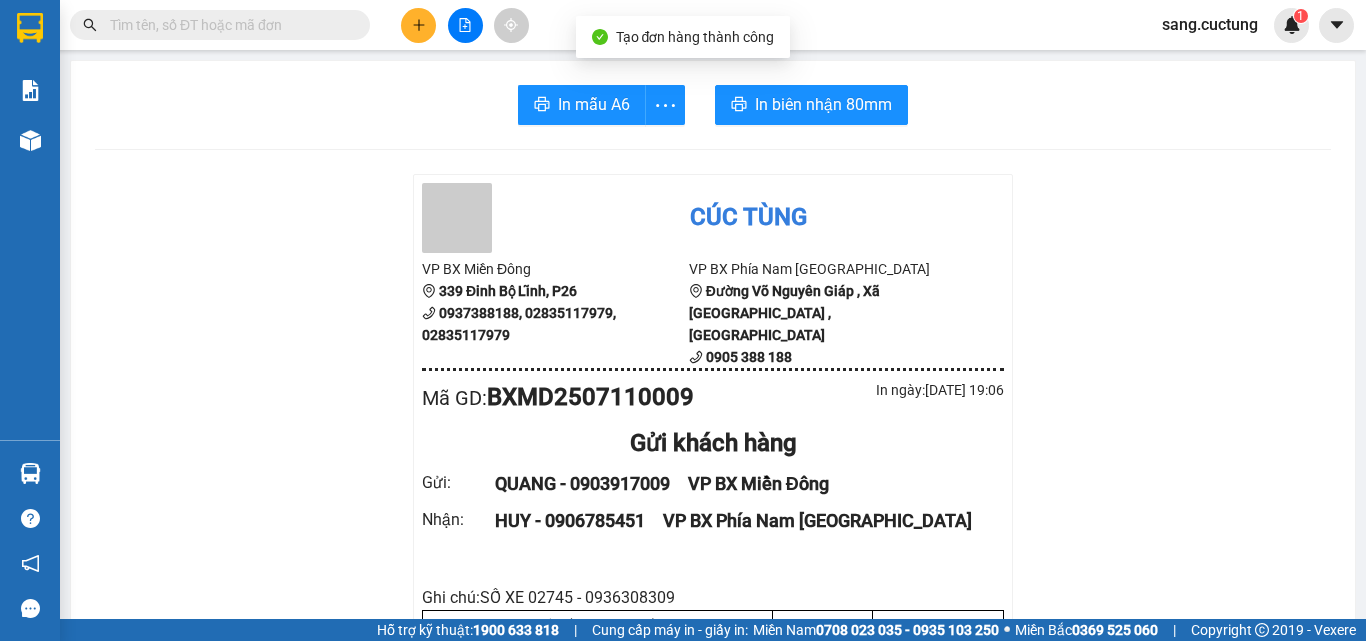 click on "In mẫu A6
In biên nhận 80mm Cúc Tùng VP BX Miền Đông   339 Đinh Bộ Lĩnh, P26   0937388188, 02835117979, 02835117979 VP BX Phía Nam [GEOGRAPHIC_DATA]   [GEOGRAPHIC_DATA] , Xã [GEOGRAPHIC_DATA] , [GEOGRAPHIC_DATA]   0905 388 188 Mã GD :  BXMD2507110009 In ngày:  [DATE]   19:06 Gửi khách hàng Gửi :  QUANG - 0903917009   VP BX Miền Đông Nhận :  HUY - 0906785451   VP BX Phía Nam [GEOGRAPHIC_DATA] Ghi chú:  SỐ XE 02745 - 0936308309   Tên (giá trị hàng) SL Cước món hàng KIỆN PHỤ TÙNG   (0) 1 70.000 Tổng cộng 1 70.000 Loading... Chưa thanh toán : 70.000 VND Tổng phải thu : 70.000 VND Người gửi hàng xác nhận NV nhận hàng (Kí và ghi rõ họ tên) [PERSON_NAME] NV nhận hàng (Kí và ghi rõ họ tên) Quy định nhận/gửi hàng : Không chở hàng quốc cấm Số ngày giữ tối đa tại VP nhận: 07 ngày, với thực phẩm không quá 24h Bồi thường hàng có kê khai = tiền cước nhân 10, không kê khai nhân 5" at bounding box center [713, 1335] 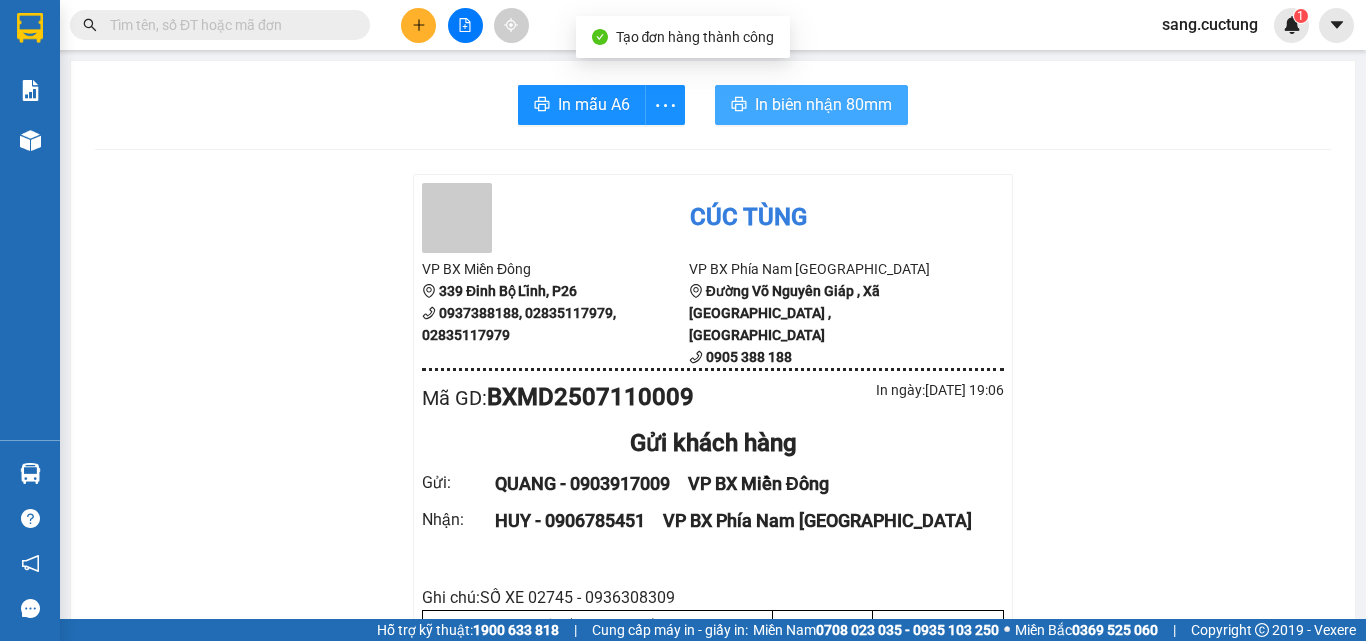 click on "In biên nhận 80mm" at bounding box center (823, 104) 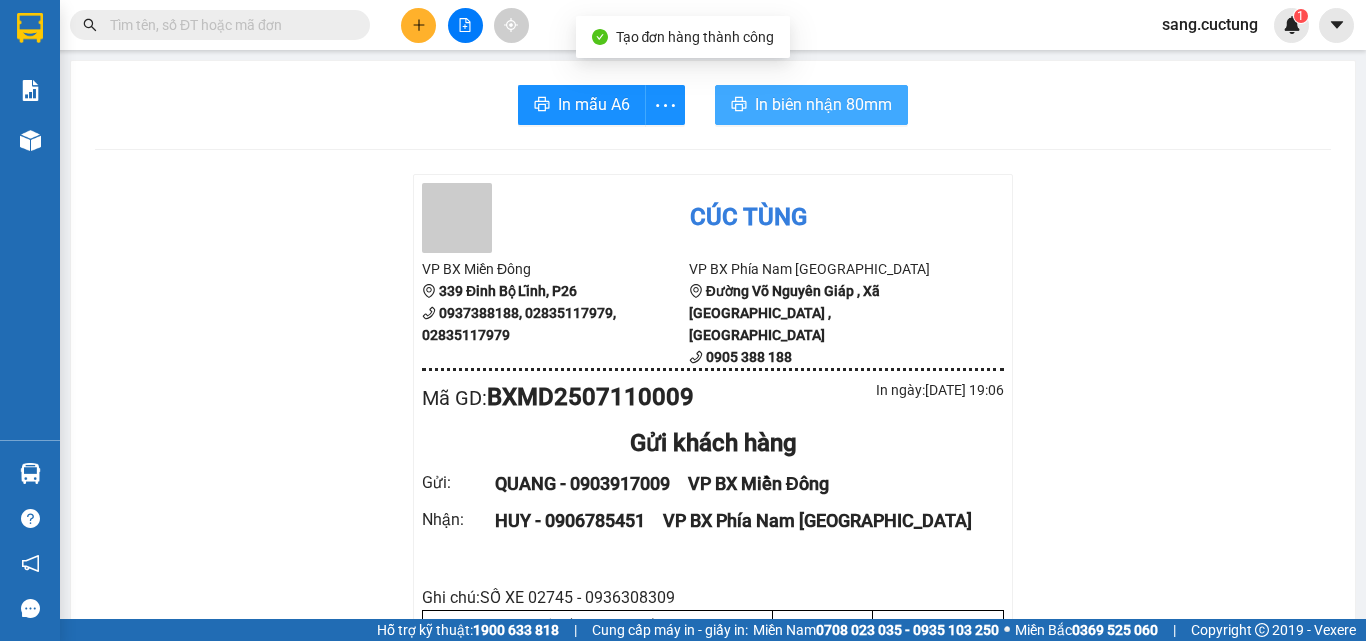 scroll, scrollTop: 0, scrollLeft: 0, axis: both 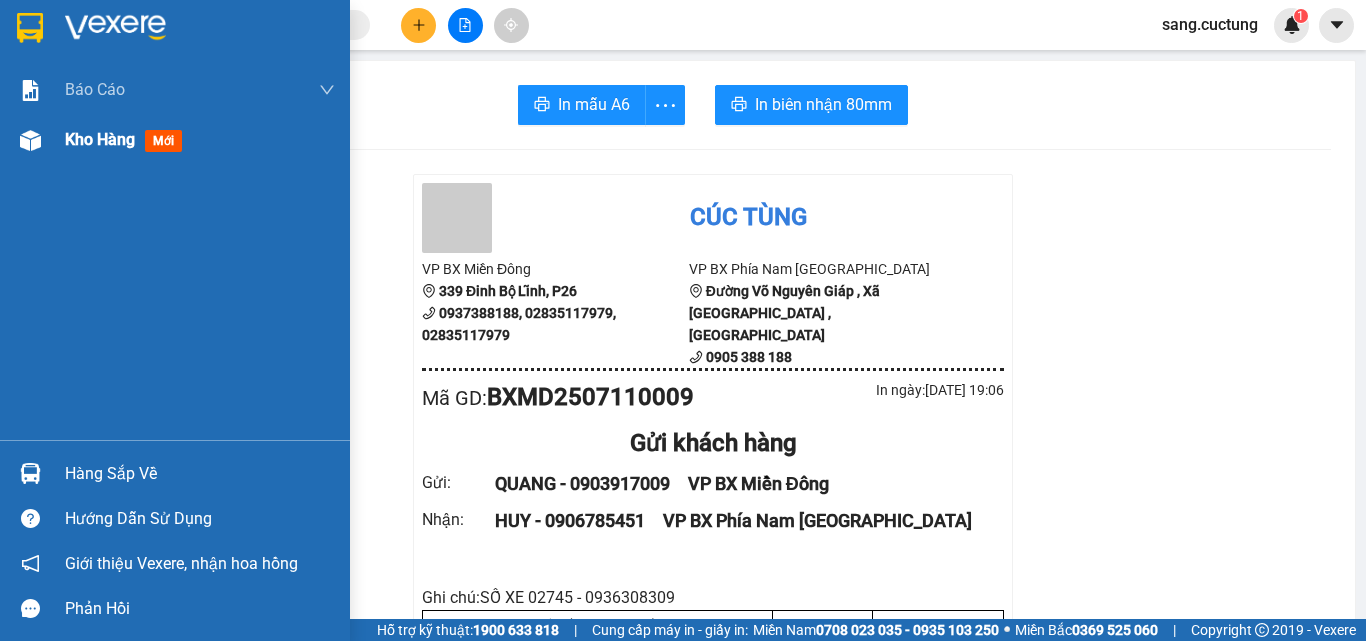click on "Kho hàng" at bounding box center (100, 139) 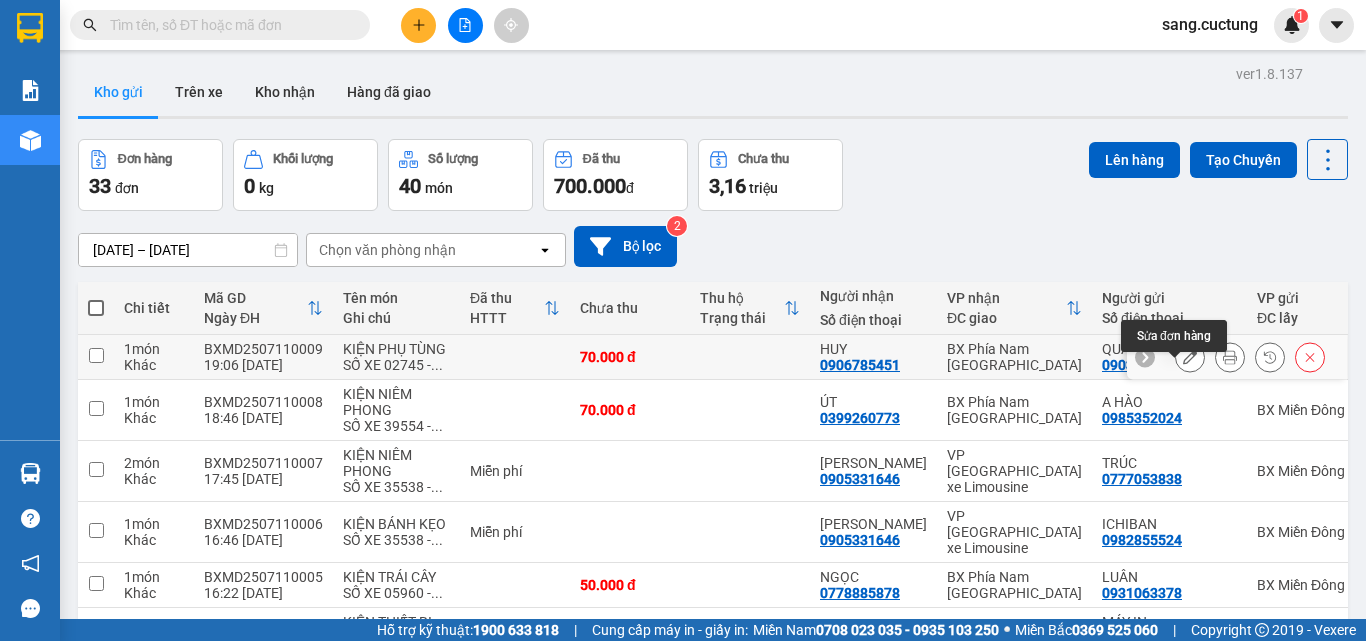 click 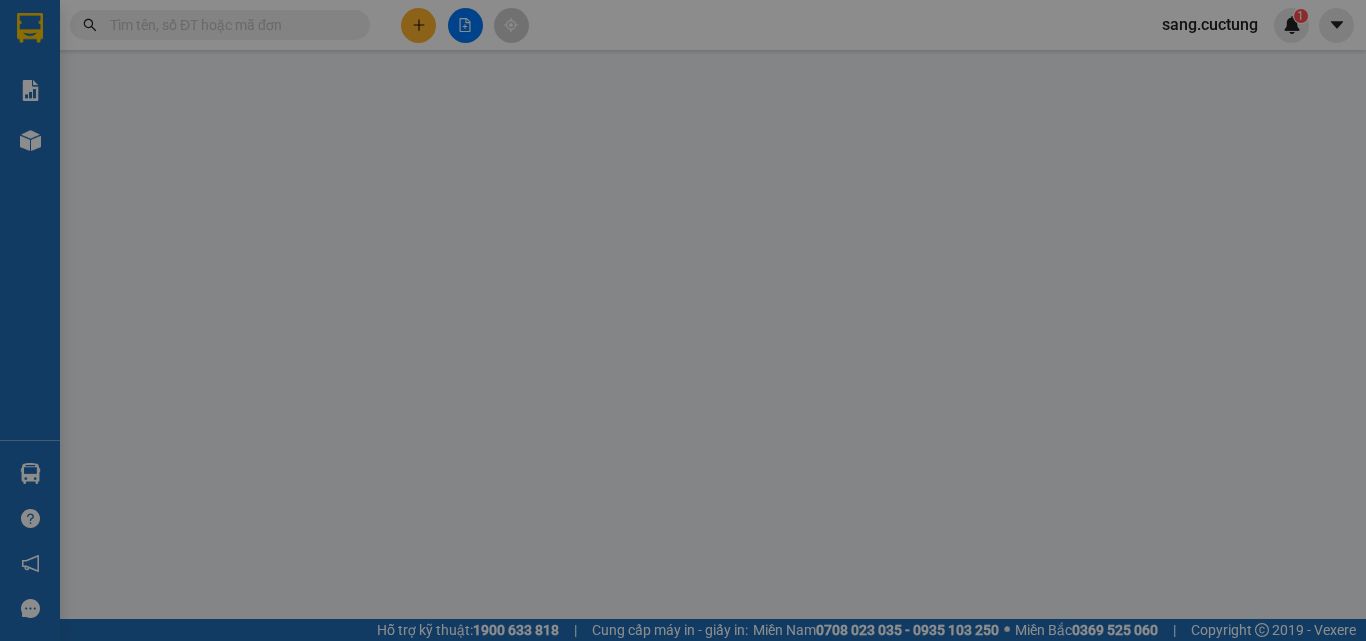 type on "0903917009" 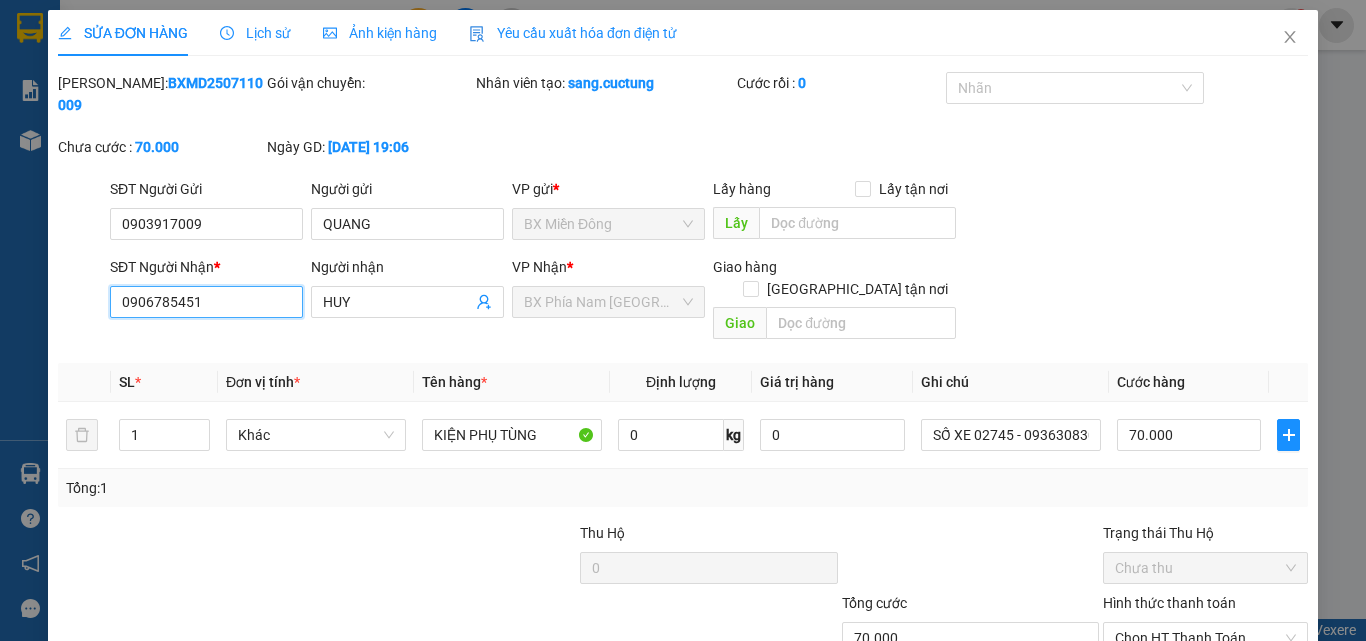 click on "0906785451" at bounding box center [206, 302] 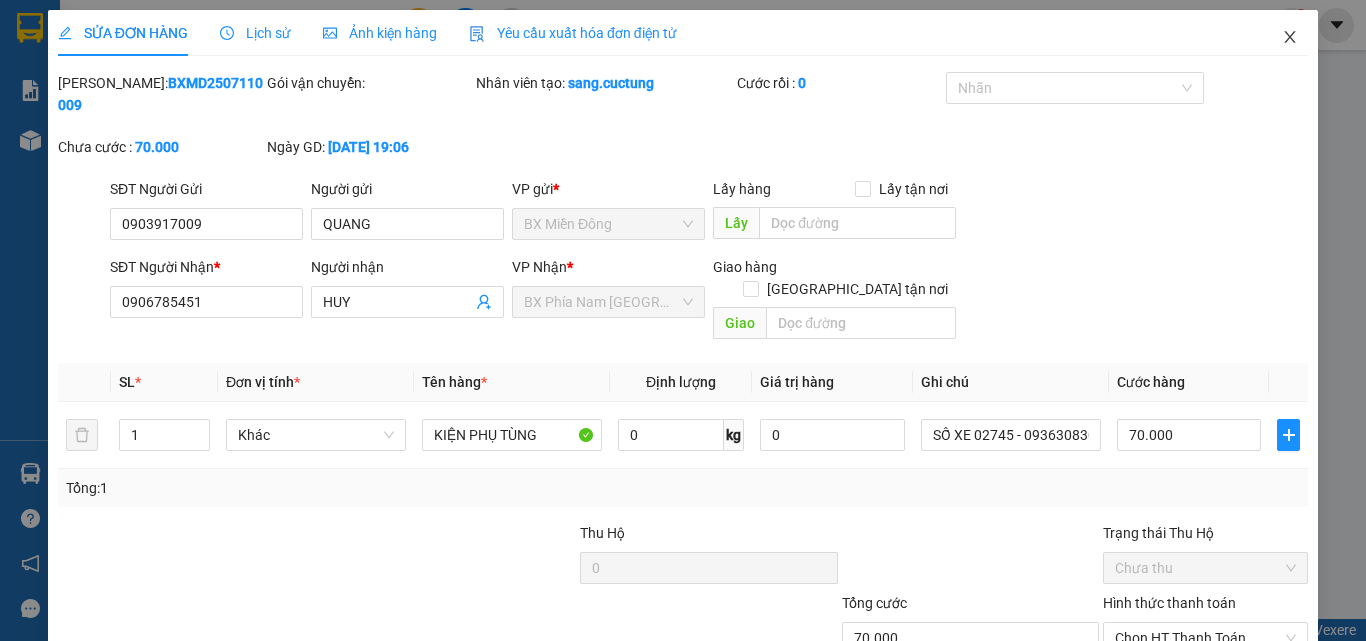 click 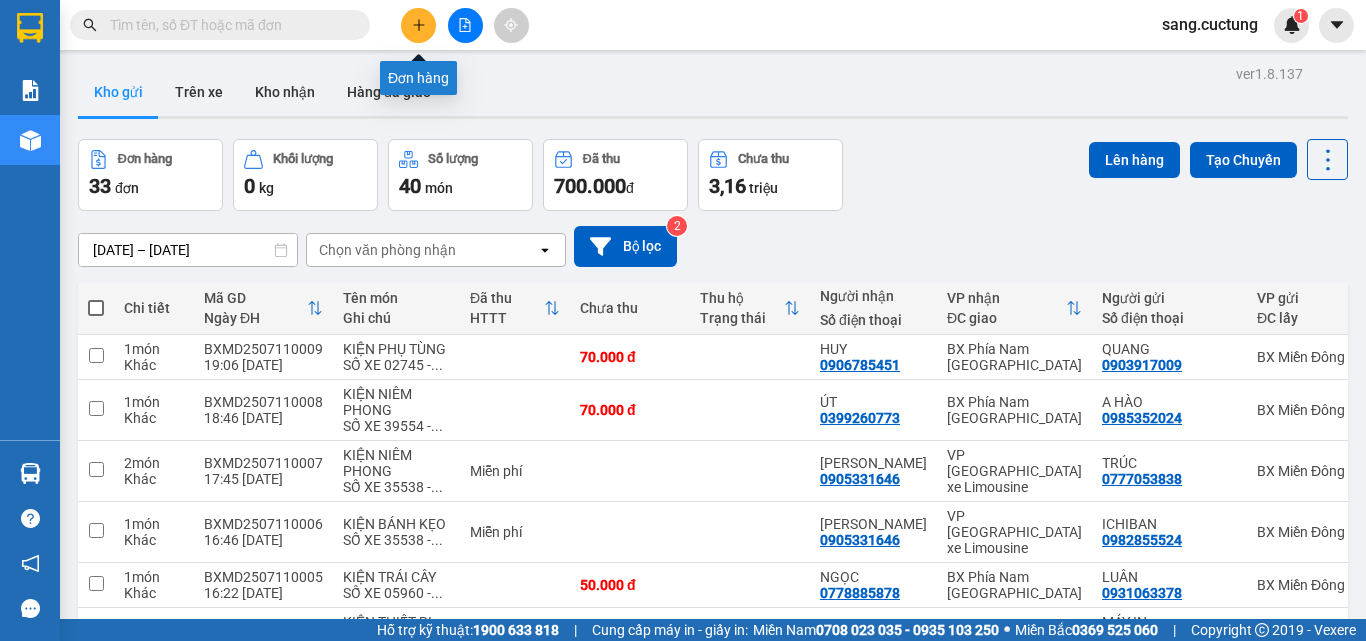 click at bounding box center [418, 25] 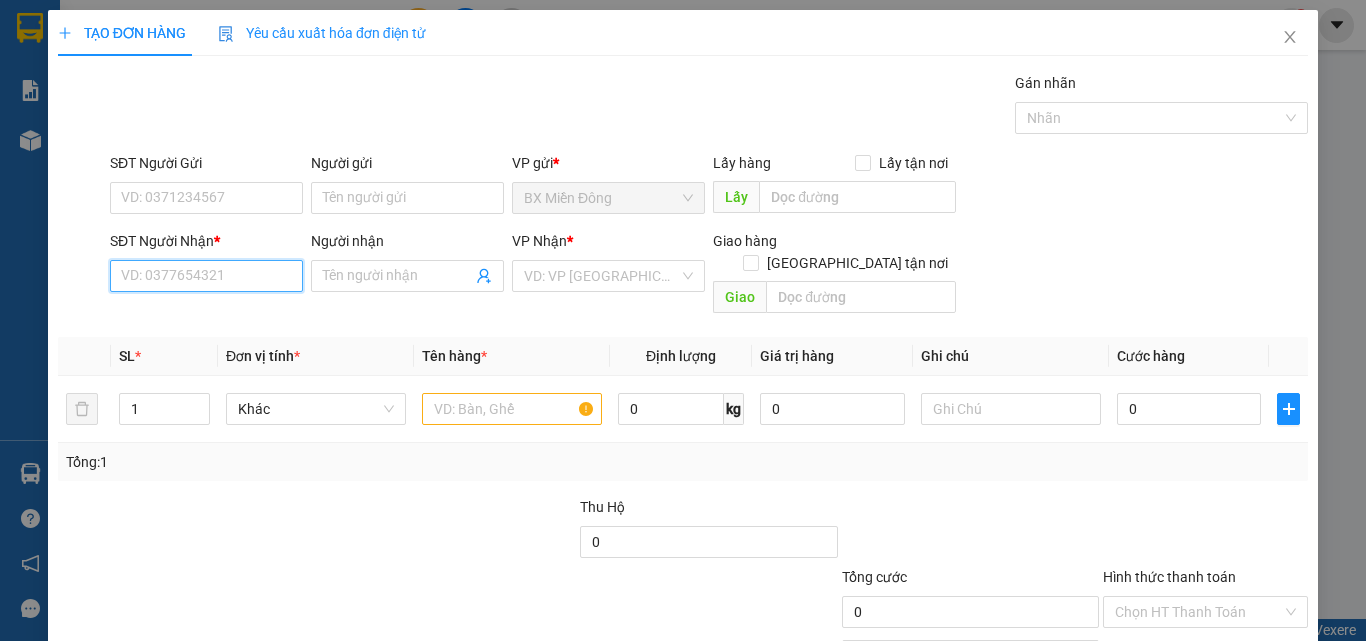 click on "SĐT Người Nhận  *" at bounding box center (206, 276) 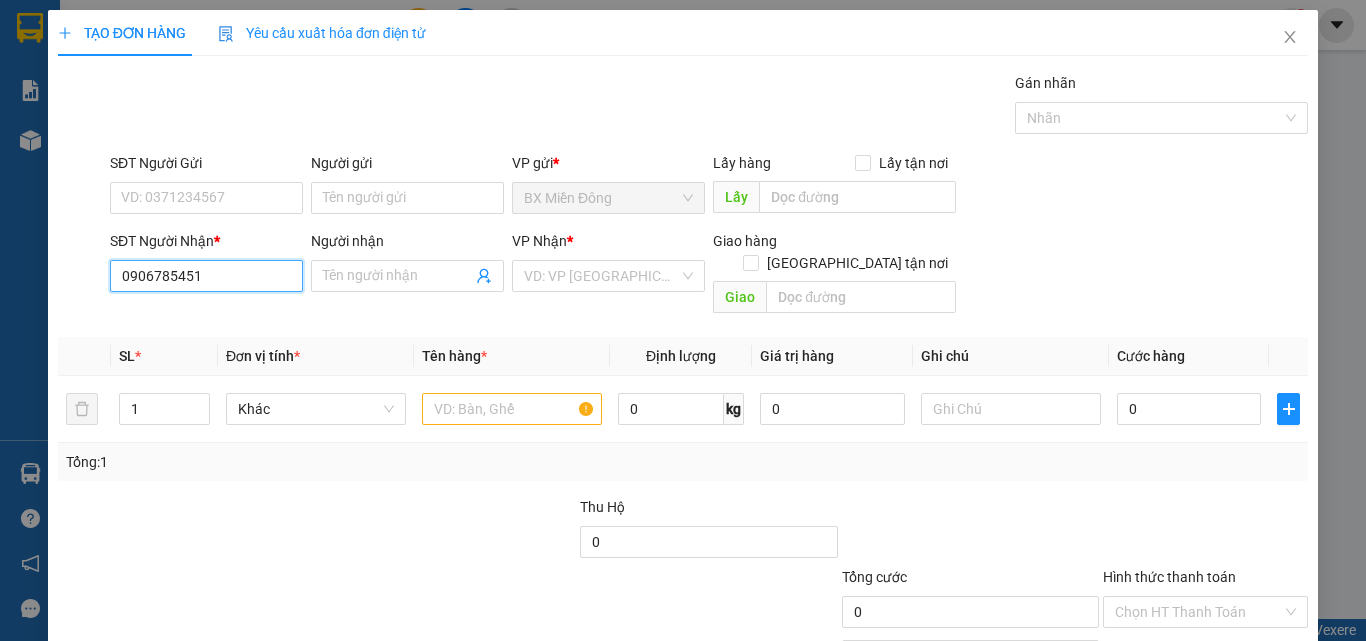 type on "0906785451" 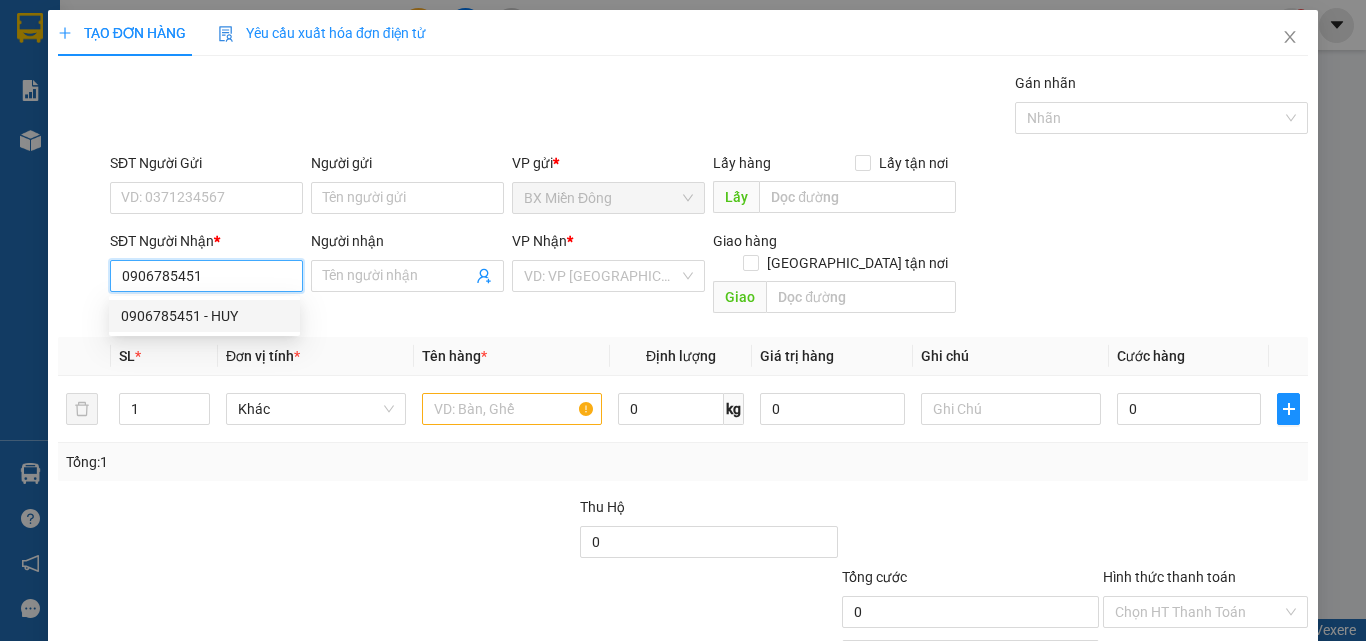 click on "0906785451 - HUY" at bounding box center (204, 316) 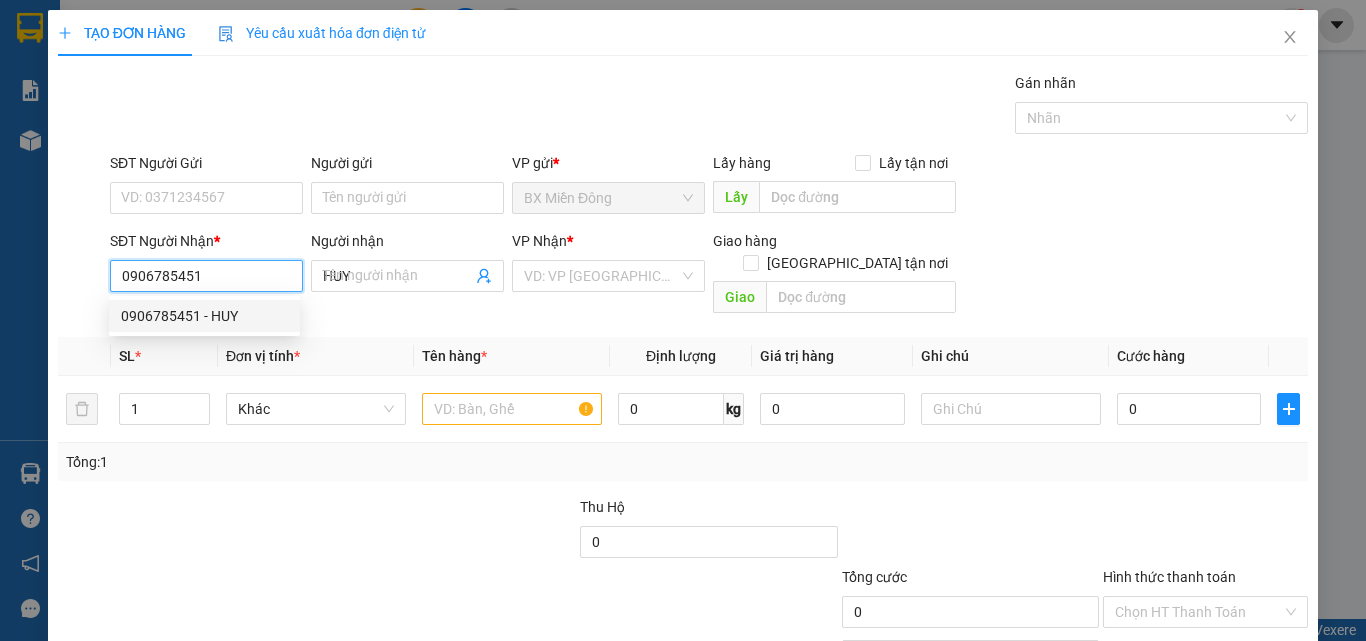 type on "70.000" 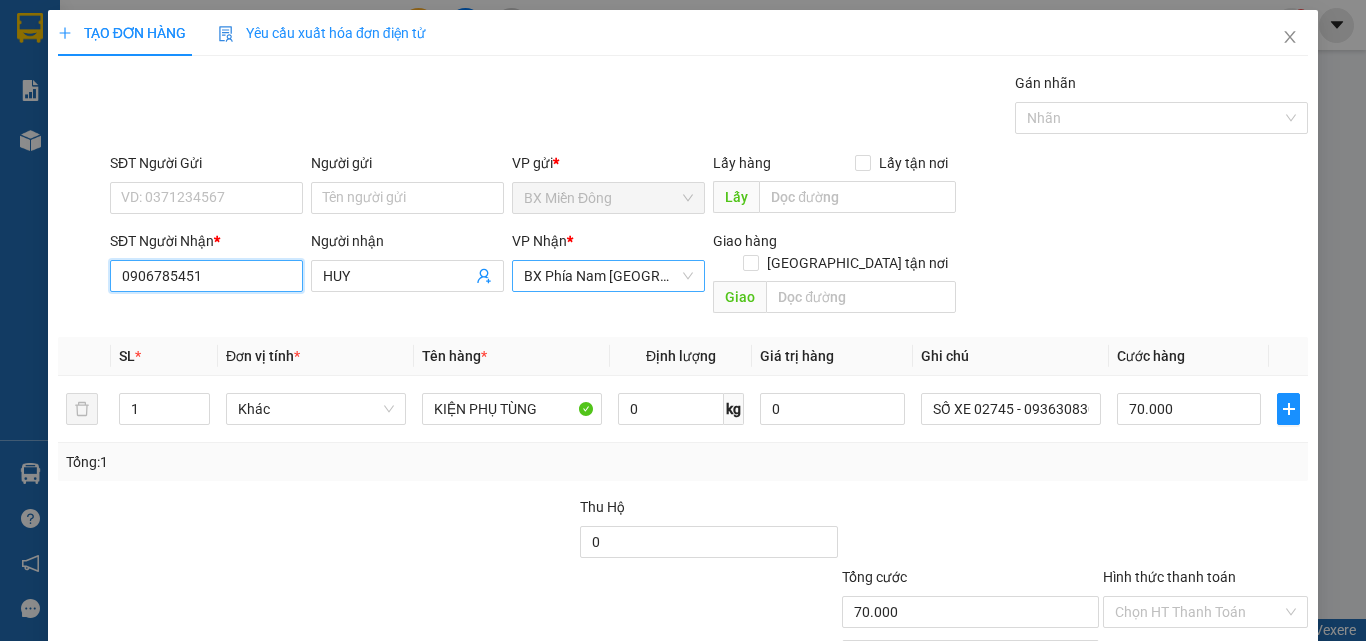 click on "BX Phía Nam [GEOGRAPHIC_DATA]" at bounding box center [608, 276] 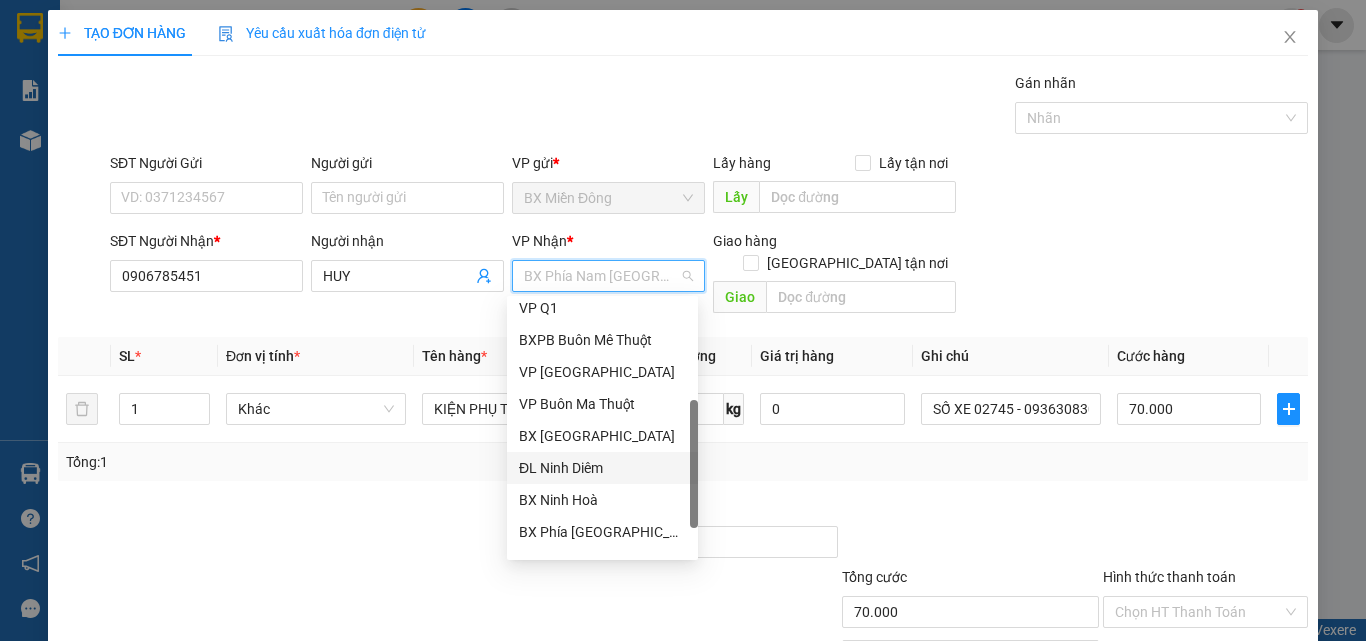 scroll, scrollTop: 256, scrollLeft: 0, axis: vertical 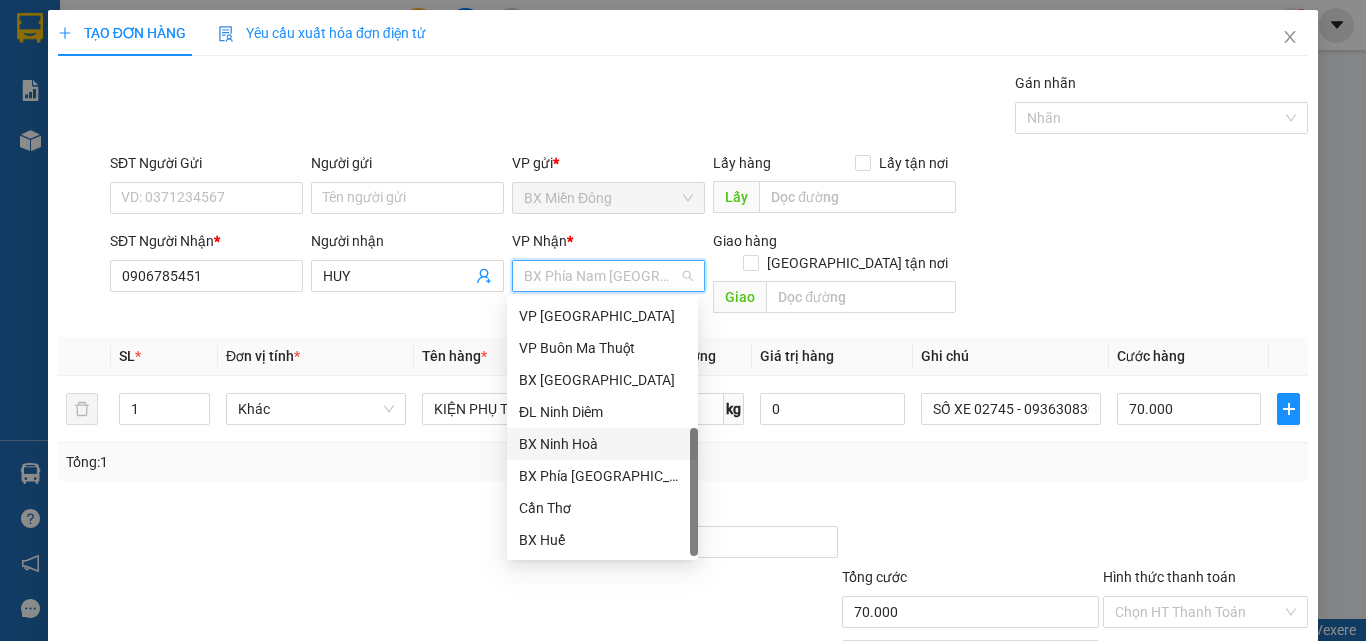 click on "BX Ninh Hoà" at bounding box center [602, 444] 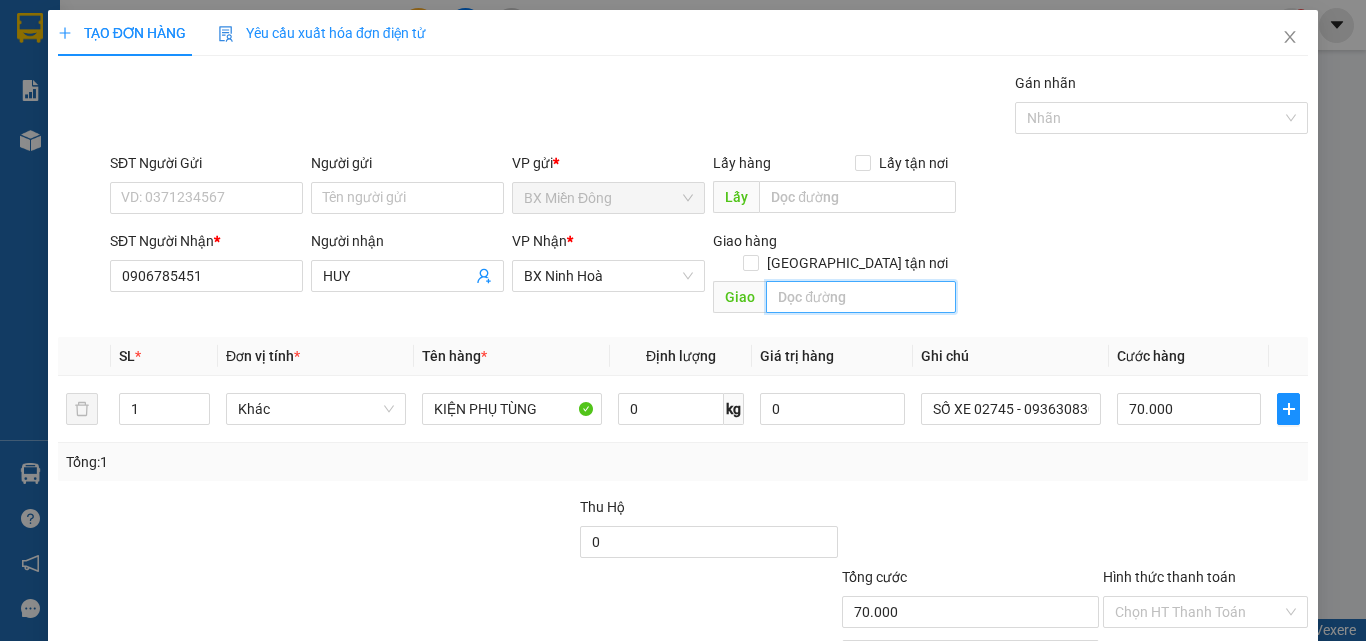click at bounding box center (861, 297) 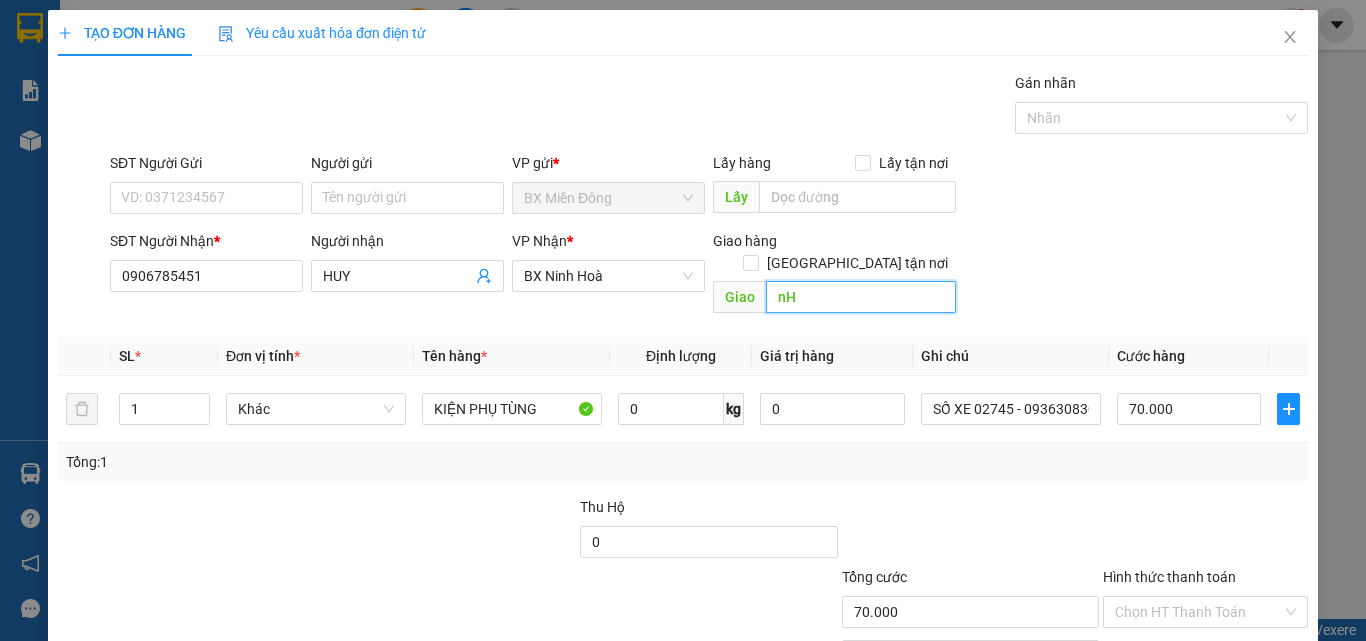 type on "n" 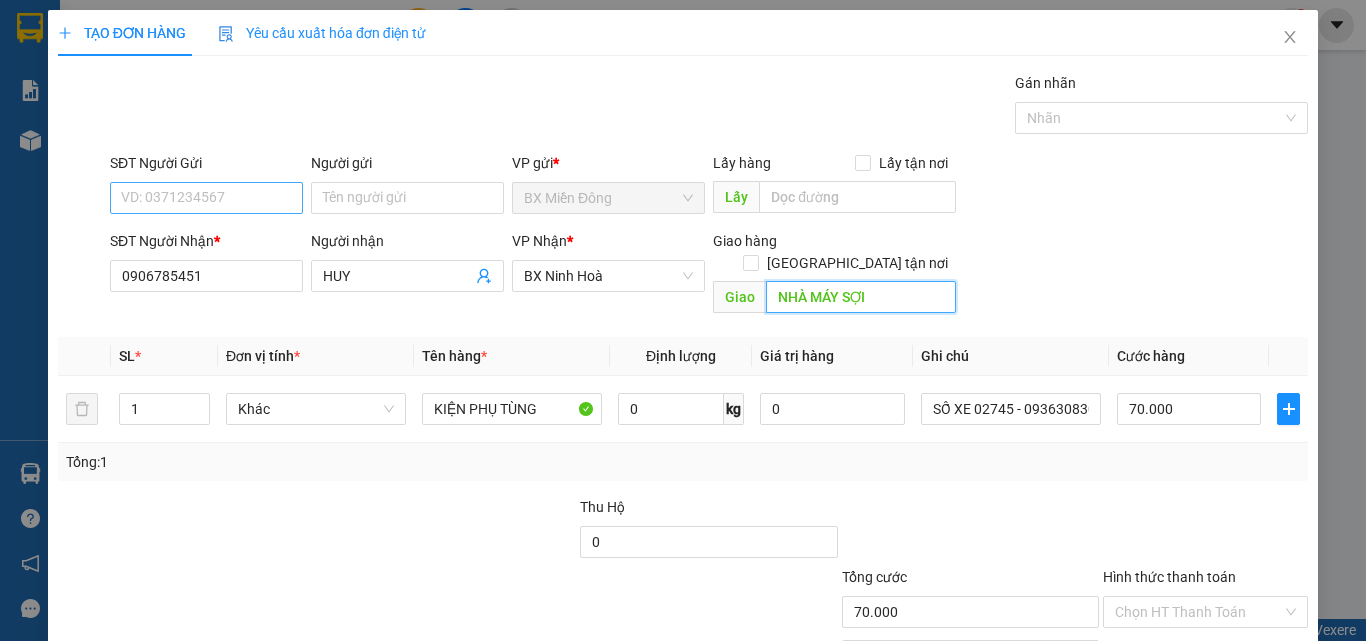 type on "NHÀ MÁY SỢI" 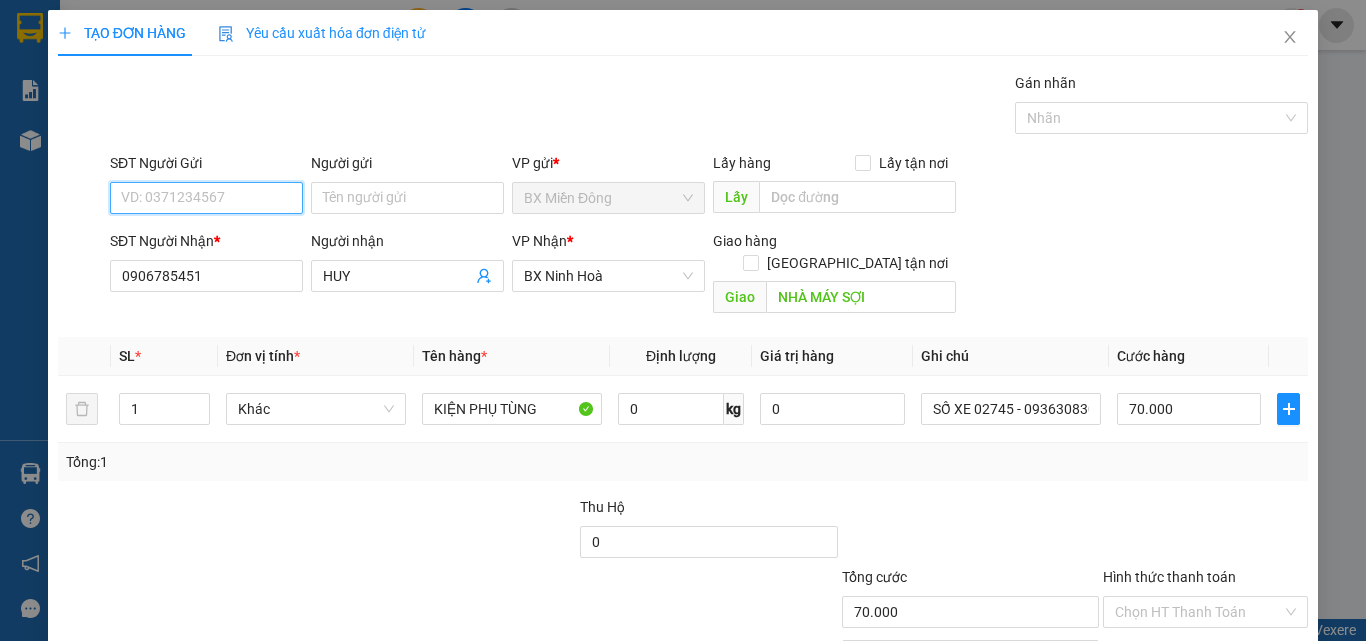 click on "SĐT Người Gửi" at bounding box center (206, 198) 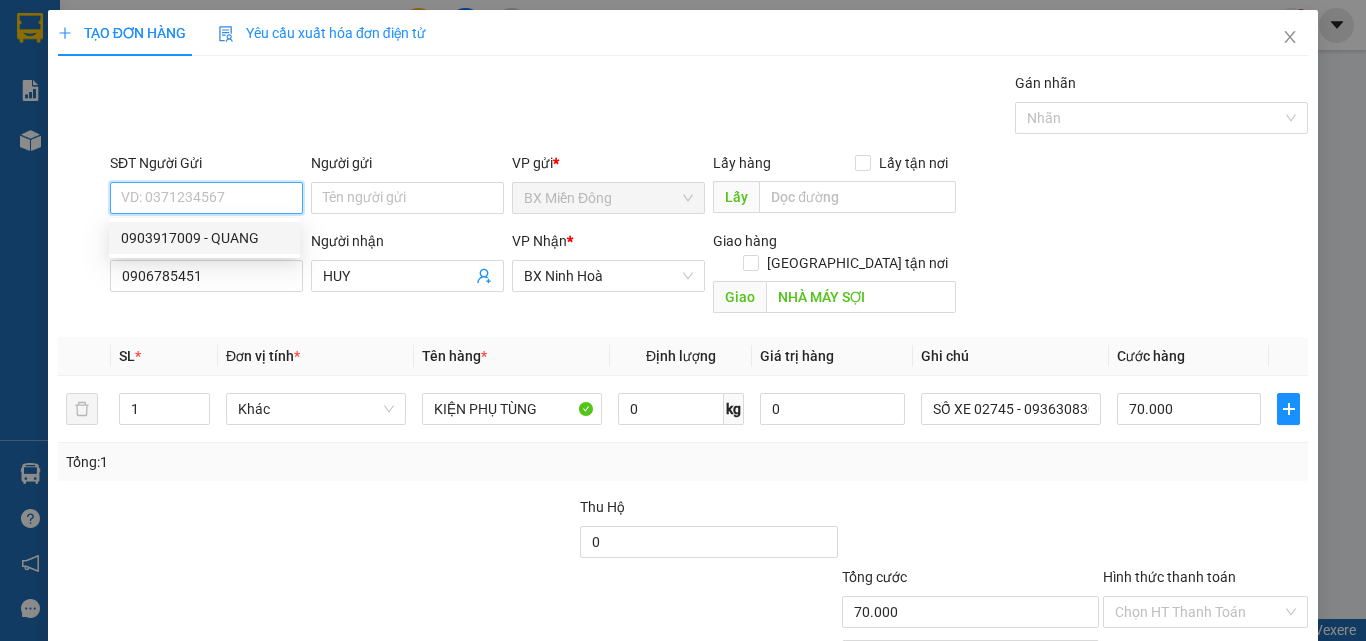 click on "0903917009 - QUANG" at bounding box center (204, 238) 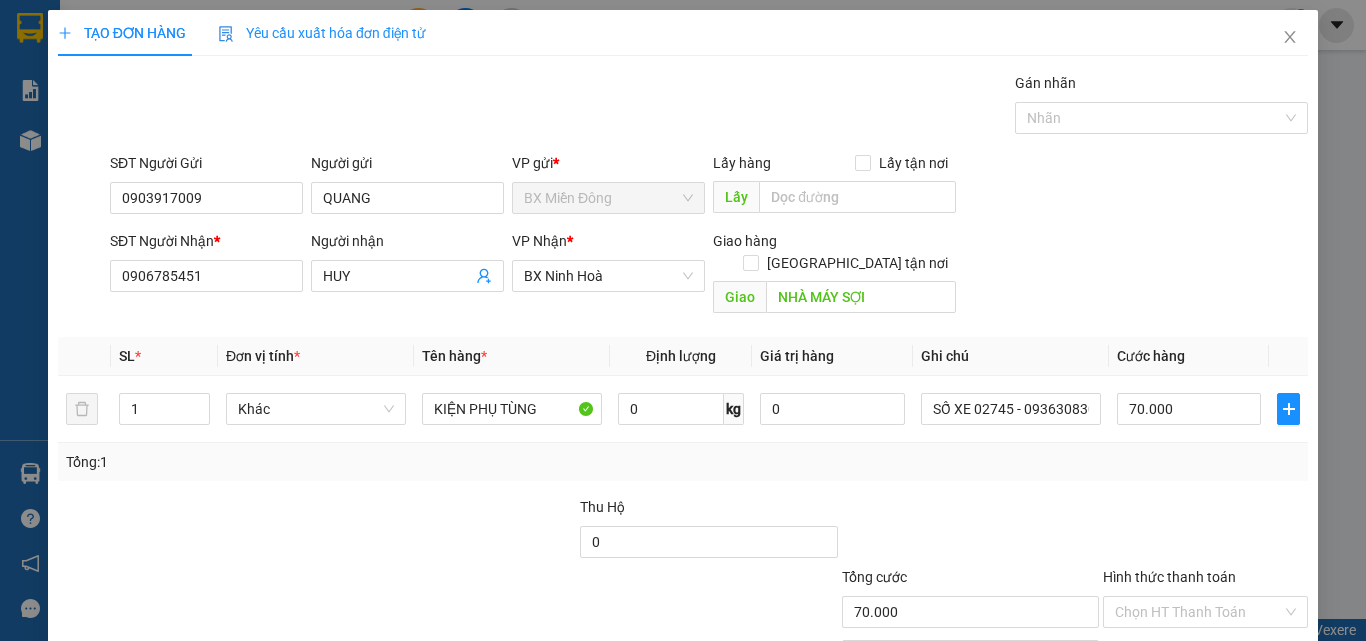 click on "Tổng:  1" at bounding box center (683, 462) 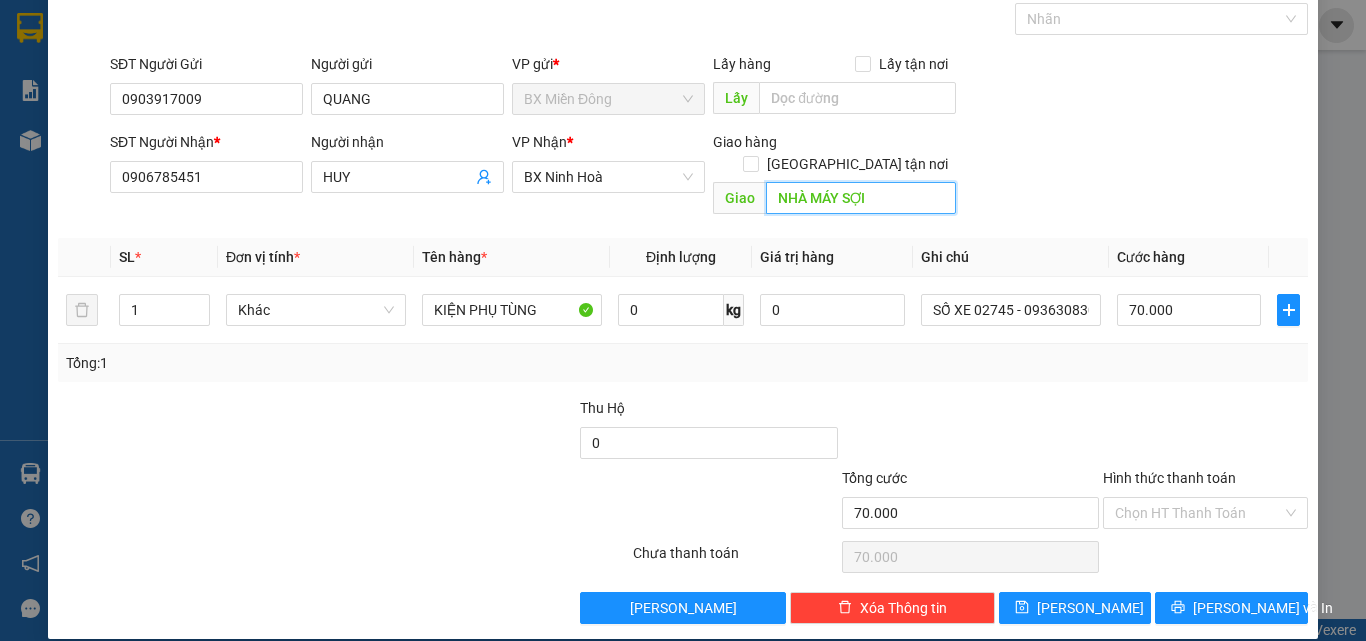 click on "NHÀ MÁY SỢI" at bounding box center (861, 198) 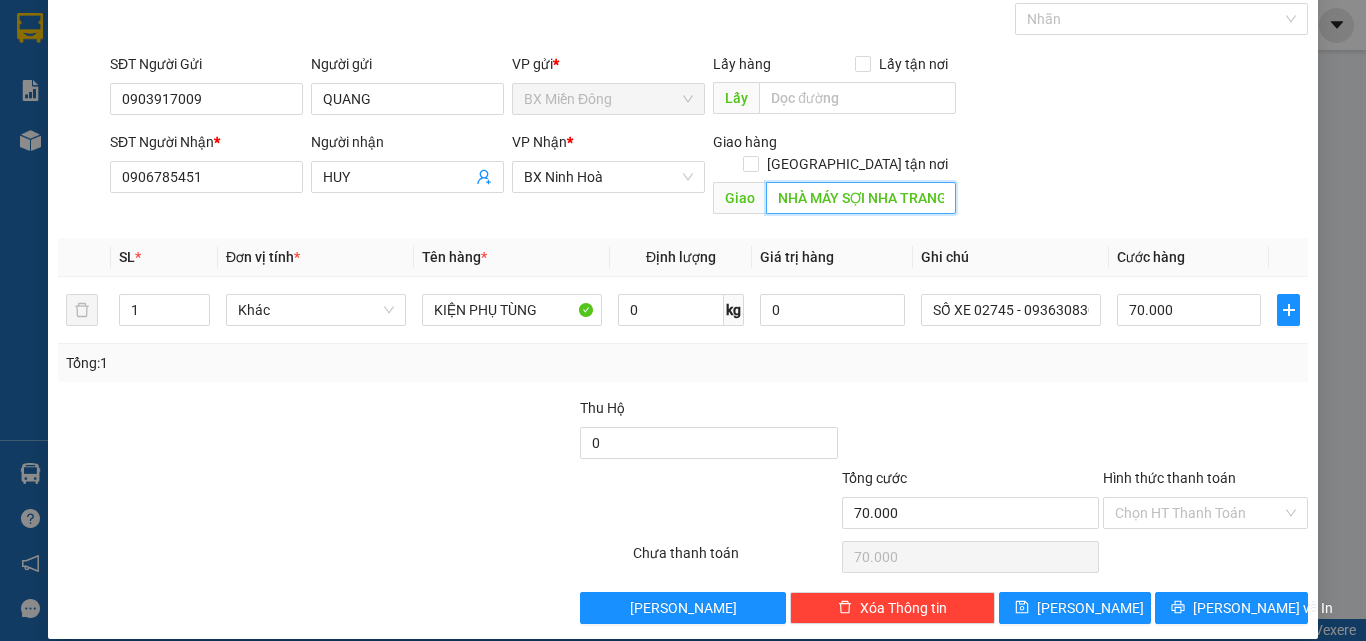 scroll, scrollTop: 0, scrollLeft: 10, axis: horizontal 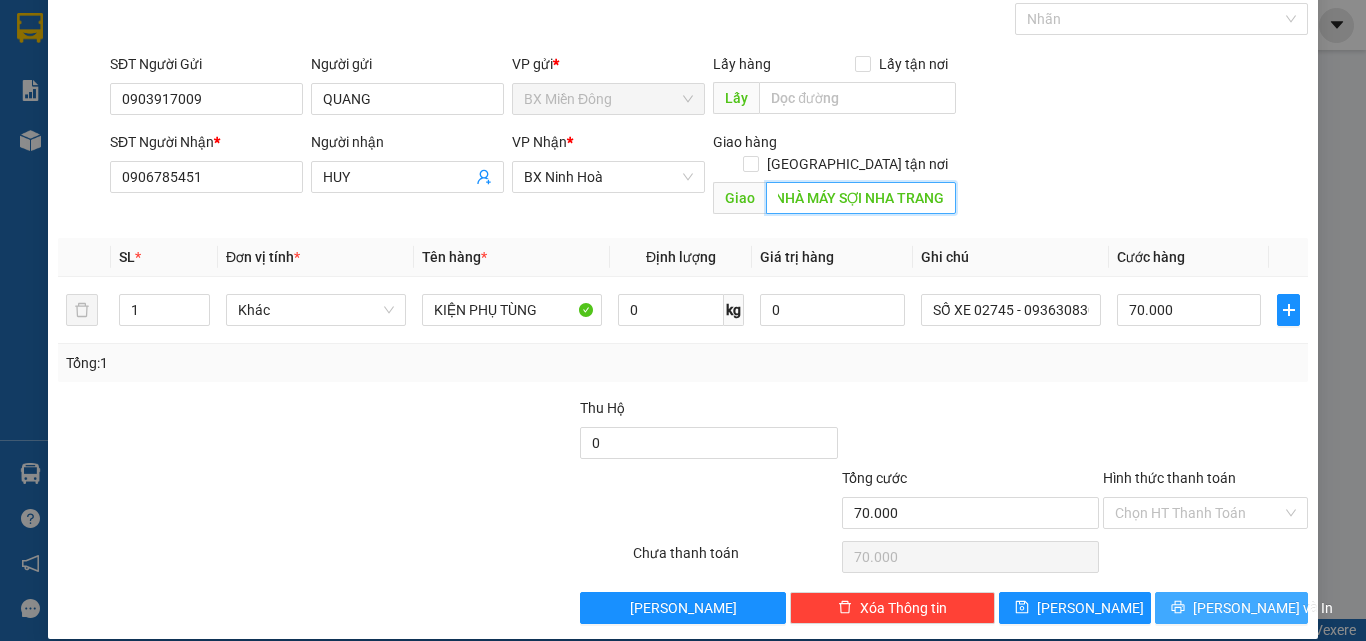 type on "NHÀ MÁY SỢI NHA TRANG" 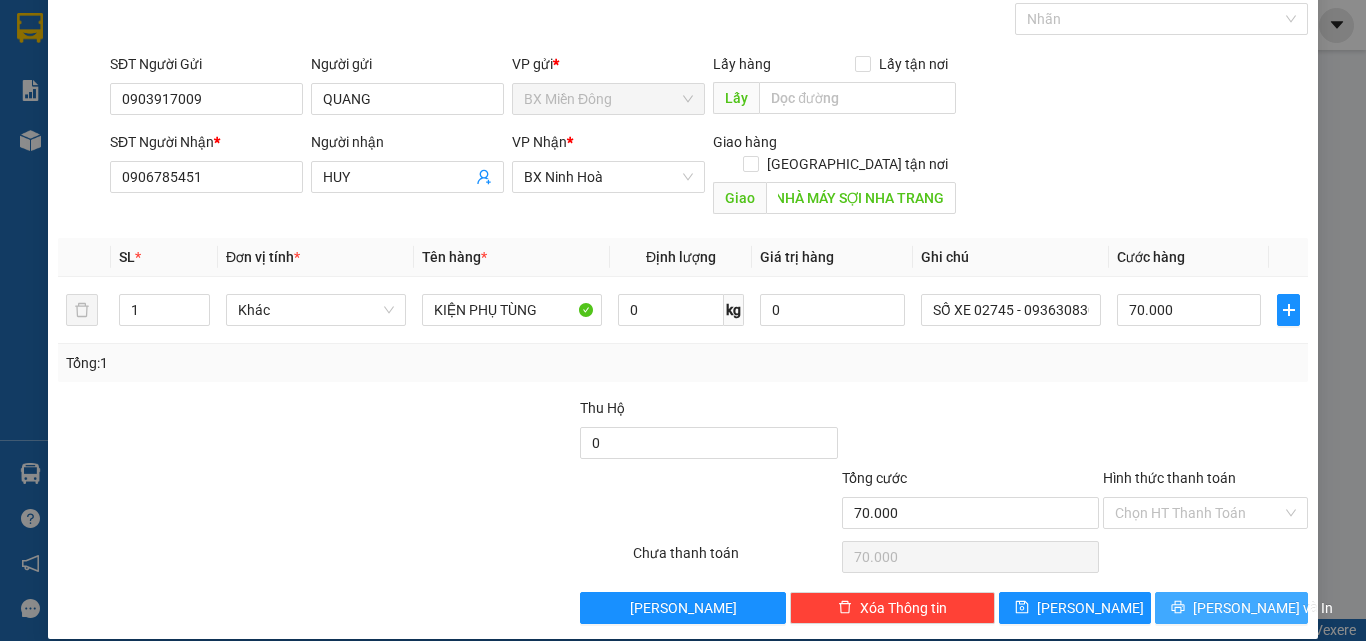 click on "[PERSON_NAME] và In" at bounding box center (1231, 608) 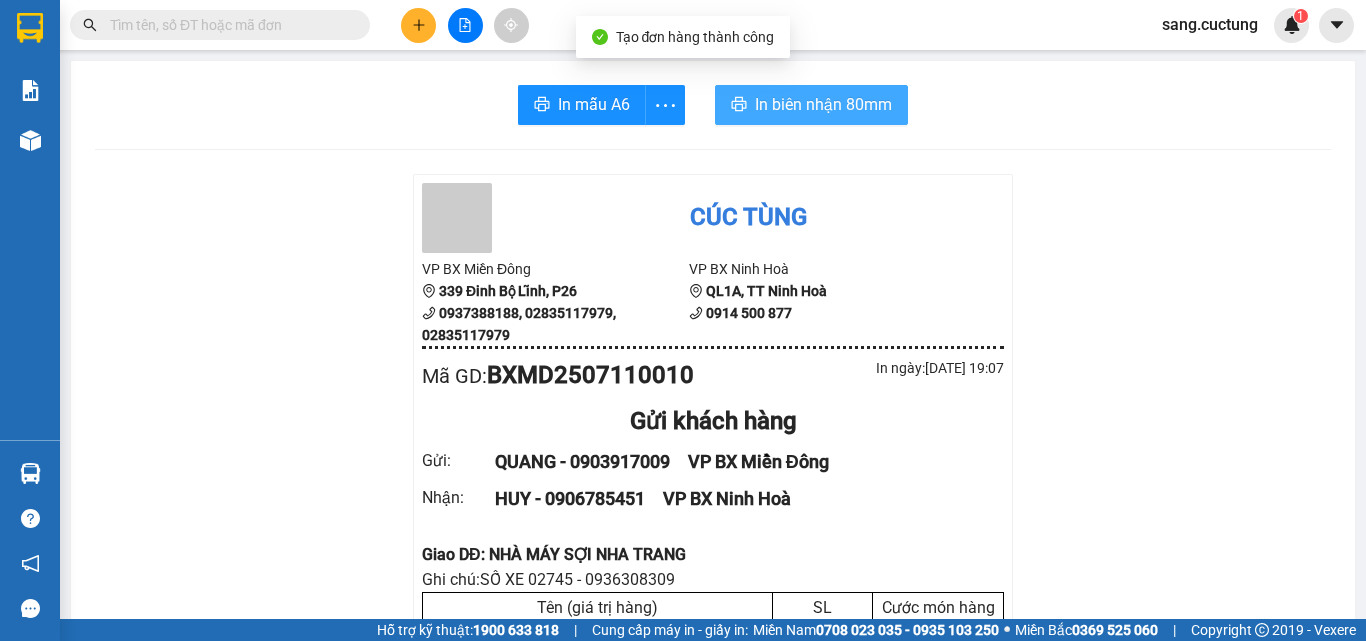 click on "In biên nhận 80mm" at bounding box center [823, 104] 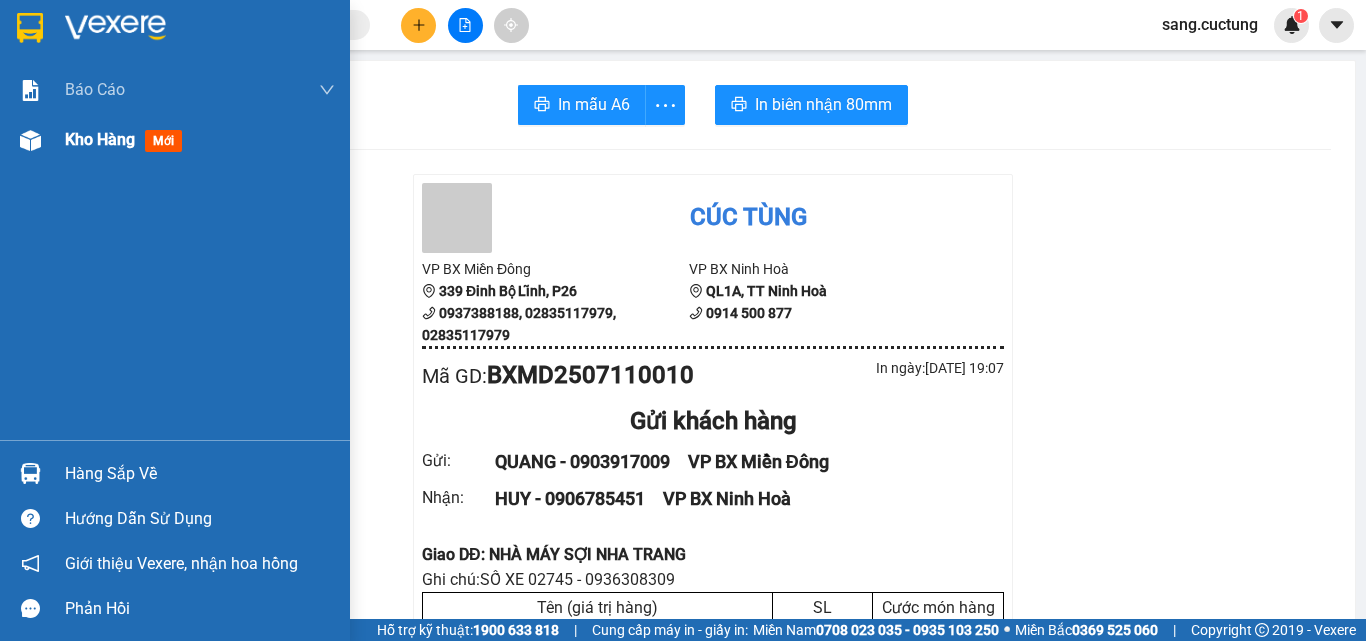 click on "Báo cáo Báo cáo dòng tiền (nhân viên) Doanh số tạo đơn theo VP gửi (nhân viên)     Kho hàng mới" at bounding box center [175, 252] 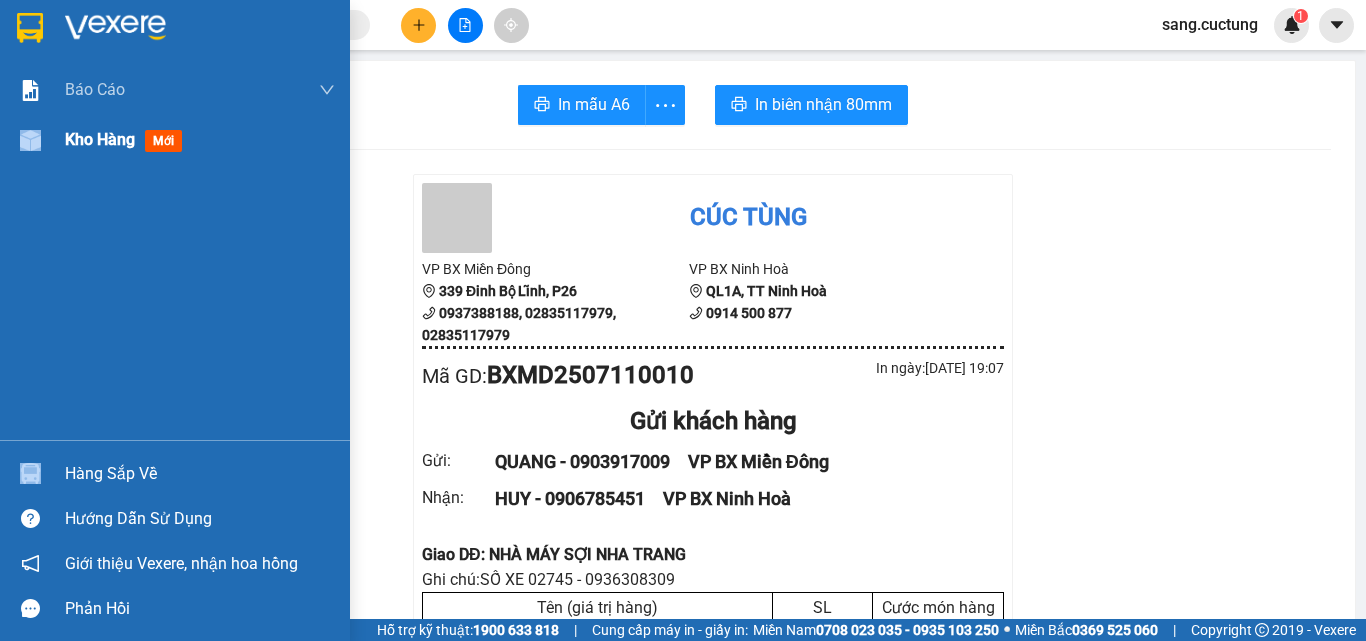 click on "Kho hàng" at bounding box center [100, 139] 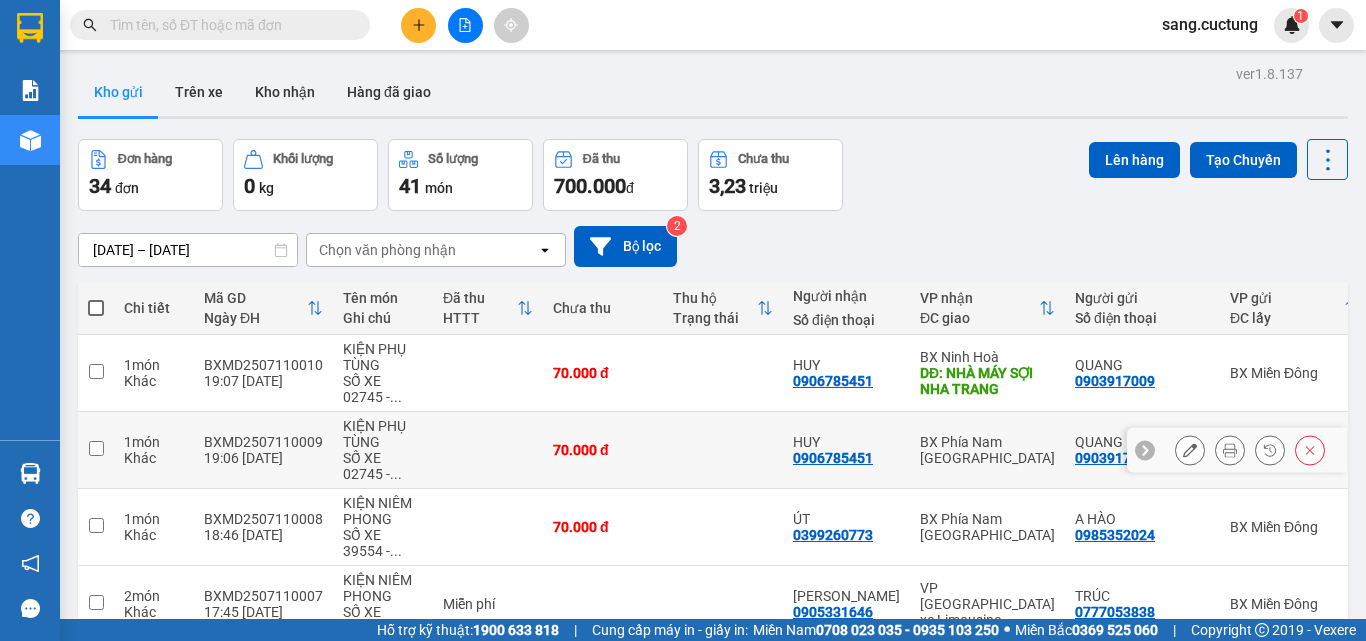 click 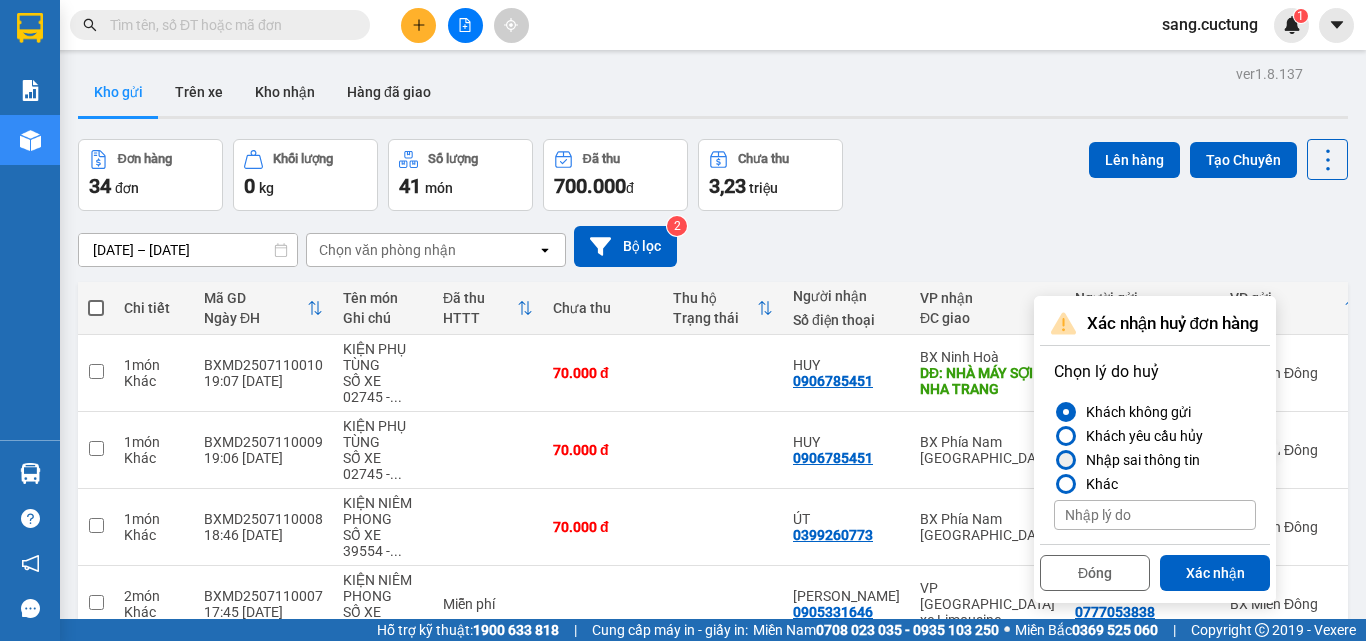 click on "Nhập sai thông tin" at bounding box center (1139, 460) 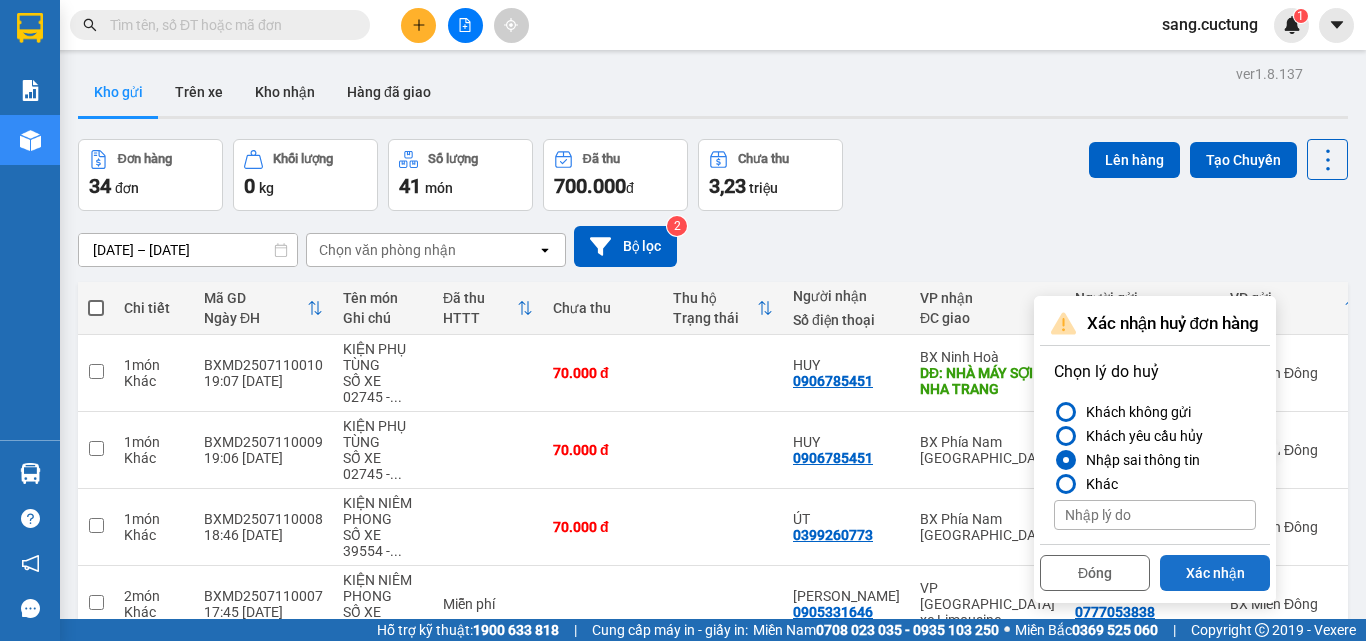 click on "Xác nhận" at bounding box center [1215, 573] 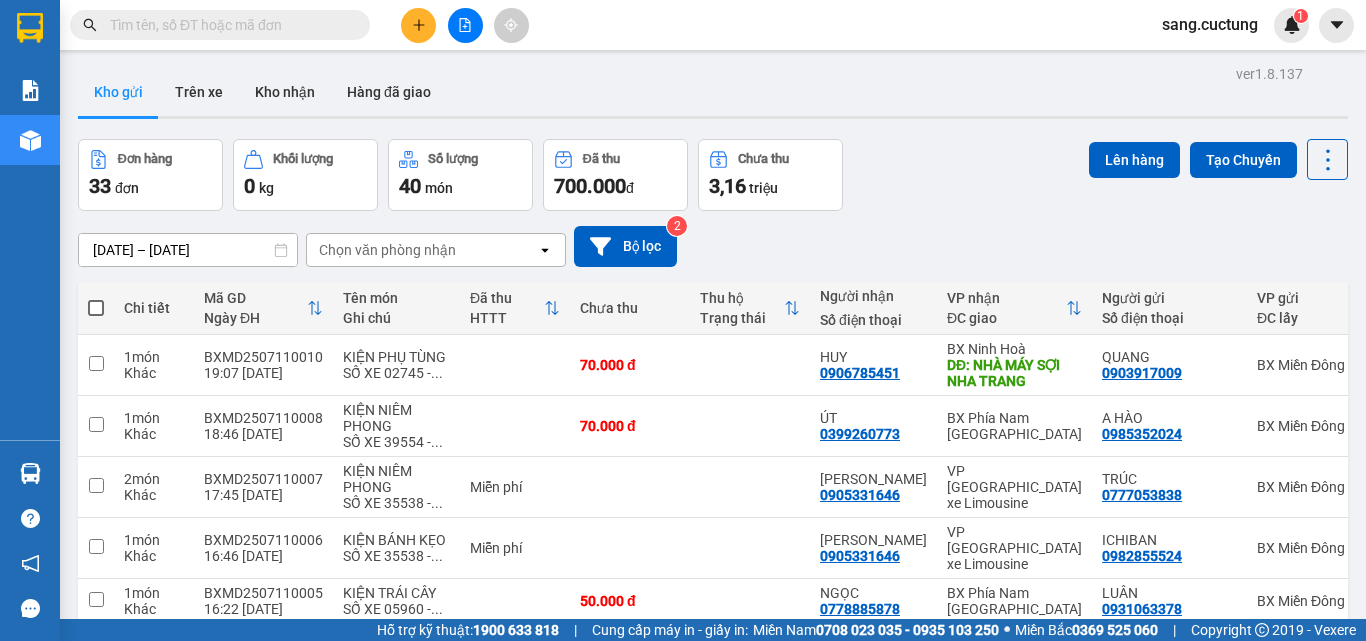 click at bounding box center [418, 25] 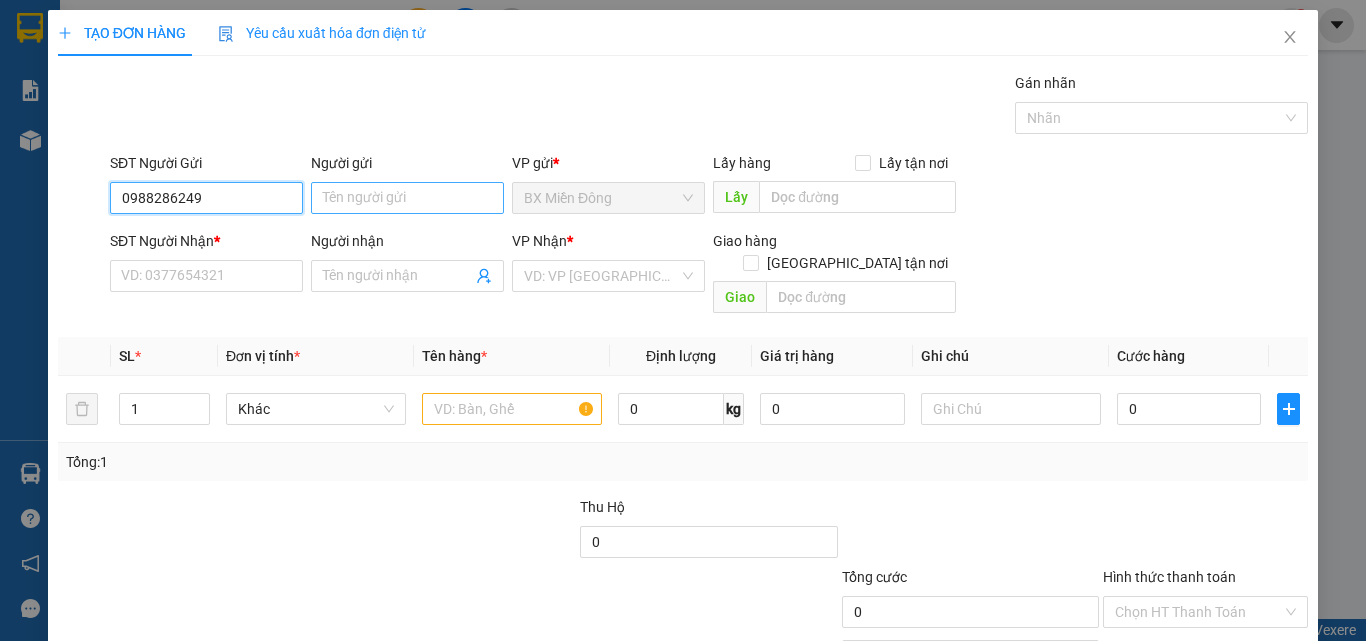 type on "0988286249" 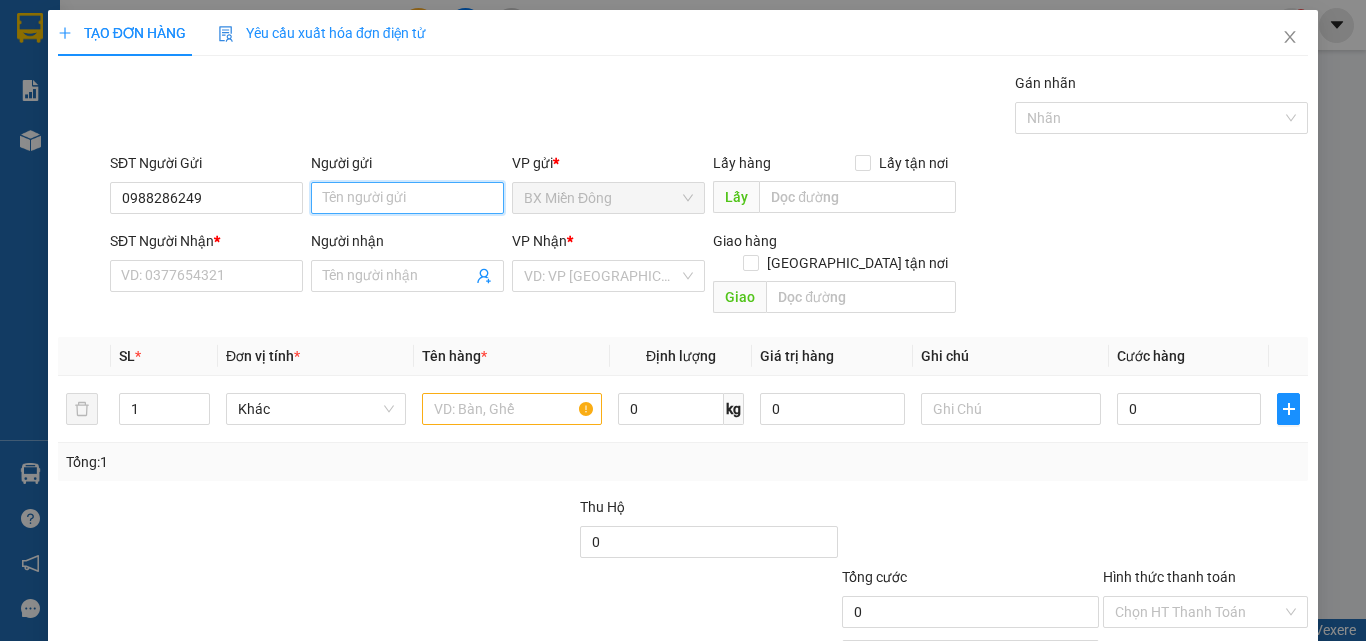 click on "Người gửi" at bounding box center (407, 198) 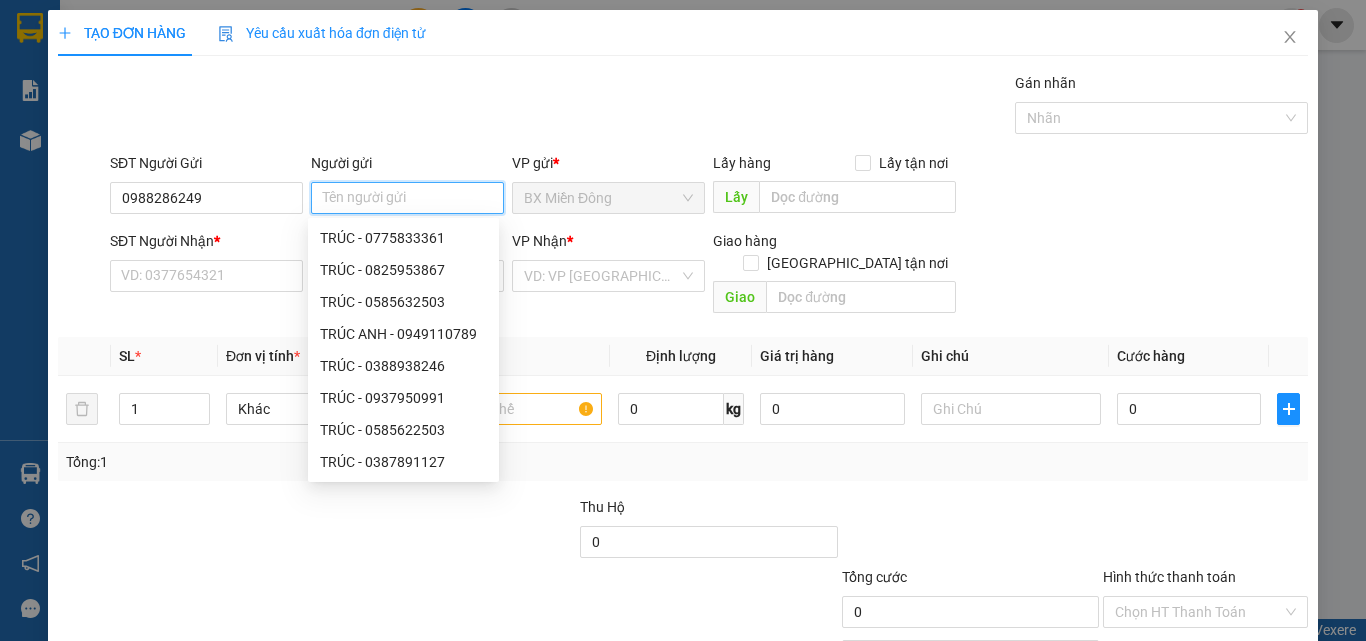 type on "T" 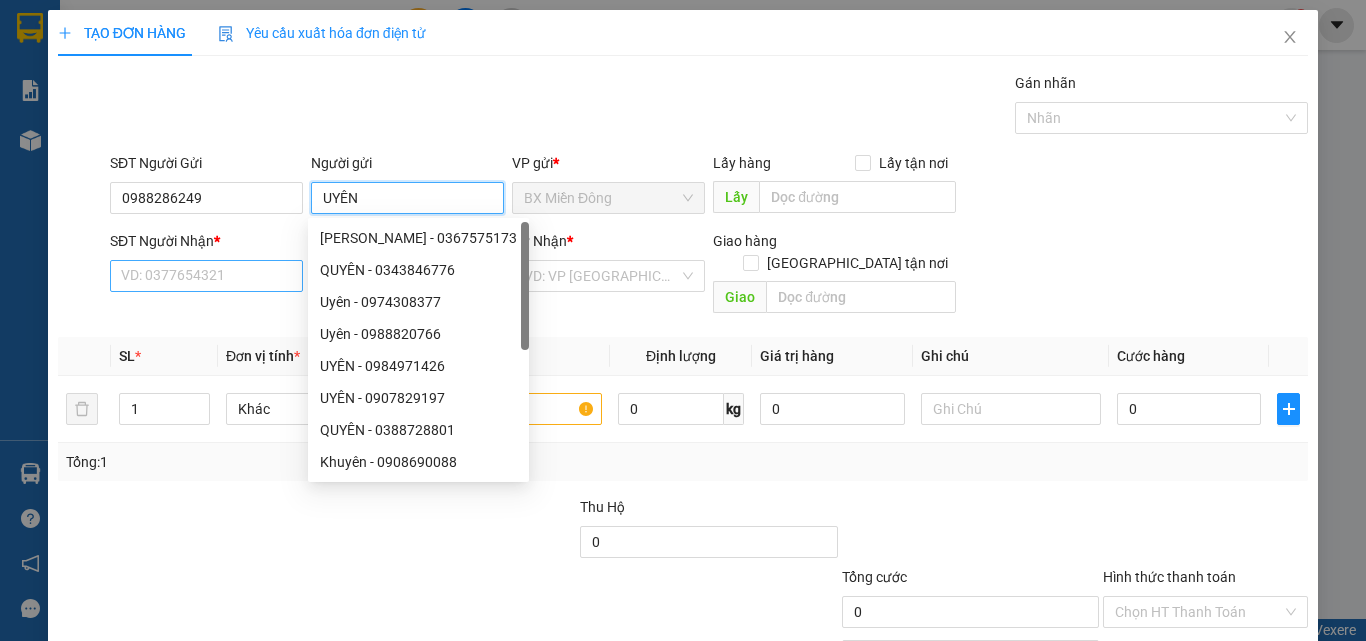 type on "UYÊN" 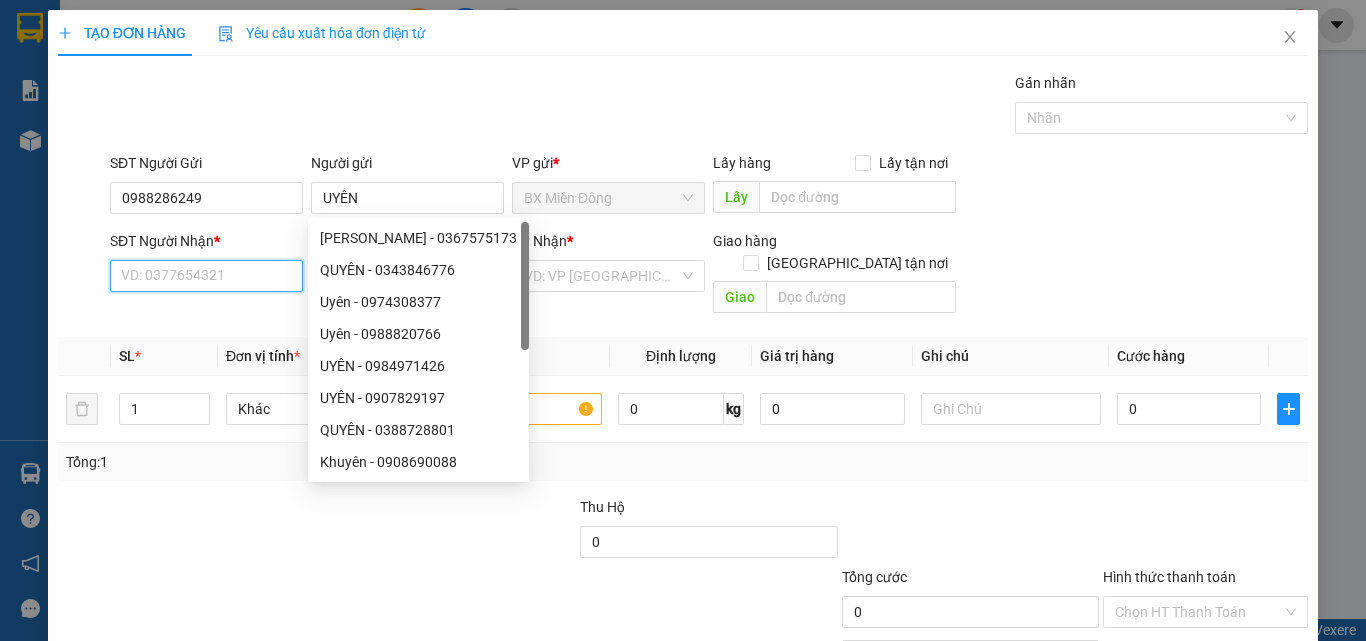 click on "SĐT Người Nhận  *" at bounding box center (206, 276) 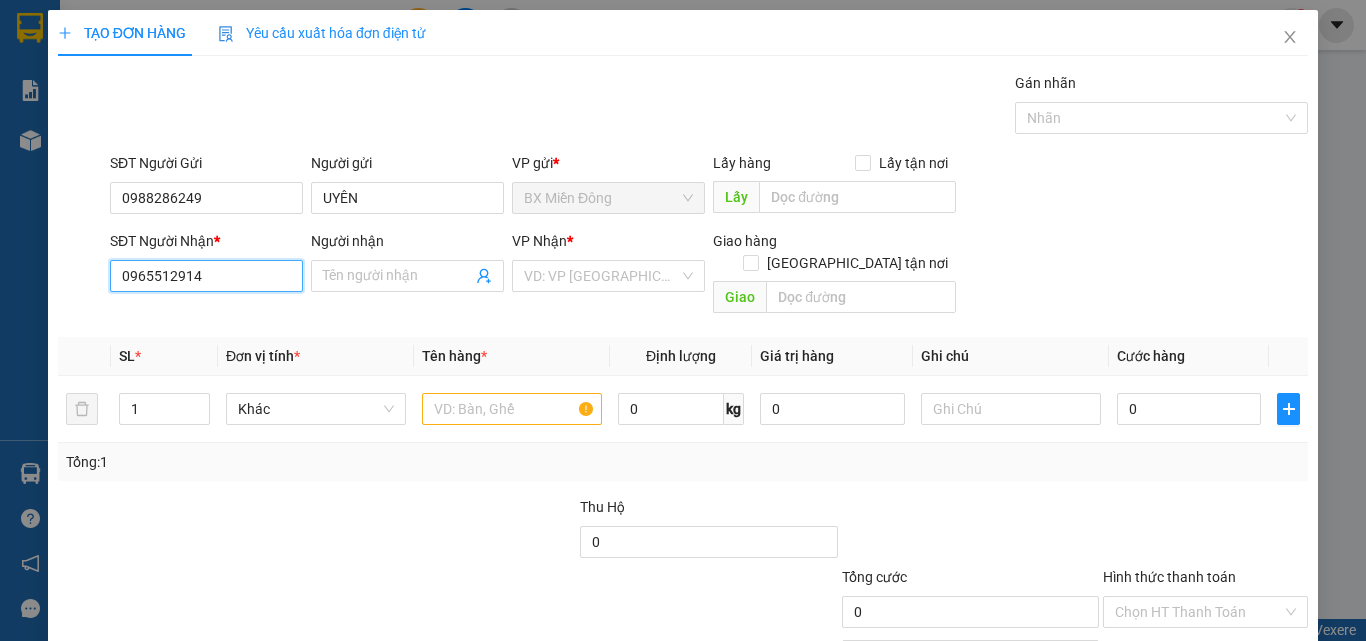 type on "0965512914" 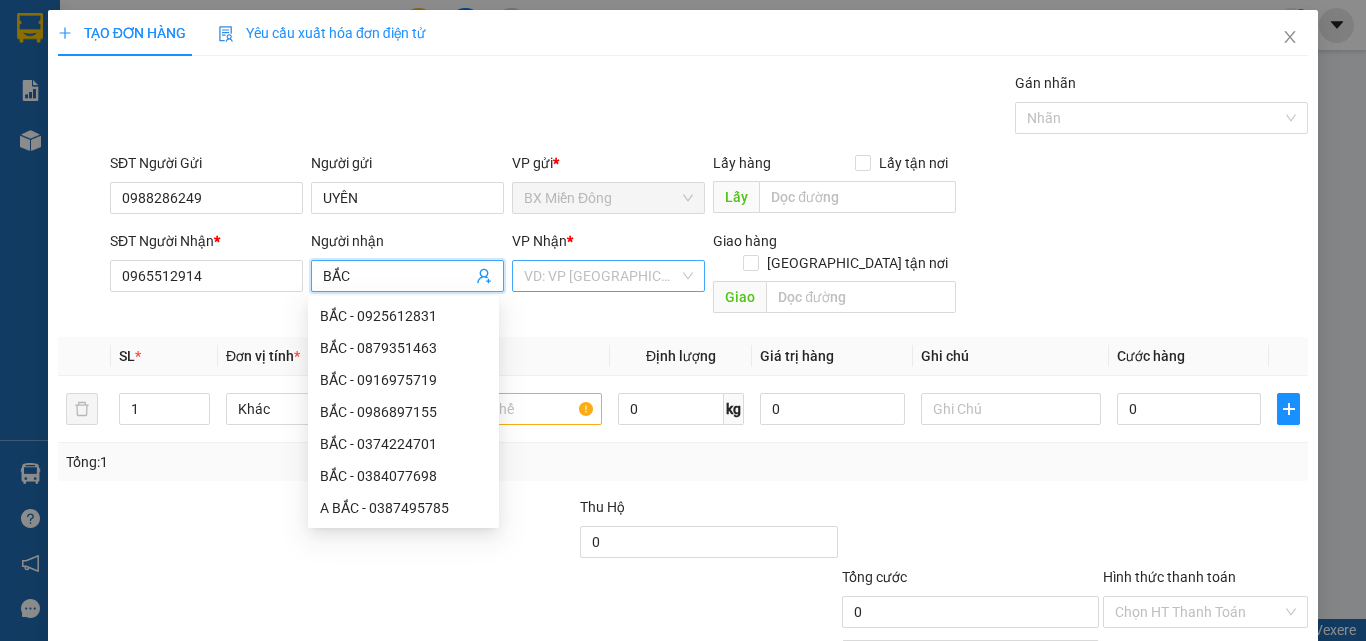 type on "BẮC" 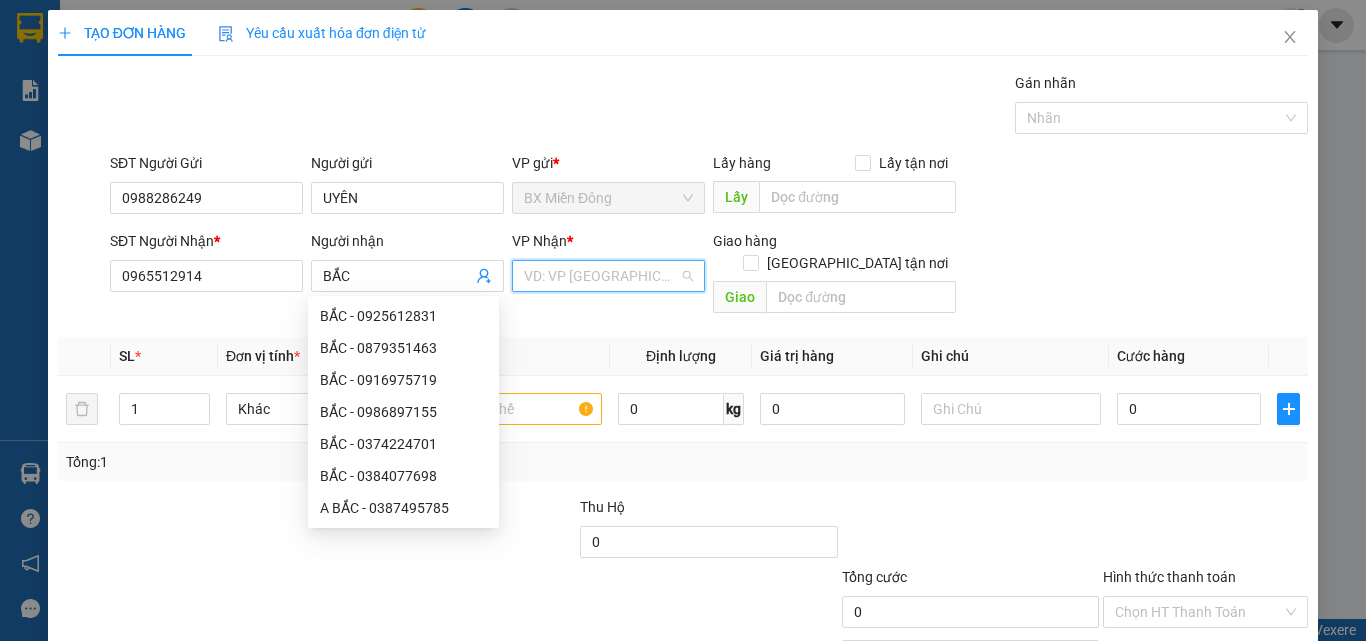 click at bounding box center (601, 276) 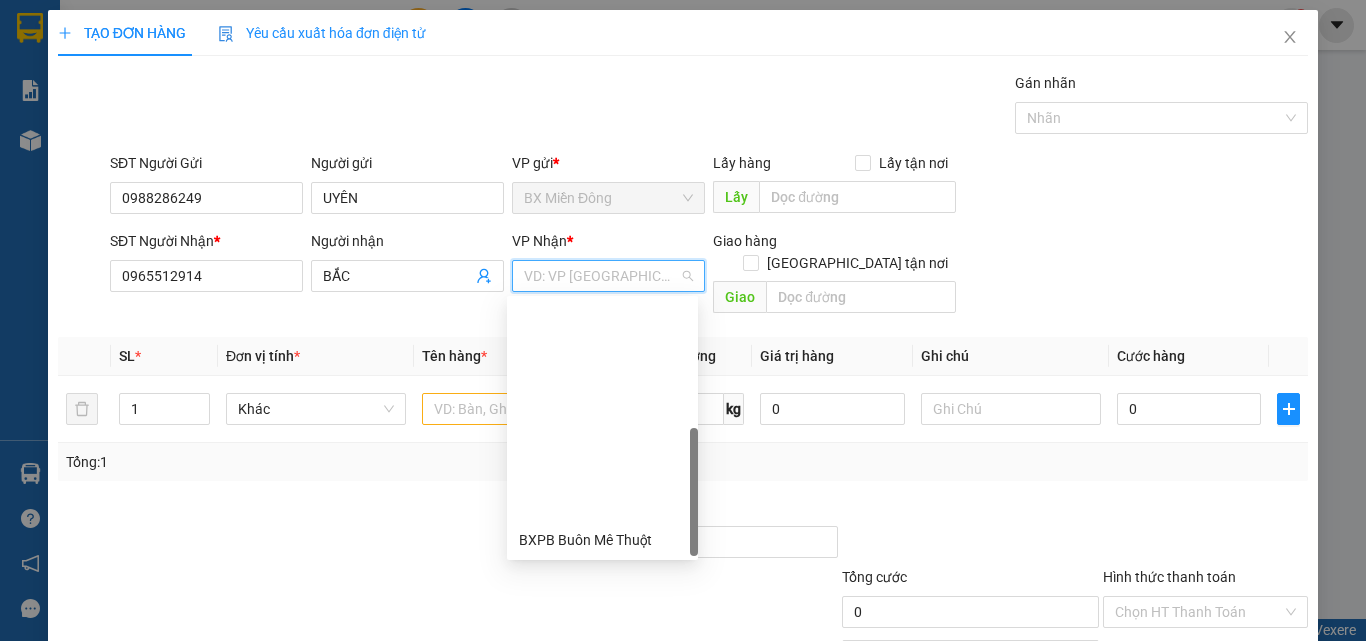 scroll, scrollTop: 256, scrollLeft: 0, axis: vertical 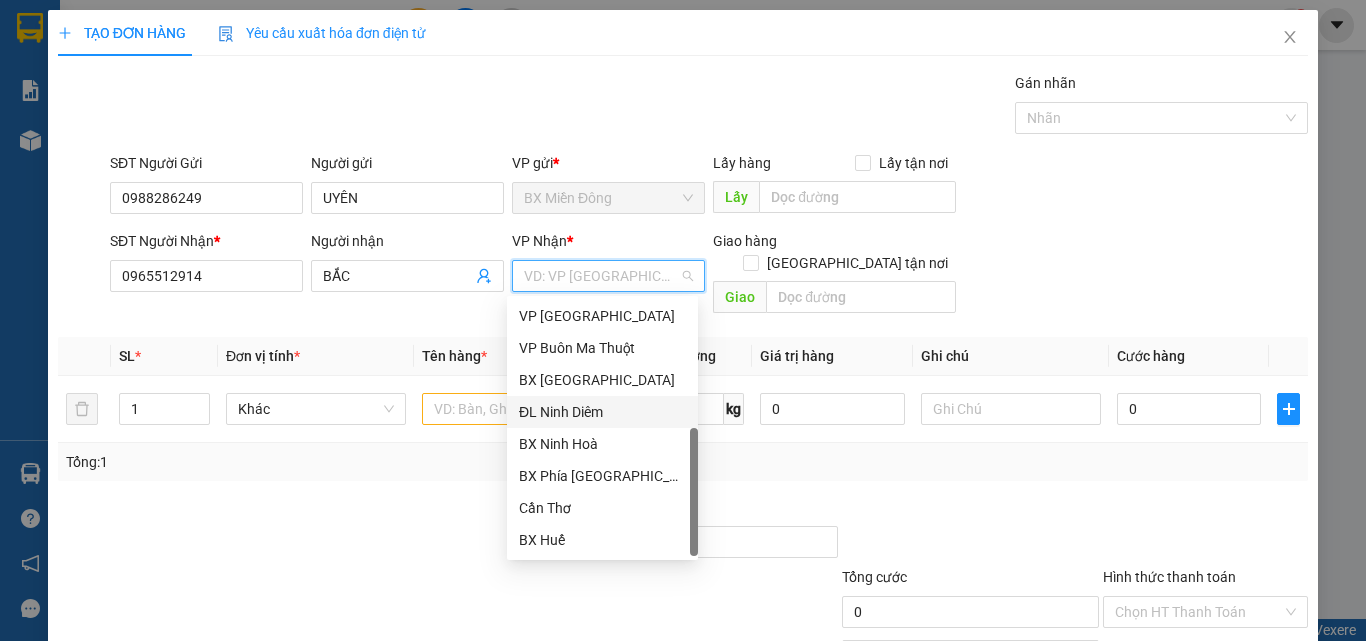 click on "ĐL Ninh Diêm" at bounding box center [602, 412] 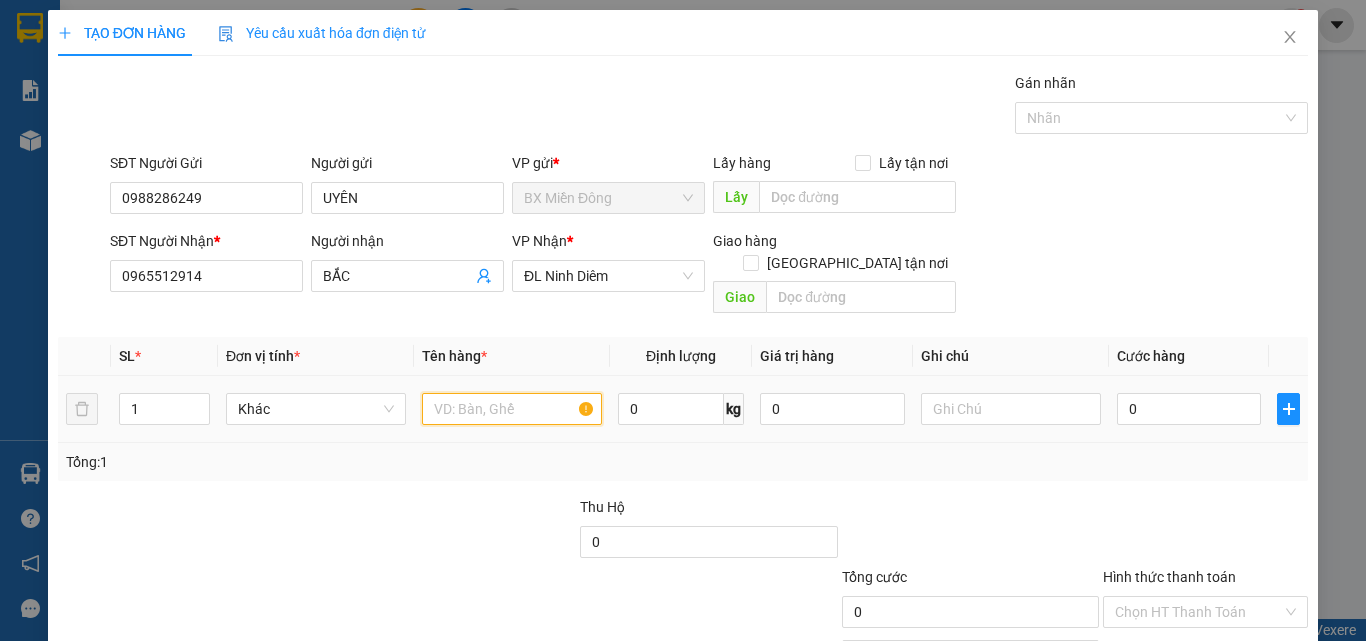 click at bounding box center [512, 409] 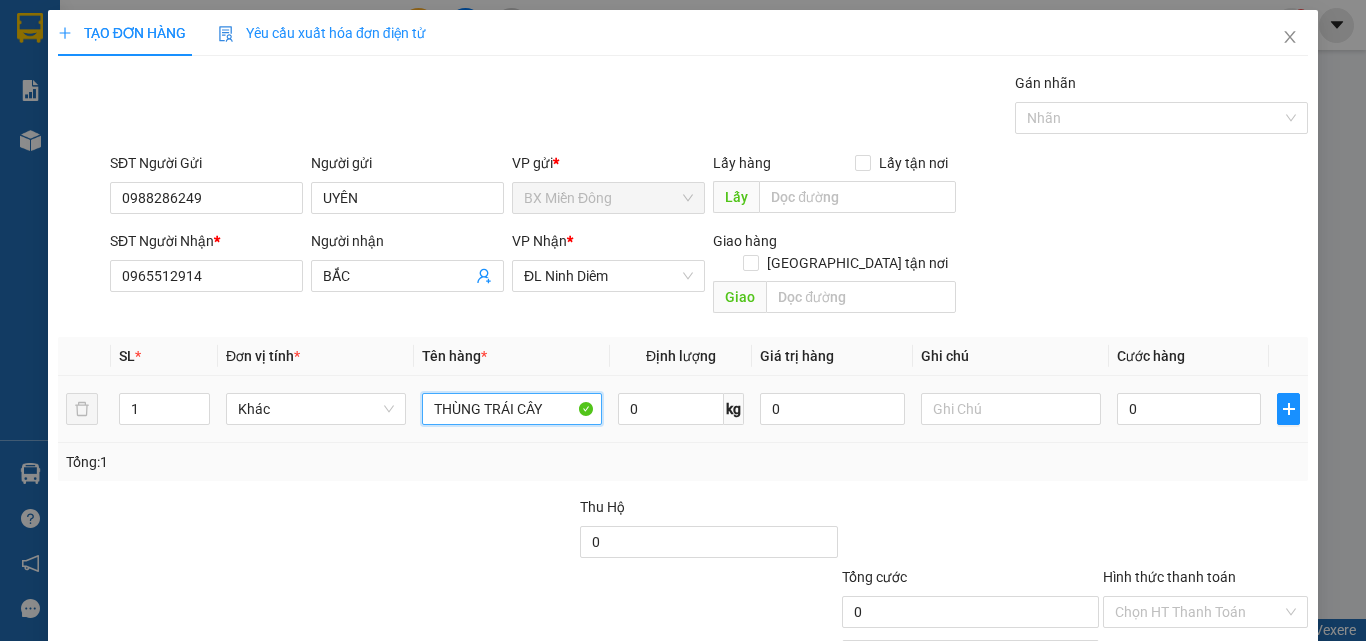 type on "THÙNG TRÁI CÂY" 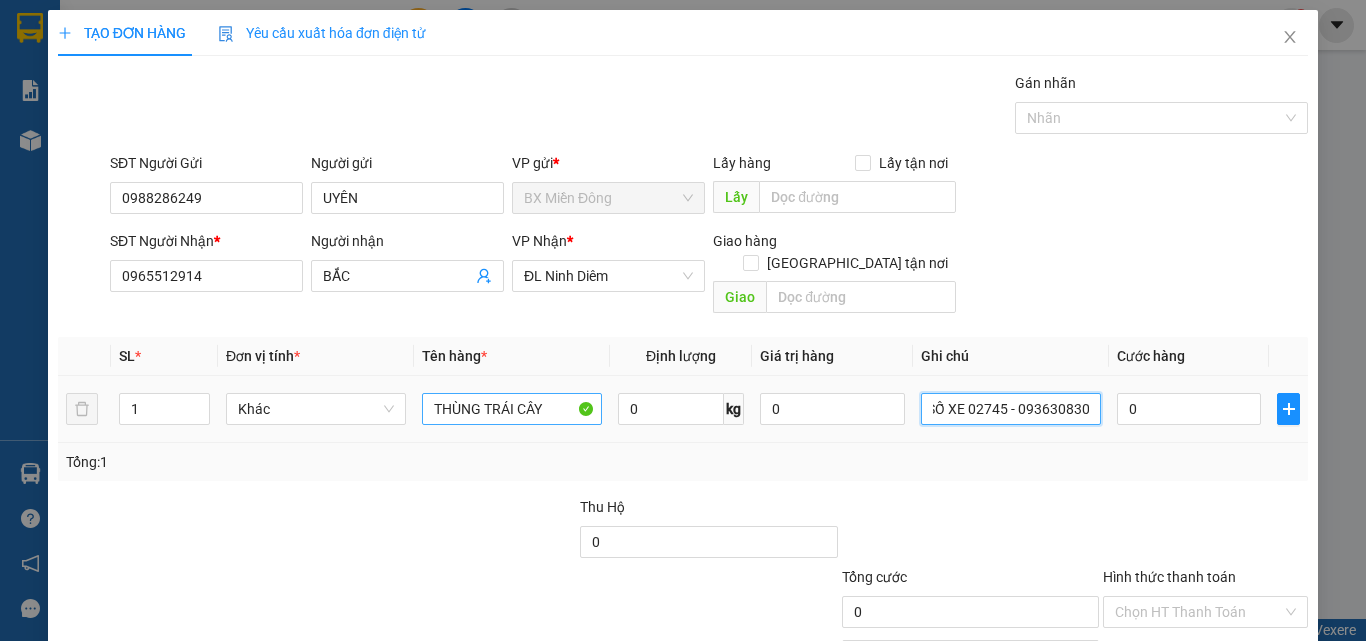 scroll, scrollTop: 0, scrollLeft: 13, axis: horizontal 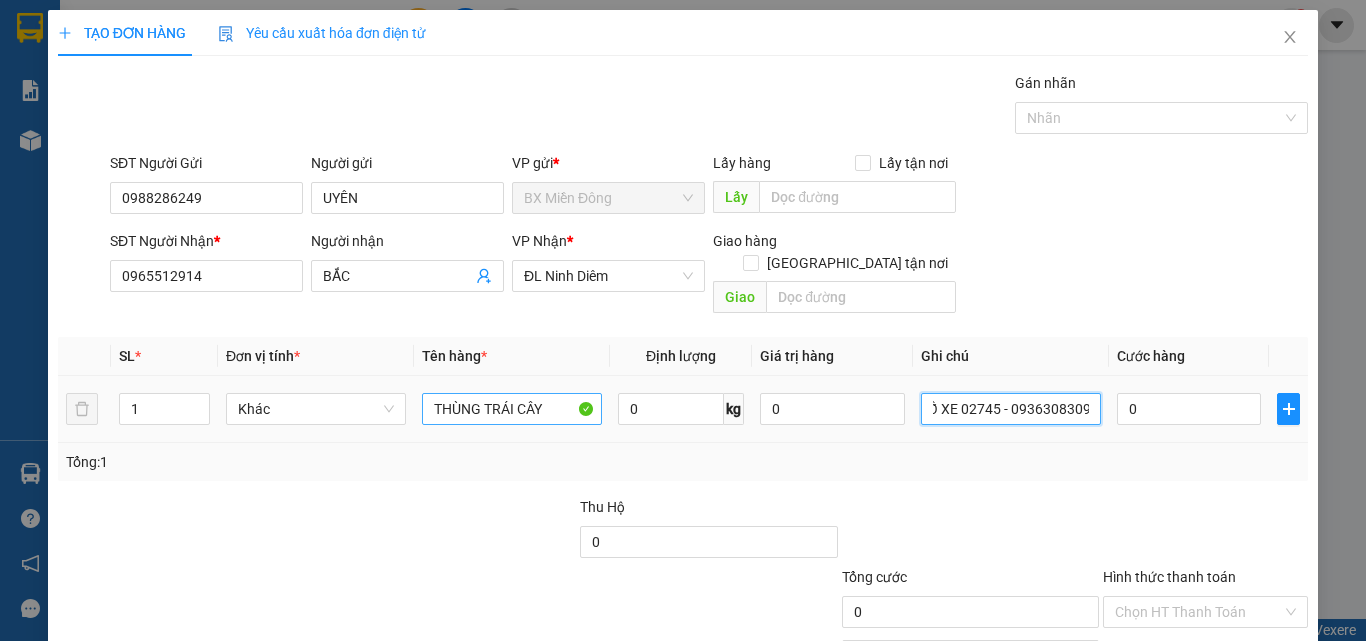 type on "SỐ XE 02745 - 0936308309" 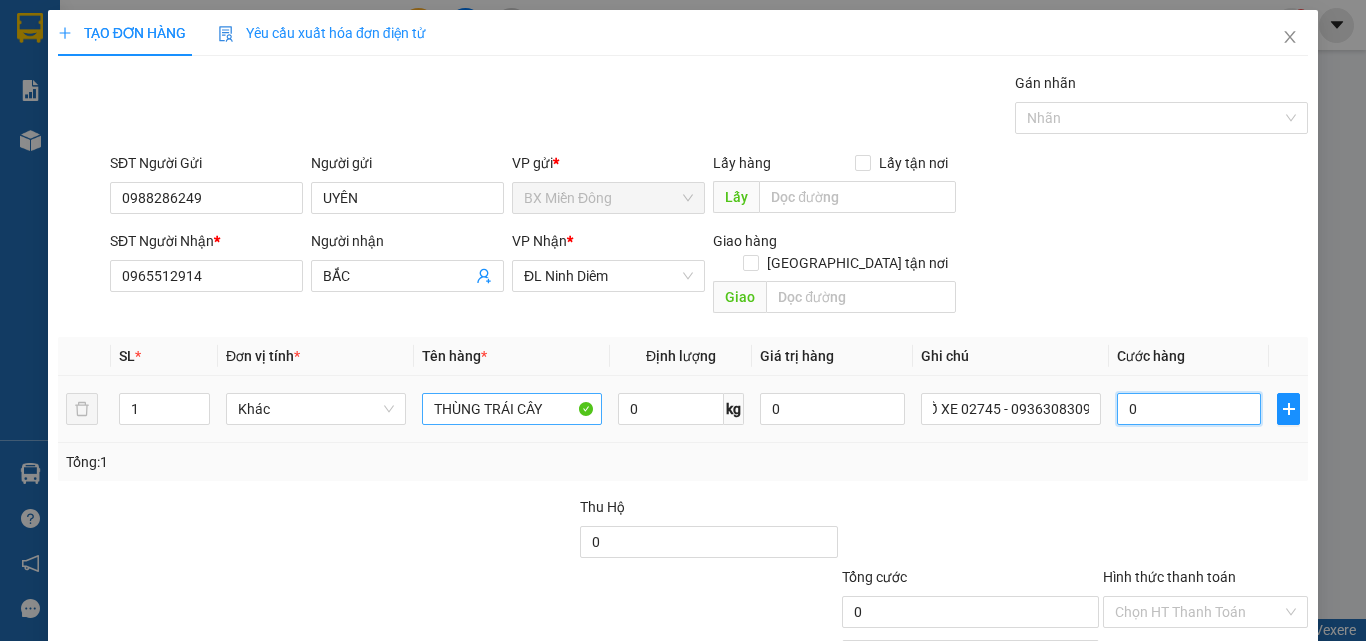 scroll, scrollTop: 0, scrollLeft: 0, axis: both 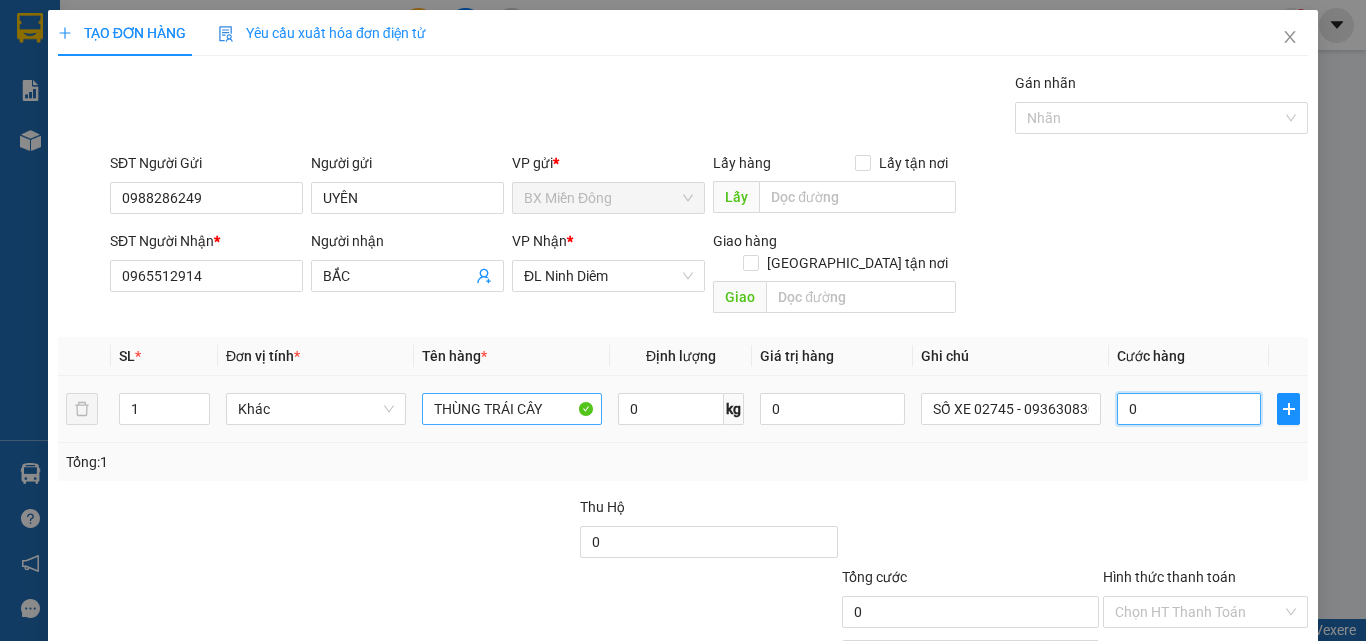 type on "7" 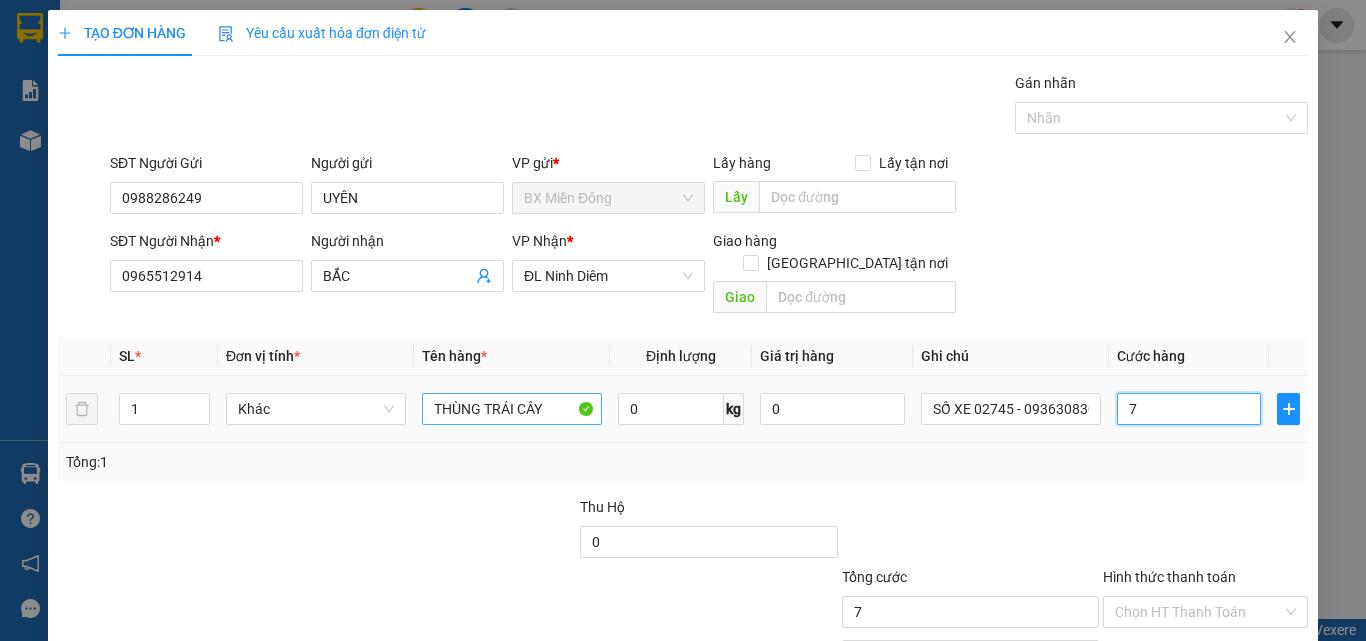 type on "70" 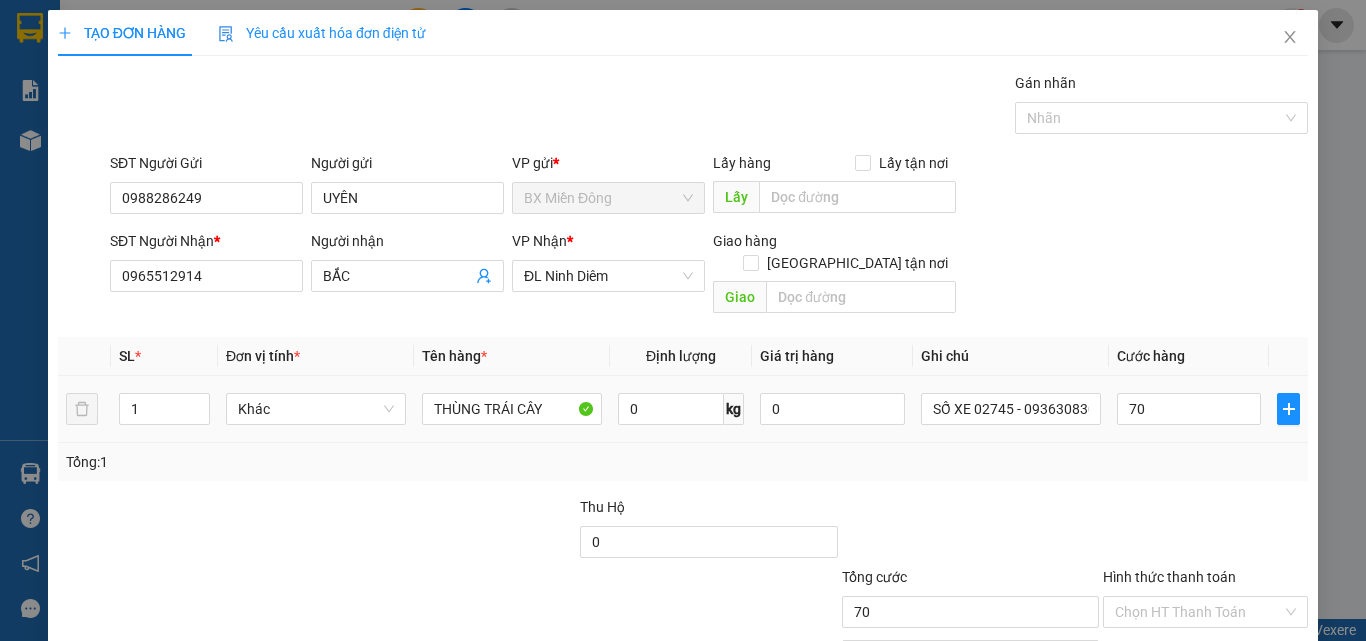 type on "70.000" 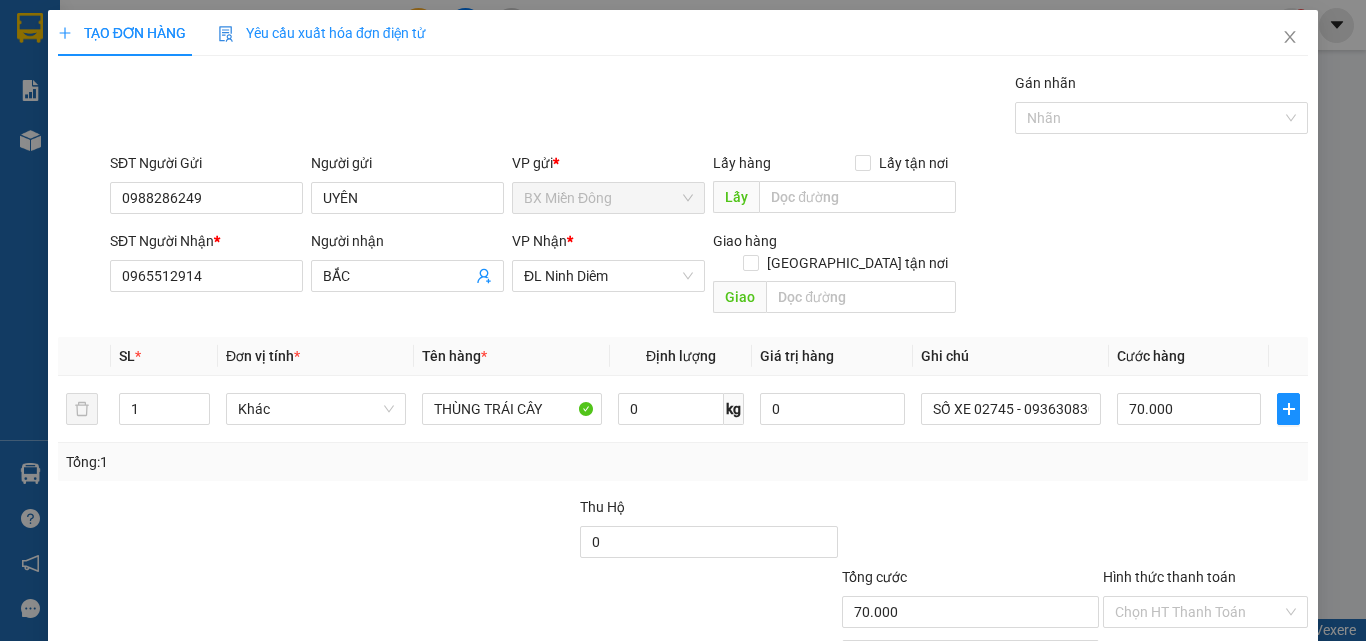 click on "Tổng:  1" at bounding box center [683, 462] 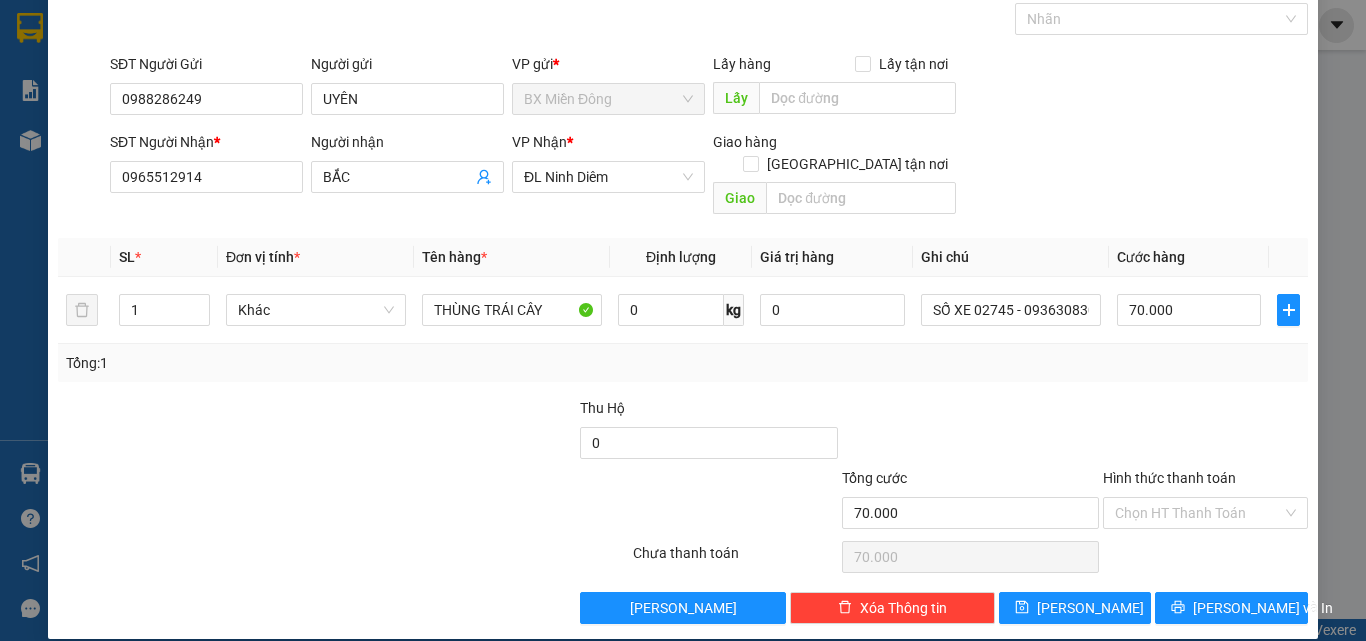 click at bounding box center (1205, 432) 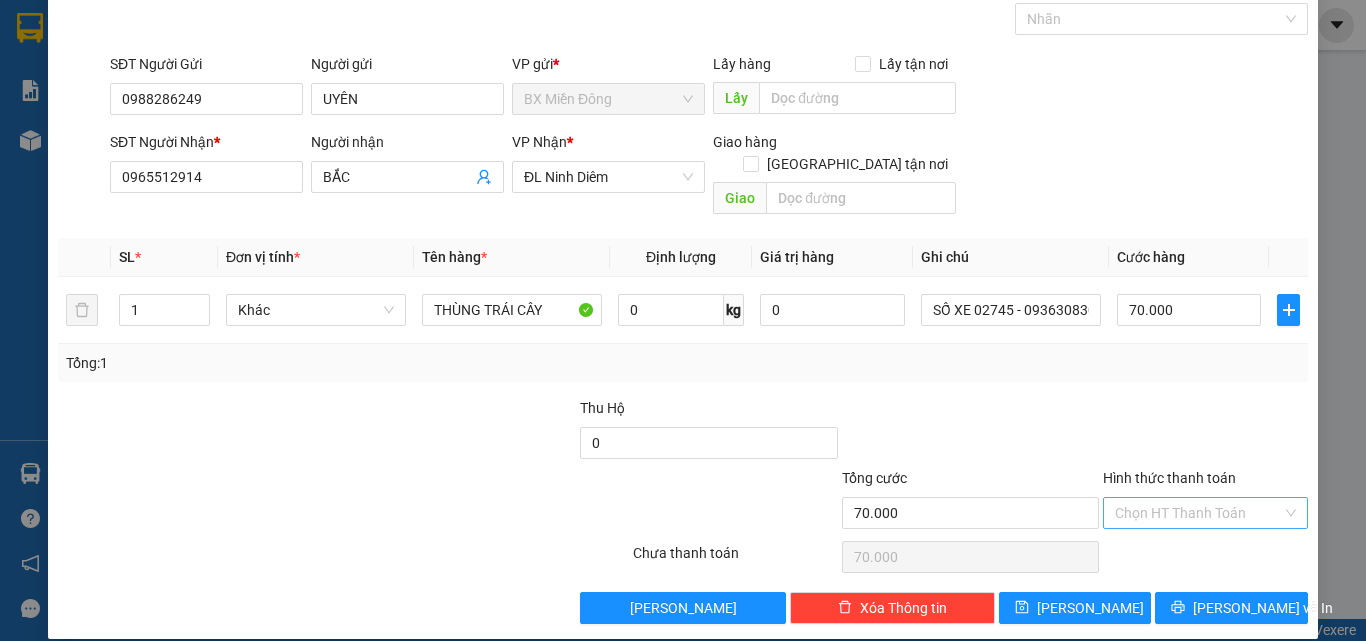 click on "Hình thức thanh toán" at bounding box center (1198, 513) 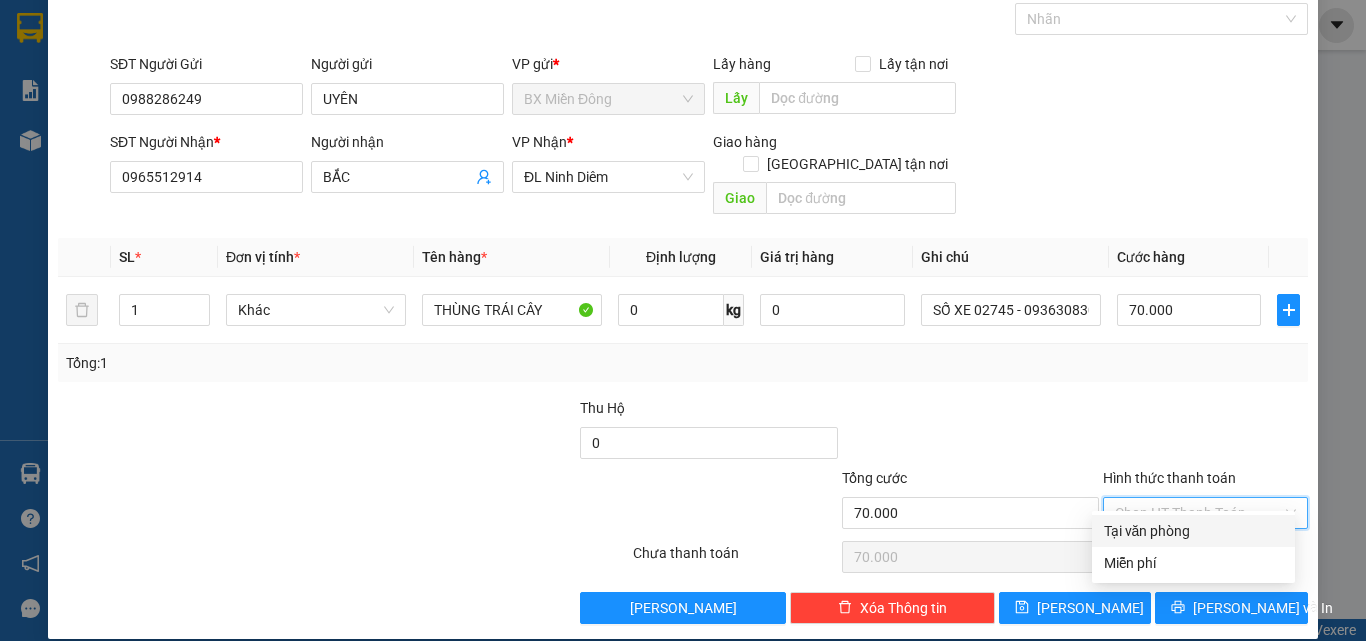 click on "Tại văn phòng" at bounding box center [1193, 531] 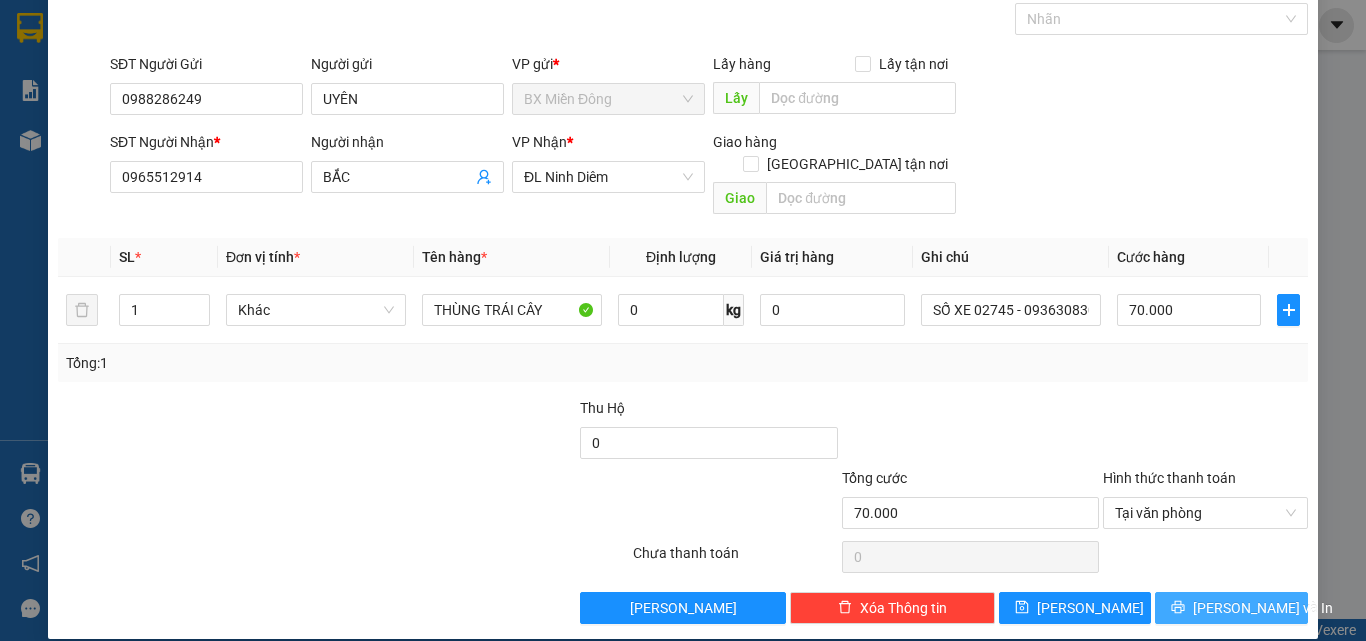 click on "[PERSON_NAME] và In" at bounding box center [1263, 608] 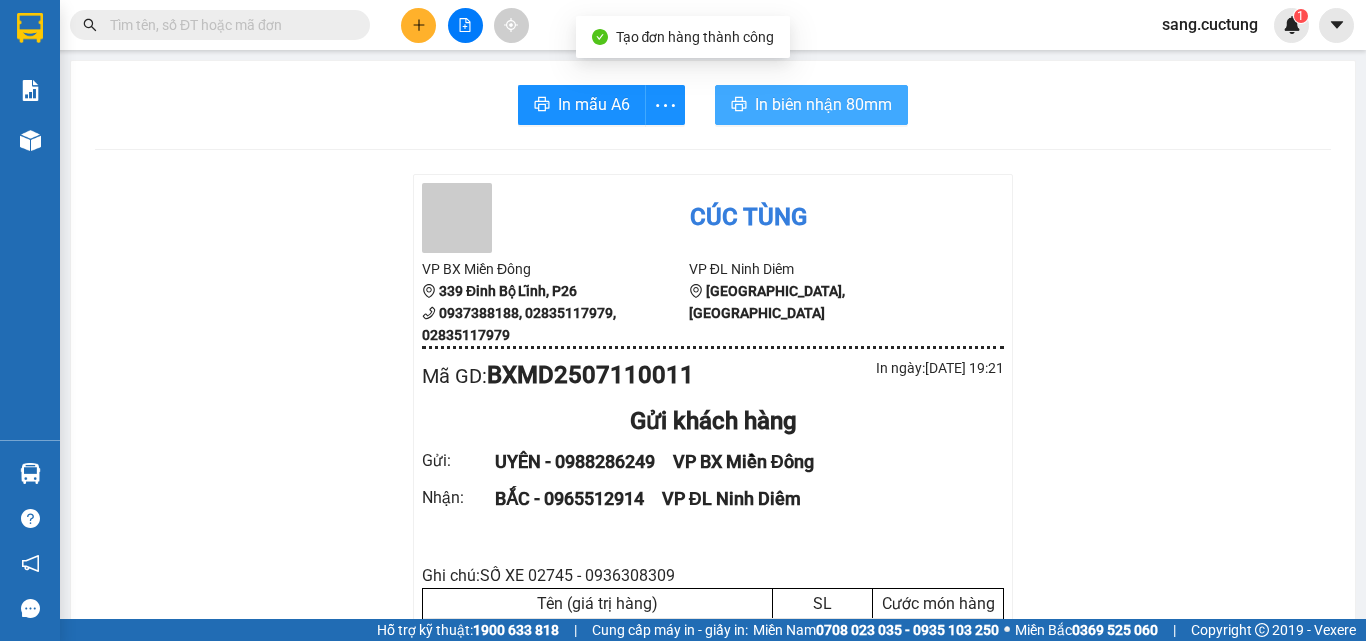 click on "In biên nhận 80mm" at bounding box center (823, 104) 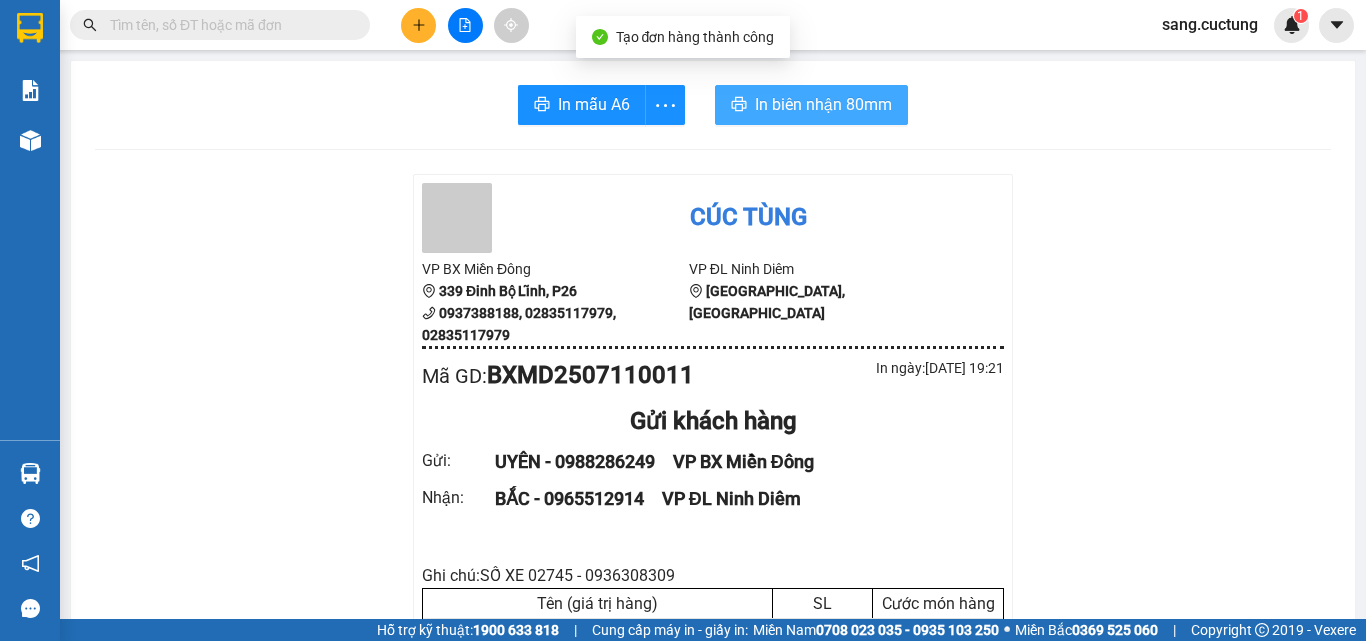 scroll, scrollTop: 0, scrollLeft: 0, axis: both 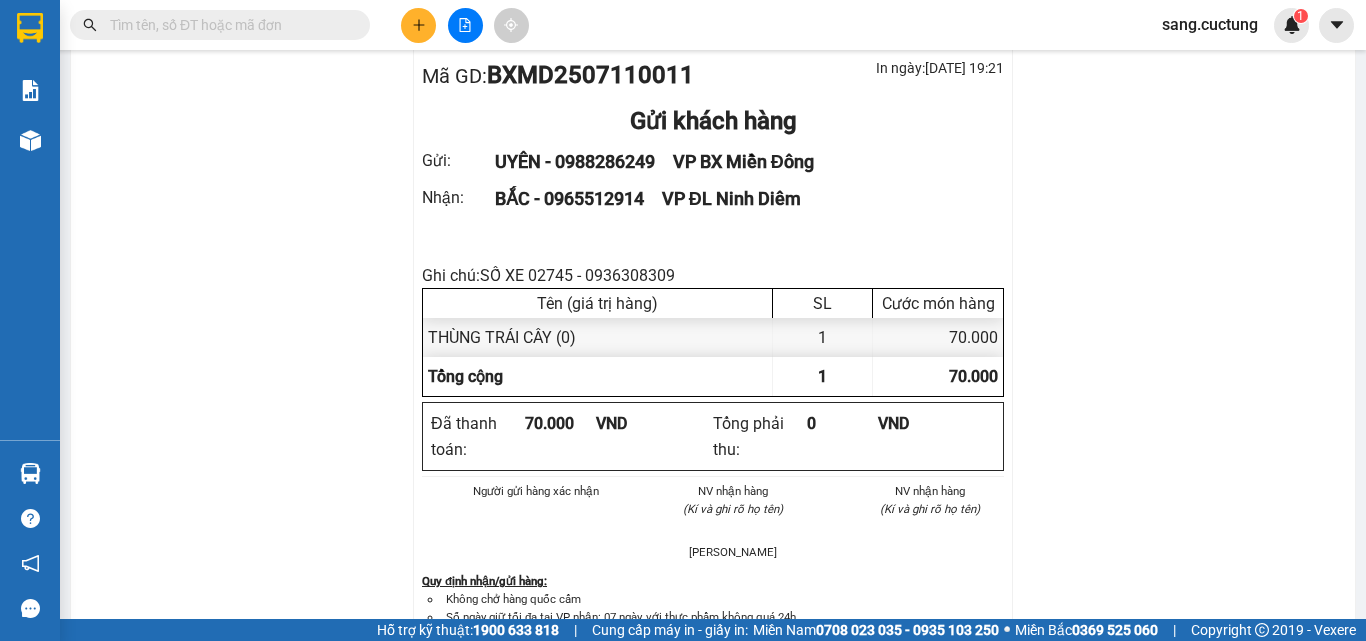 click on "Cúc Tùng VP BX Miền Đông   339 Đinh Bộ Lĩnh, P26   0937388188, 02835117979, 02835117979 VP [GEOGRAPHIC_DATA], [GEOGRAPHIC_DATA] GD :  BXMD2507110011 In ngày:  [DATE]   19:21 Gửi khách hàng Gửi :  UYÊN - 0988286249   VP BX Miền Đông Nhận :  BẮC - 0965512914   VP ĐL Ninh Diêm Ghi chú:  SỐ XE 02745 - 0936308309   Tên (giá trị hàng) SL Cước món hàng THÙNG TRÁI CÂY   (0) 1 70.000 Tổng cộng 1 70.000 Loading... Đã thanh toán : 70.000 VND Tổng phải thu : 0 VND Người gửi hàng xác nhận NV nhận hàng (Kí và ghi rõ họ tên) [PERSON_NAME] NV nhận hàng (Kí và ghi rõ họ tên) Quy định nhận/gửi hàng : Không chở hàng quốc cấm Số ngày giữ tối đa tại VP nhận: 07 ngày, với thực phẩm không quá 24h Bồi thường hàng có kê khai = tiền cước nhân 10, không kê khai nhân 5 Hàng dễ vỡ, hư bể không đền Hàng gửi không kiểm, quý khách tự niêm phong [DOMAIN_NAME]" at bounding box center [713, 1041] 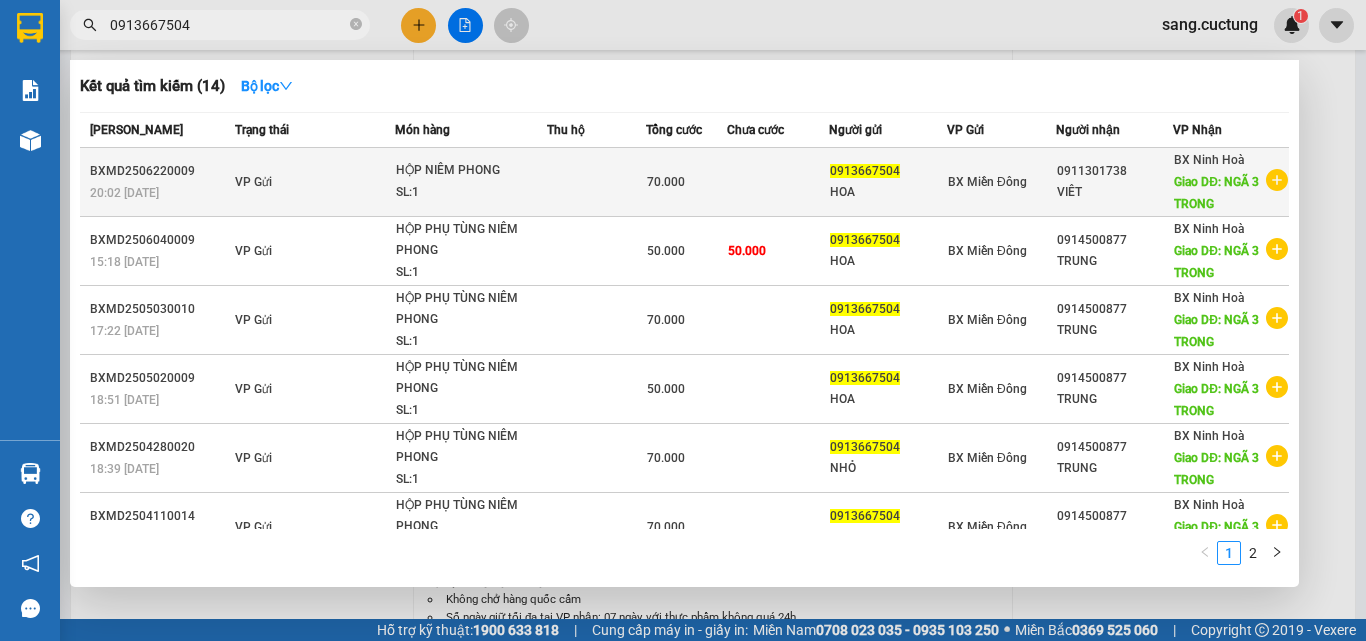 type on "0913667504" 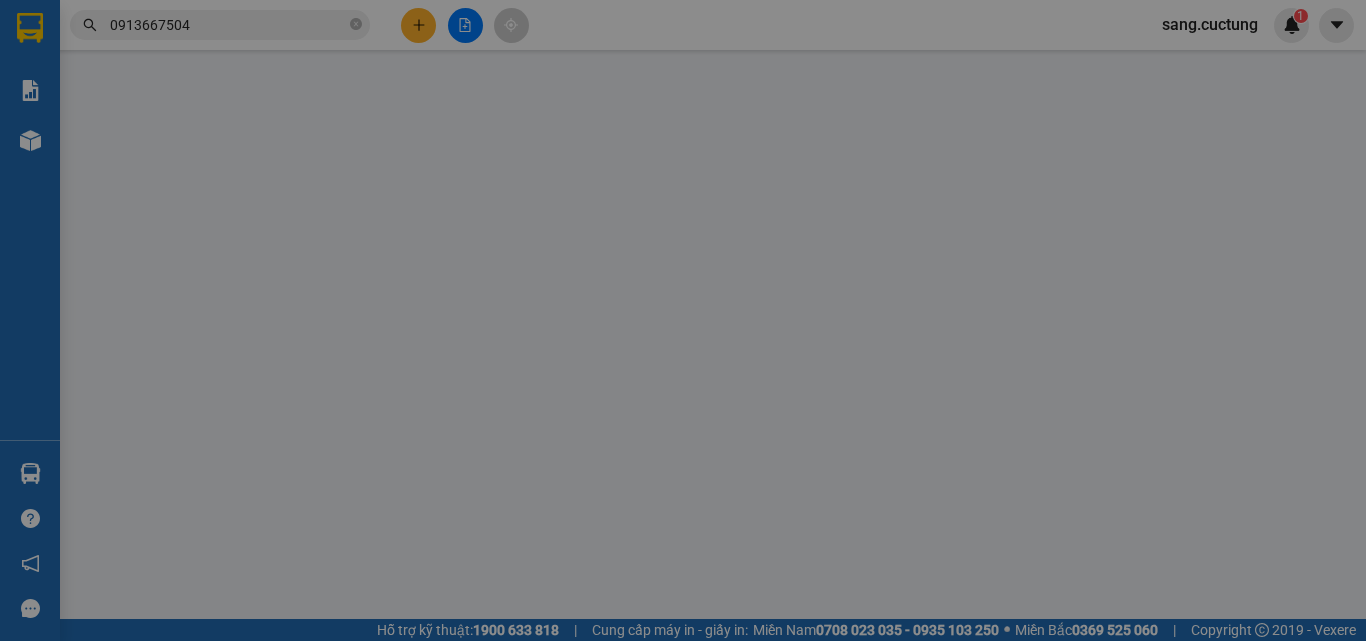 scroll, scrollTop: 0, scrollLeft: 0, axis: both 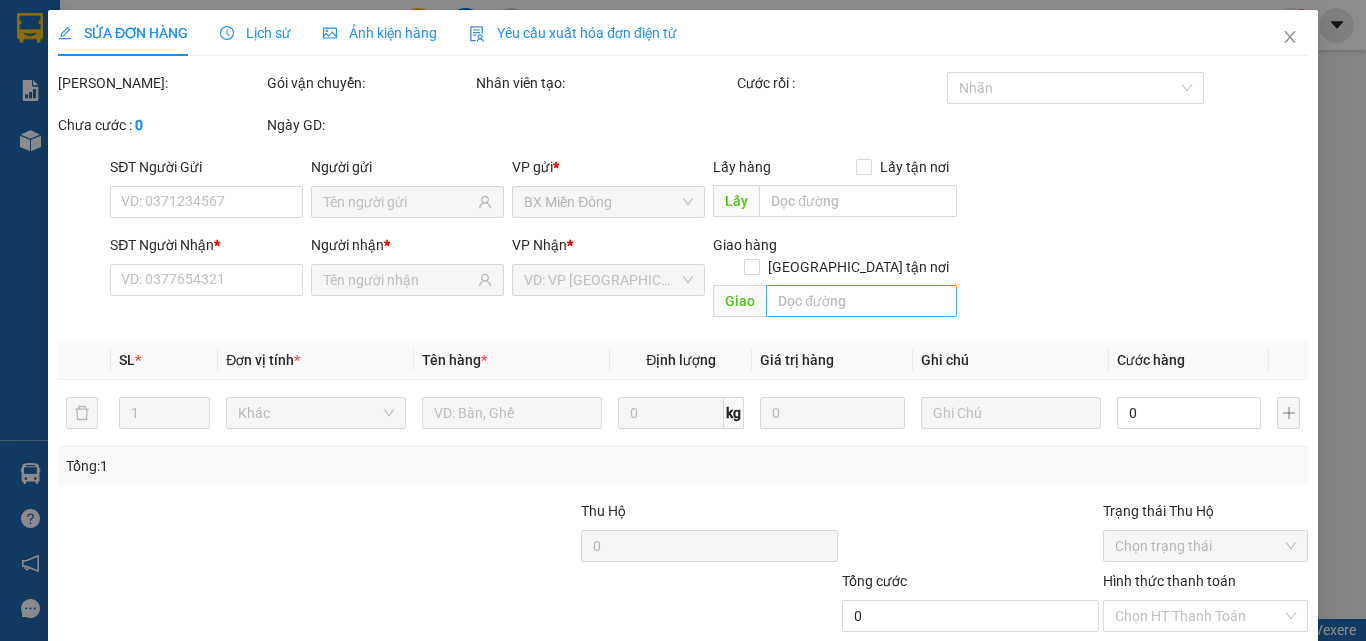 type on "0913667504" 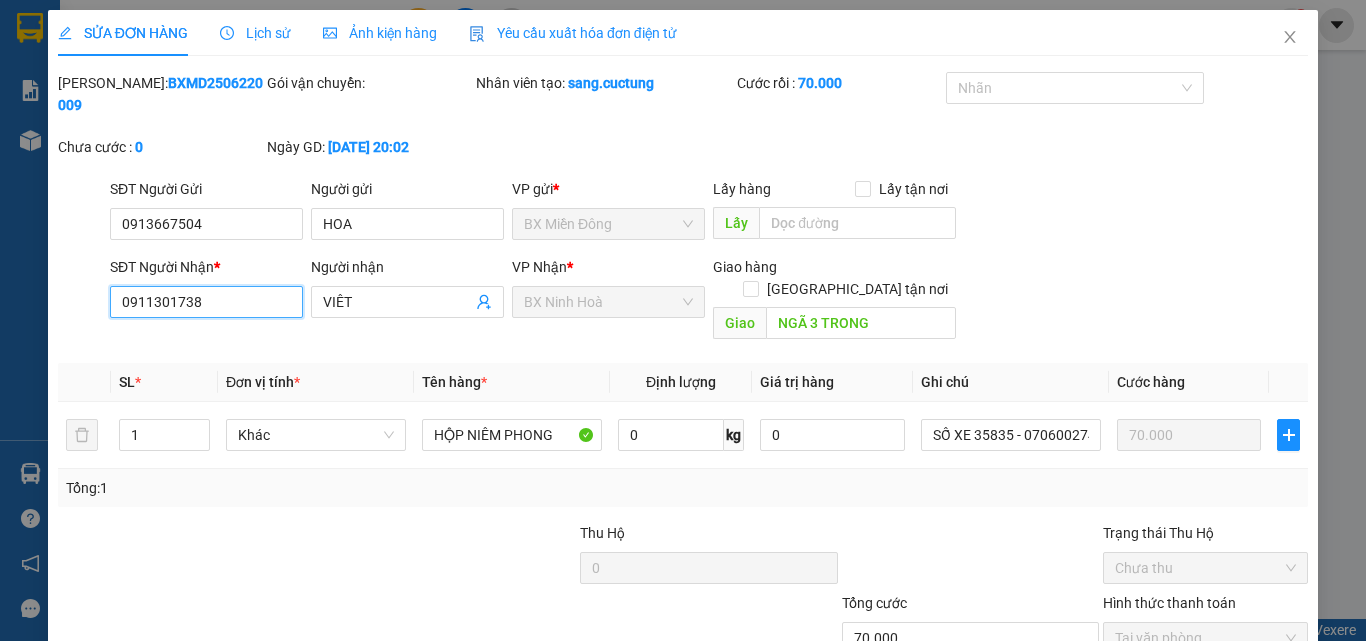 click on "0911301738" at bounding box center [206, 302] 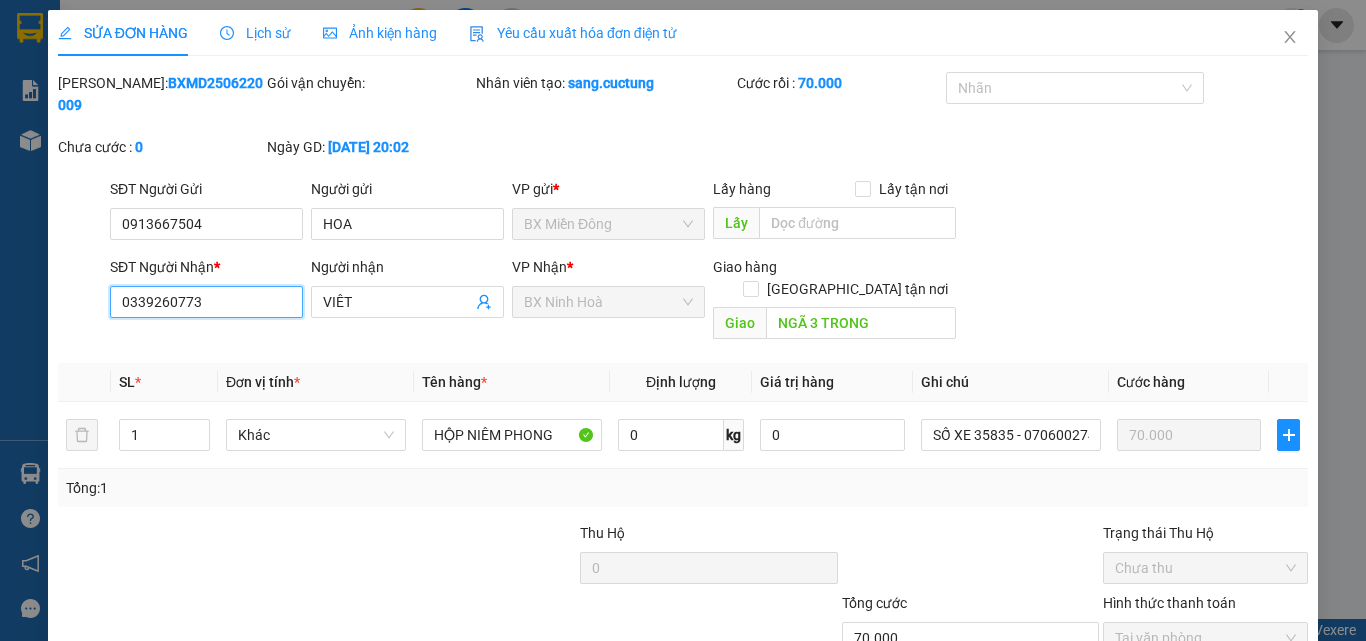 click on "0339260773" at bounding box center [206, 302] 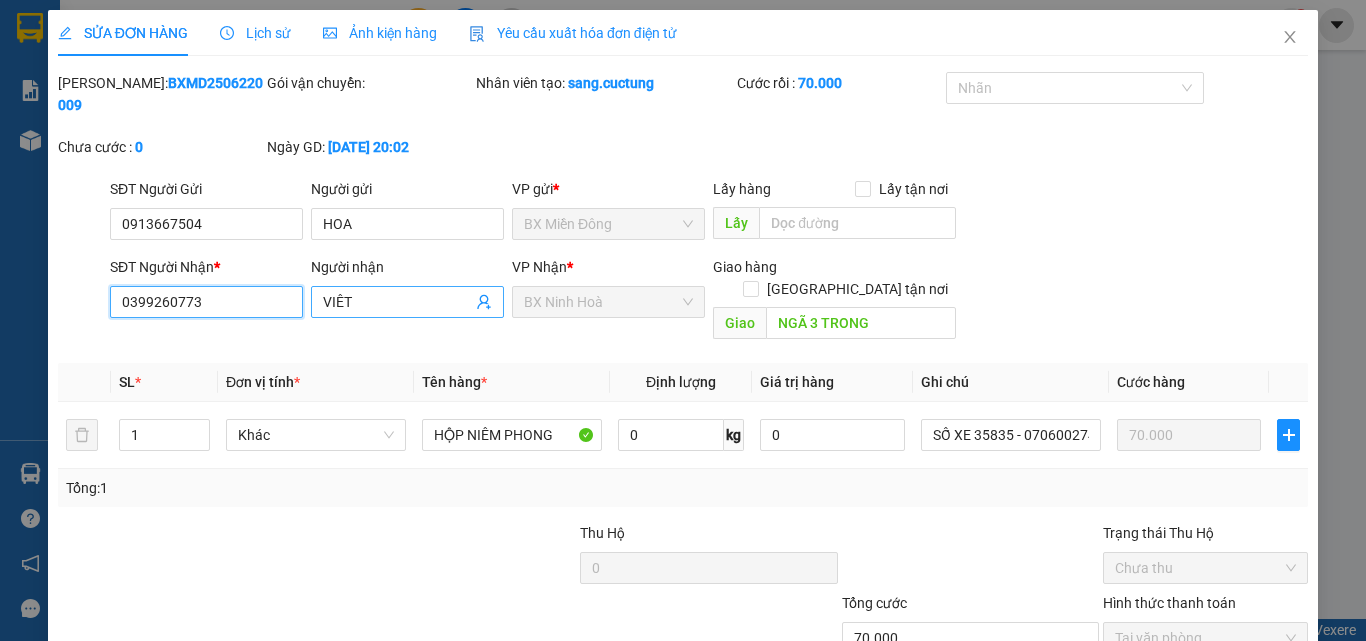 type on "0399260773" 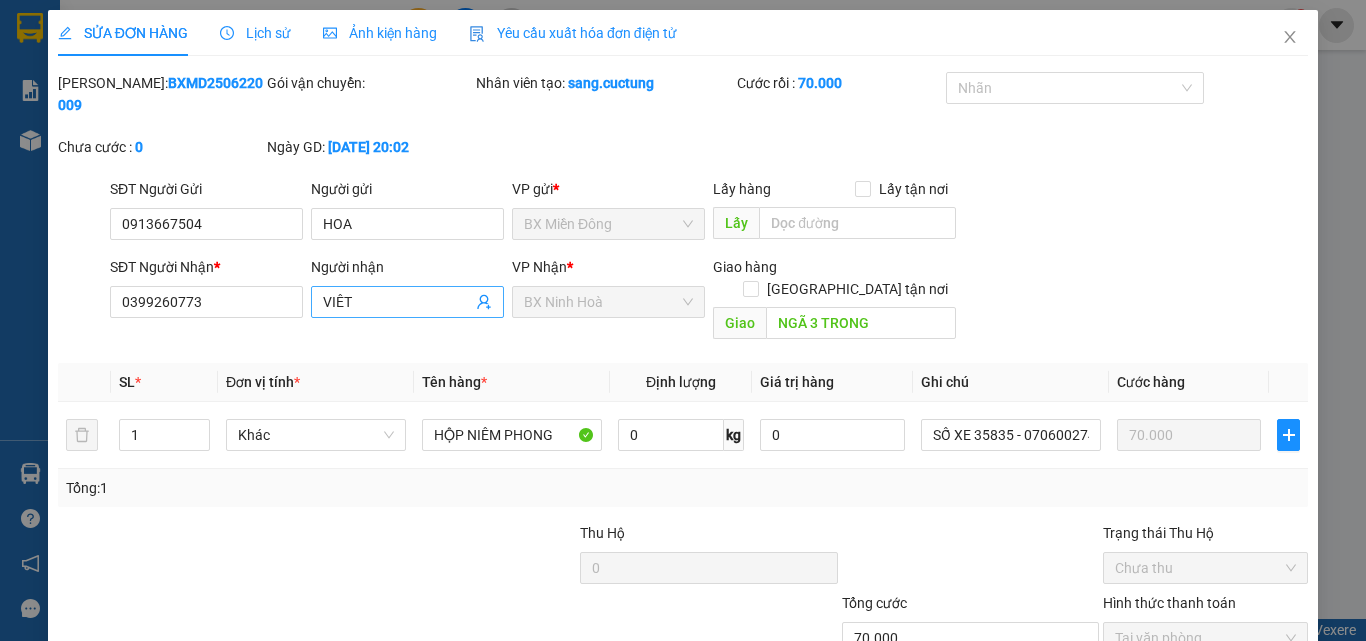 click on "VIÊT" at bounding box center [397, 302] 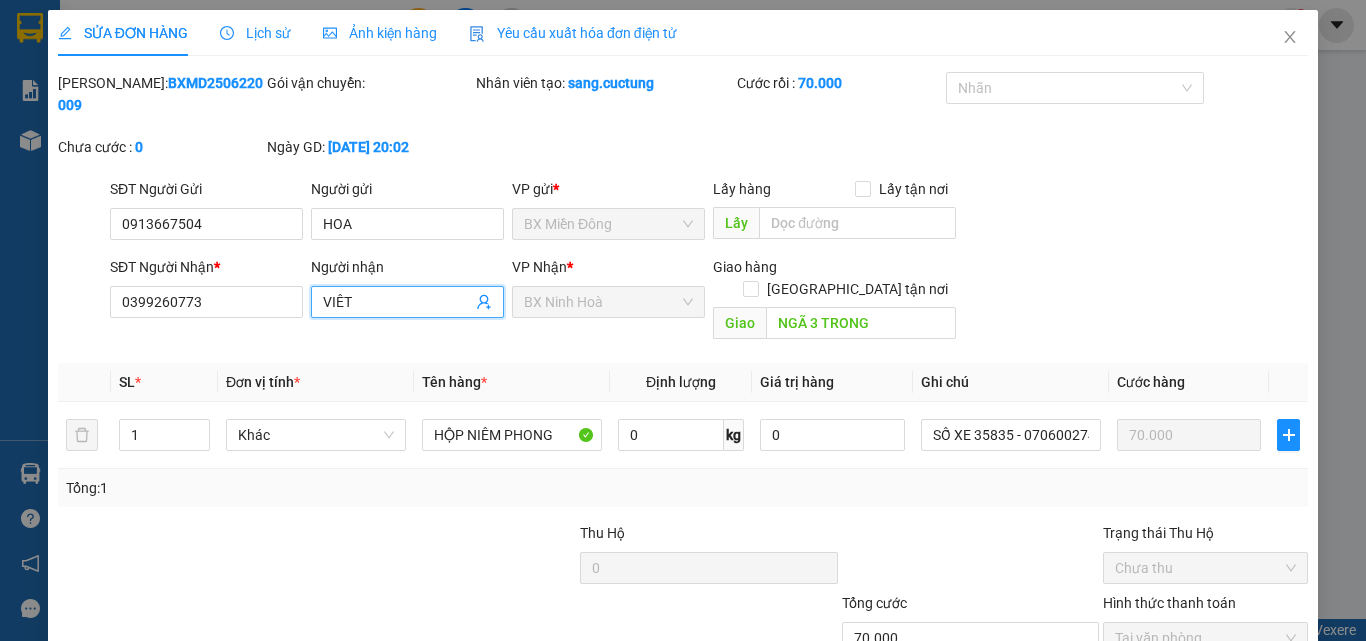 click on "VIÊT" at bounding box center (397, 302) 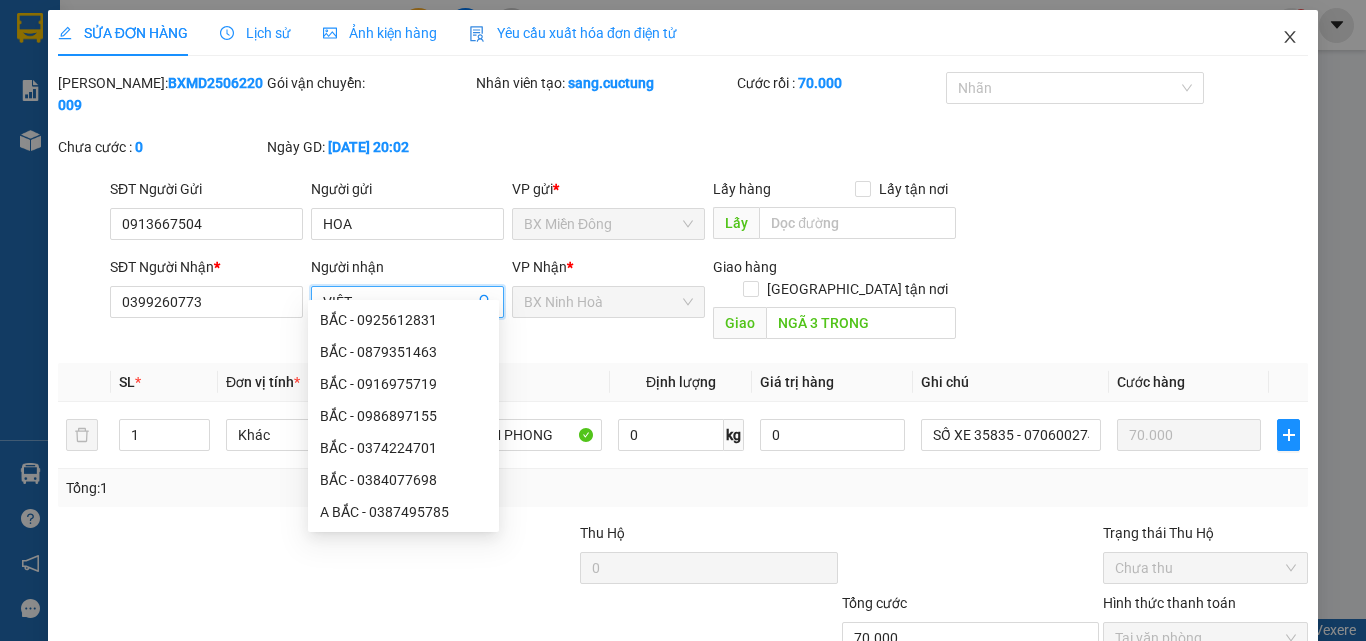 click 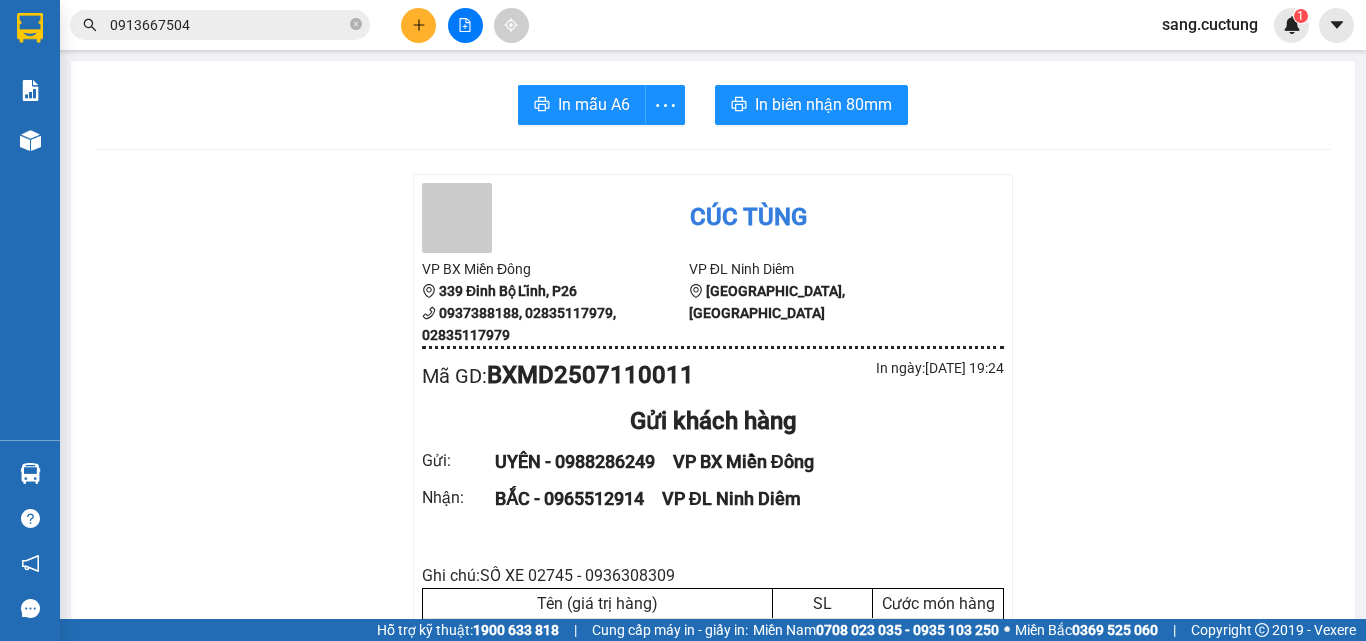click on "0913667504" at bounding box center (228, 25) 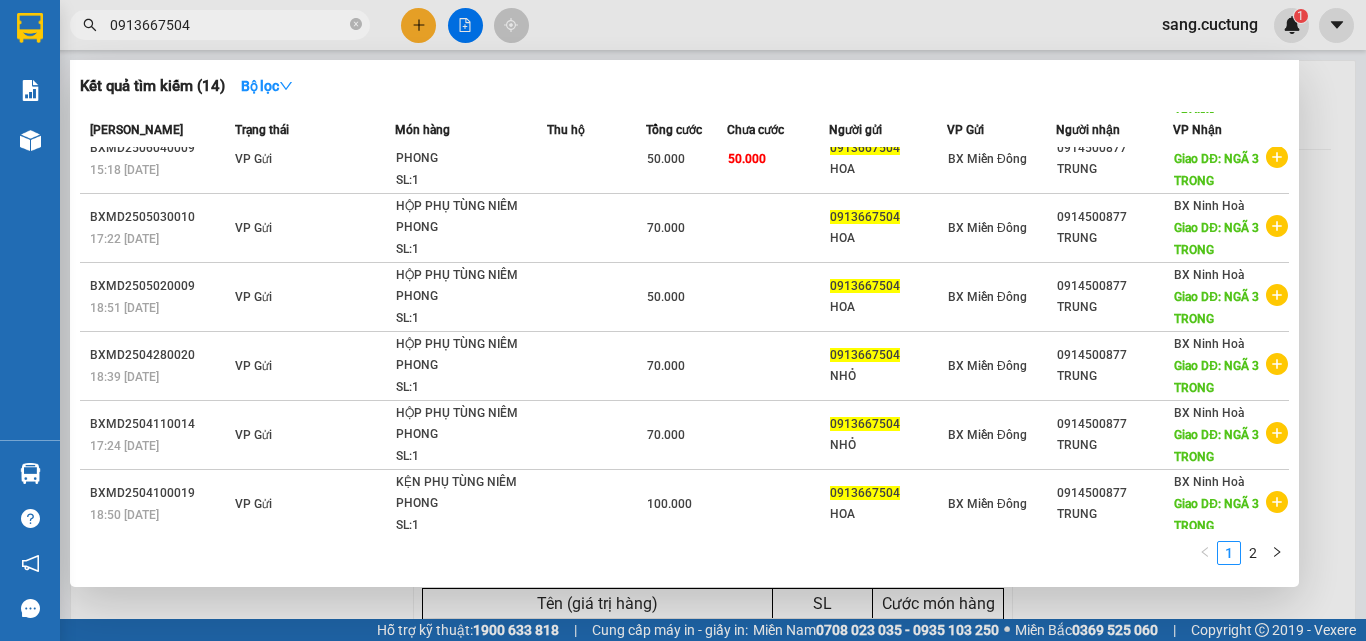 scroll, scrollTop: 309, scrollLeft: 0, axis: vertical 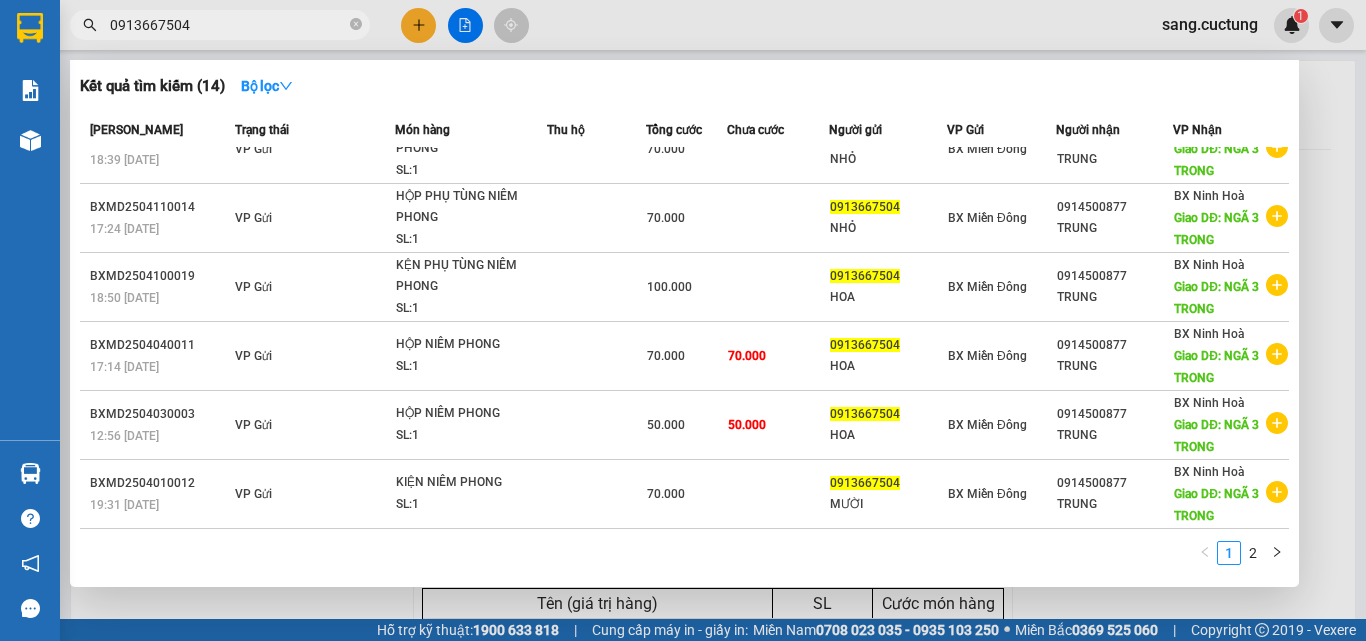 click at bounding box center (683, 320) 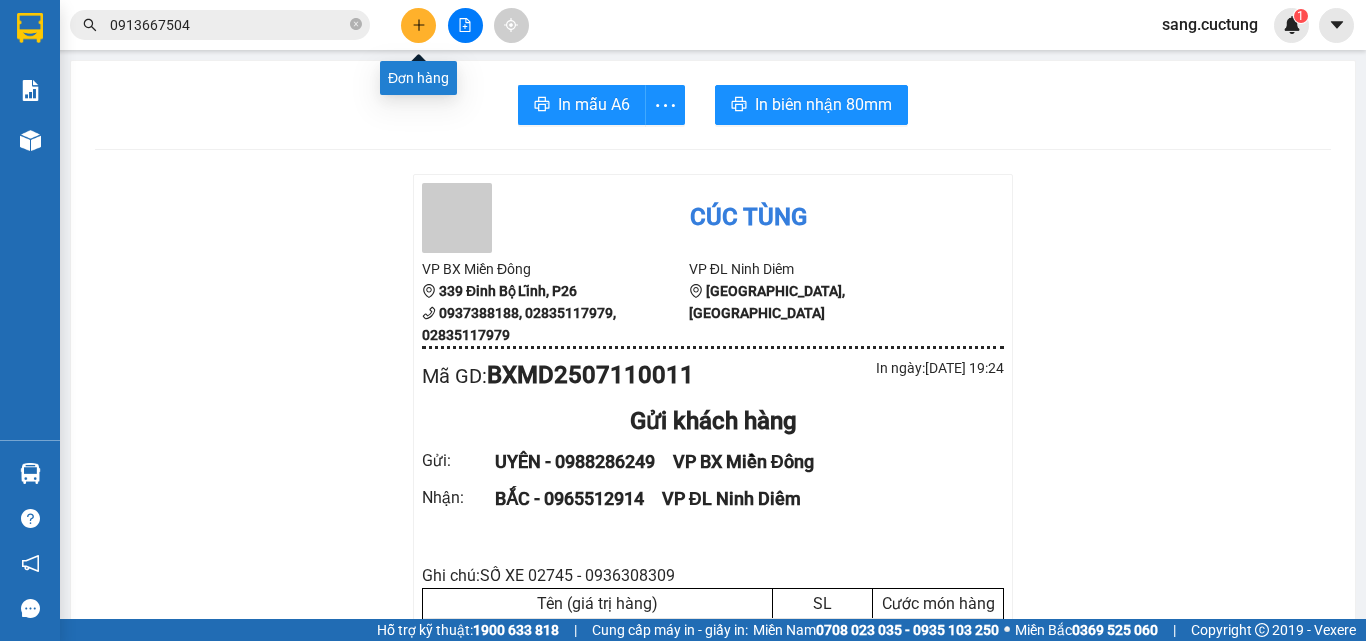 click 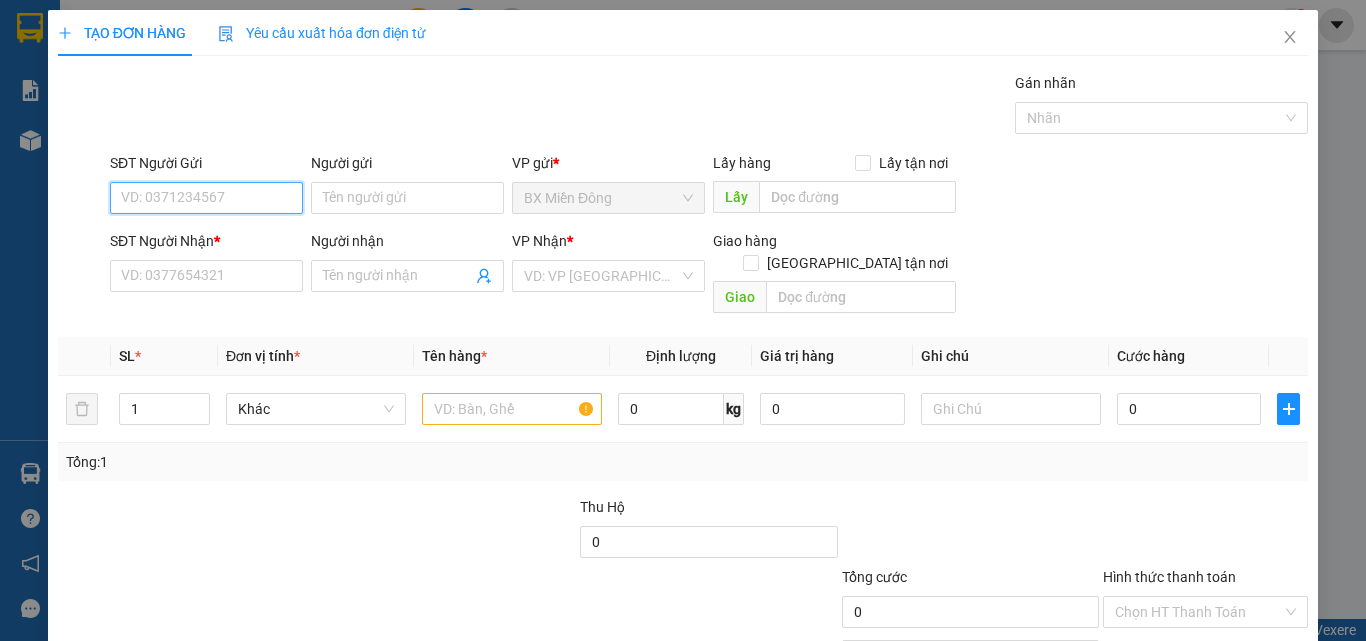 click on "SĐT Người Gửi" at bounding box center [206, 198] 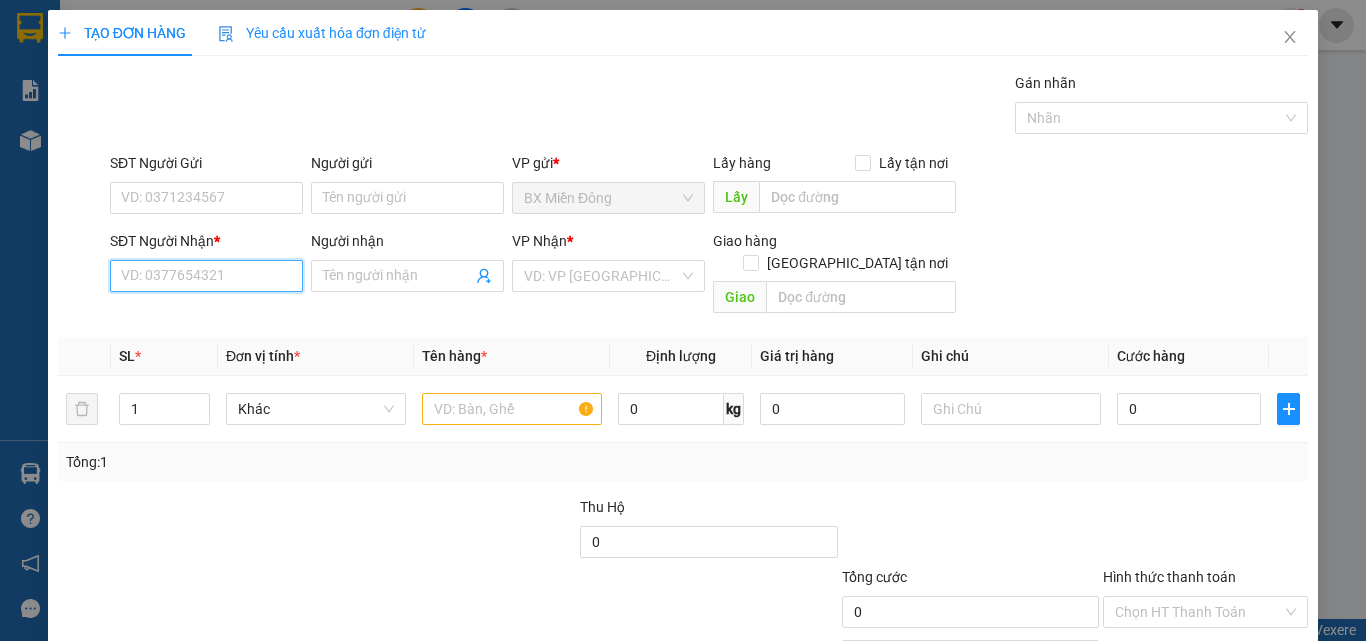 click on "SĐT Người Nhận  *" at bounding box center (206, 276) 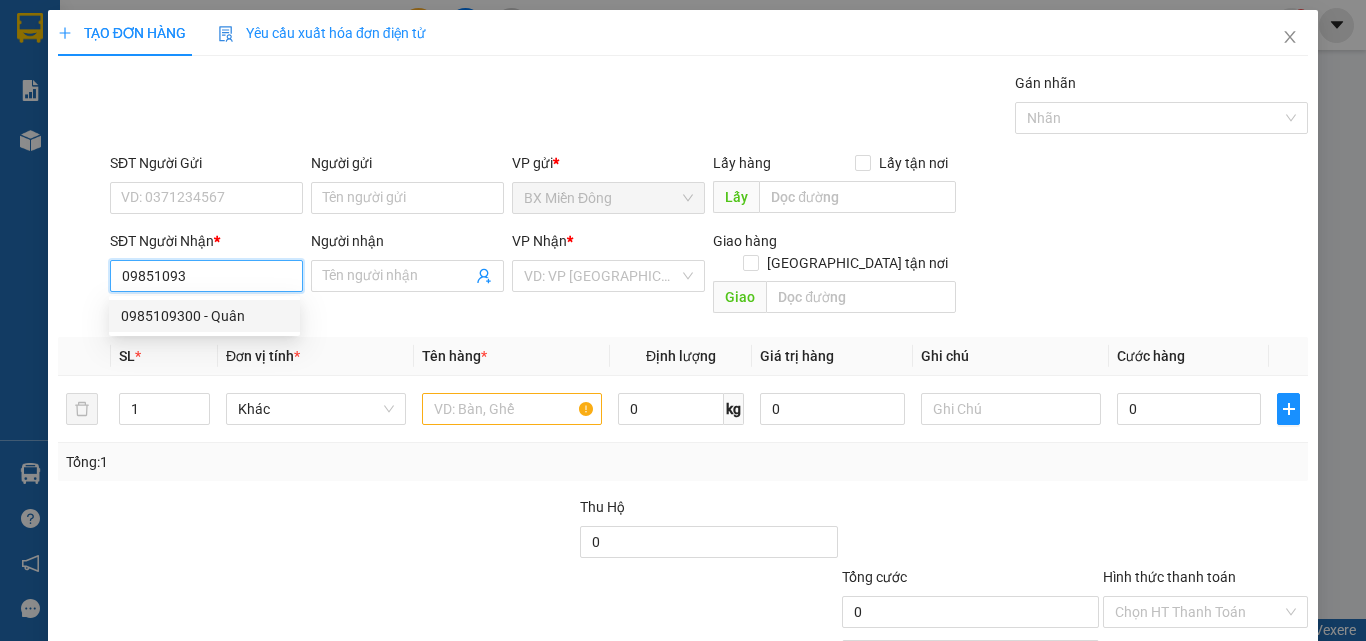 click on "0985109300 - Quân" at bounding box center [204, 316] 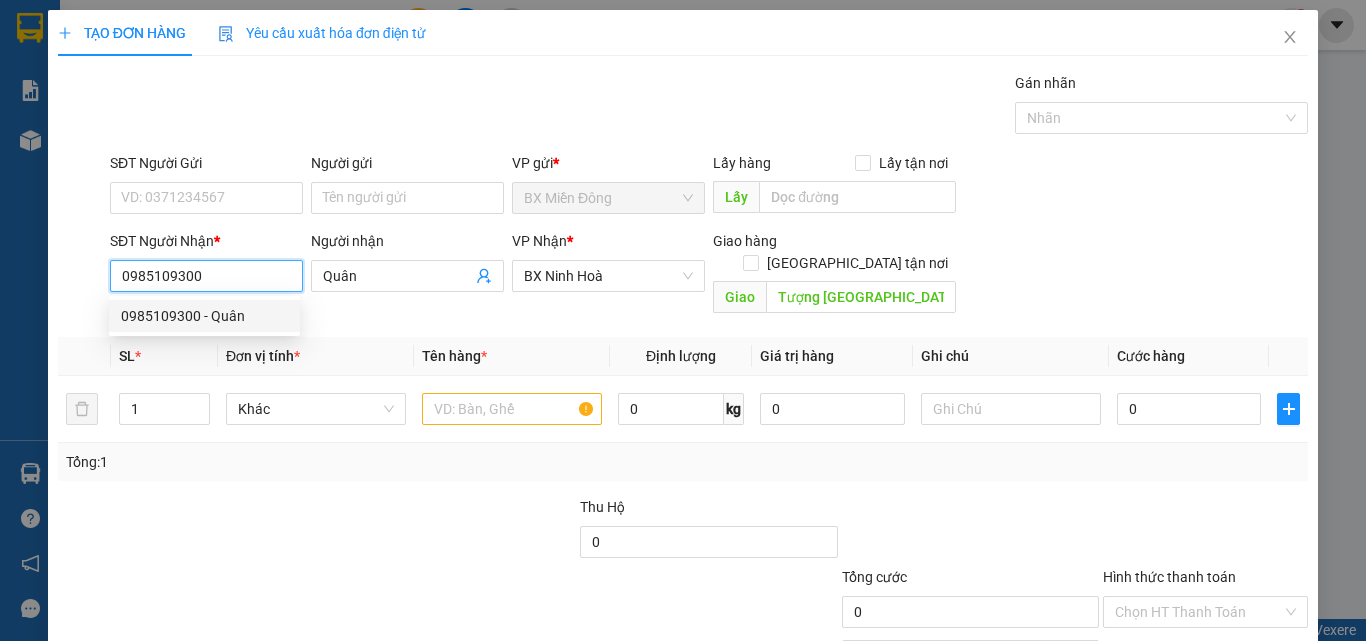 type on "100.000" 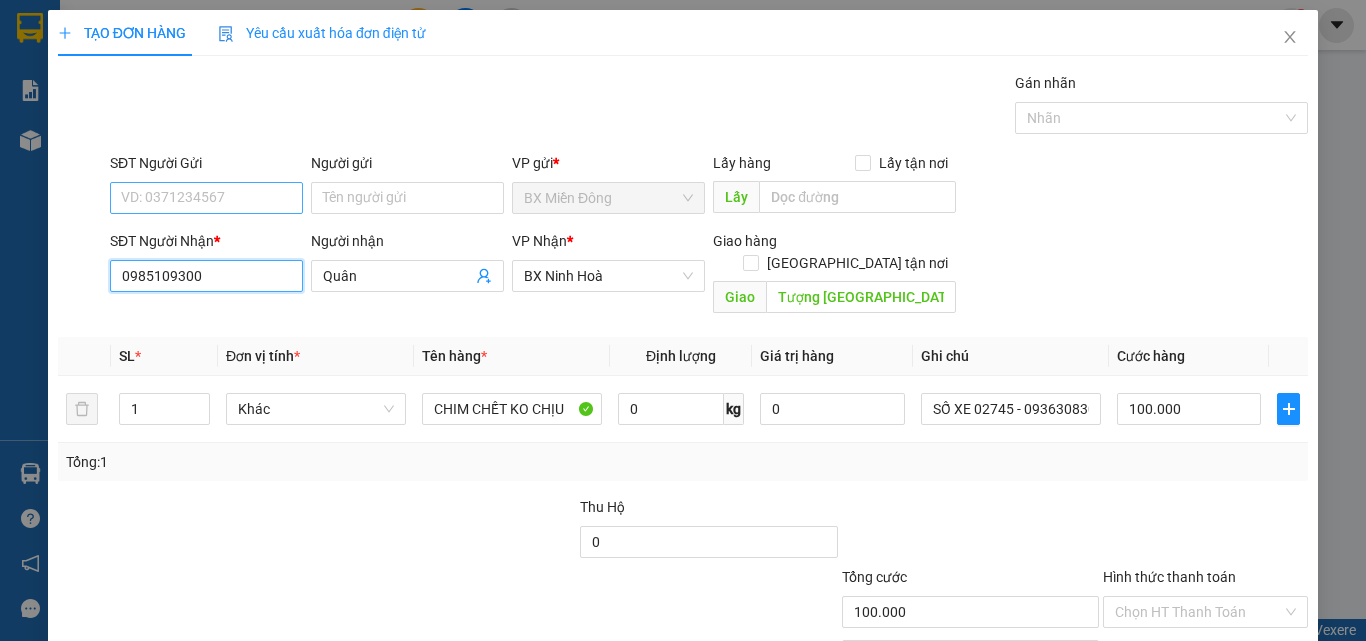 type on "0985109300" 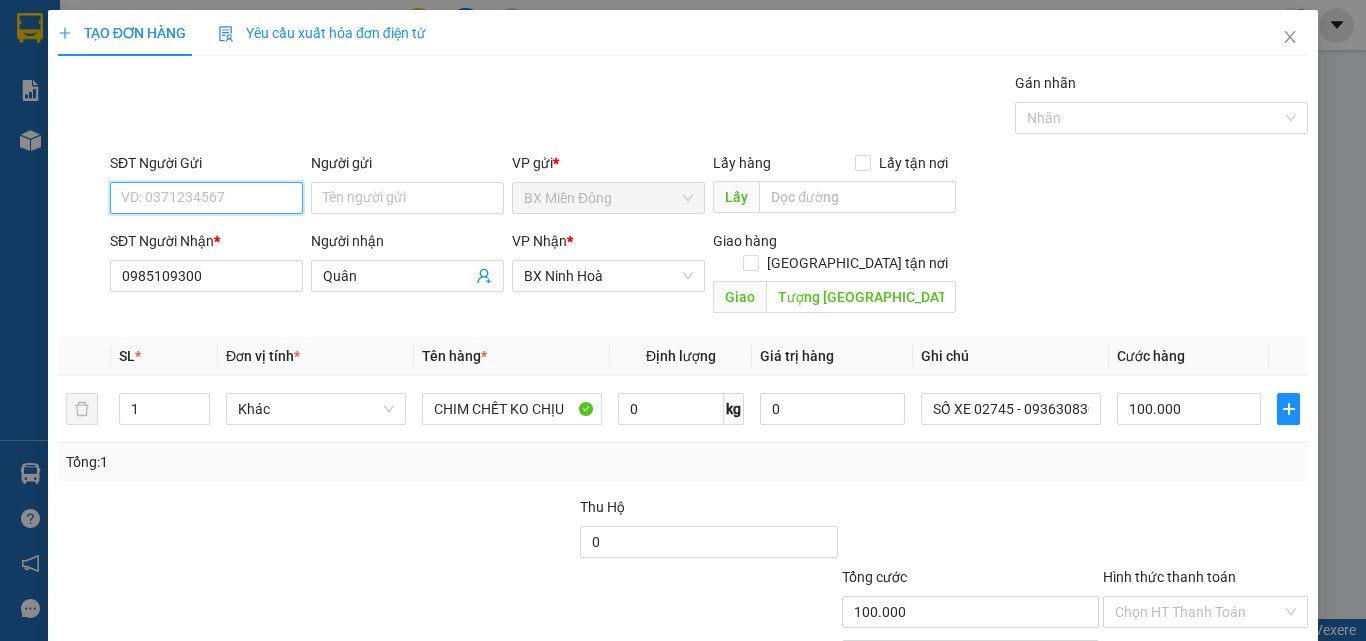 click on "SĐT Người Gửi" at bounding box center [206, 198] 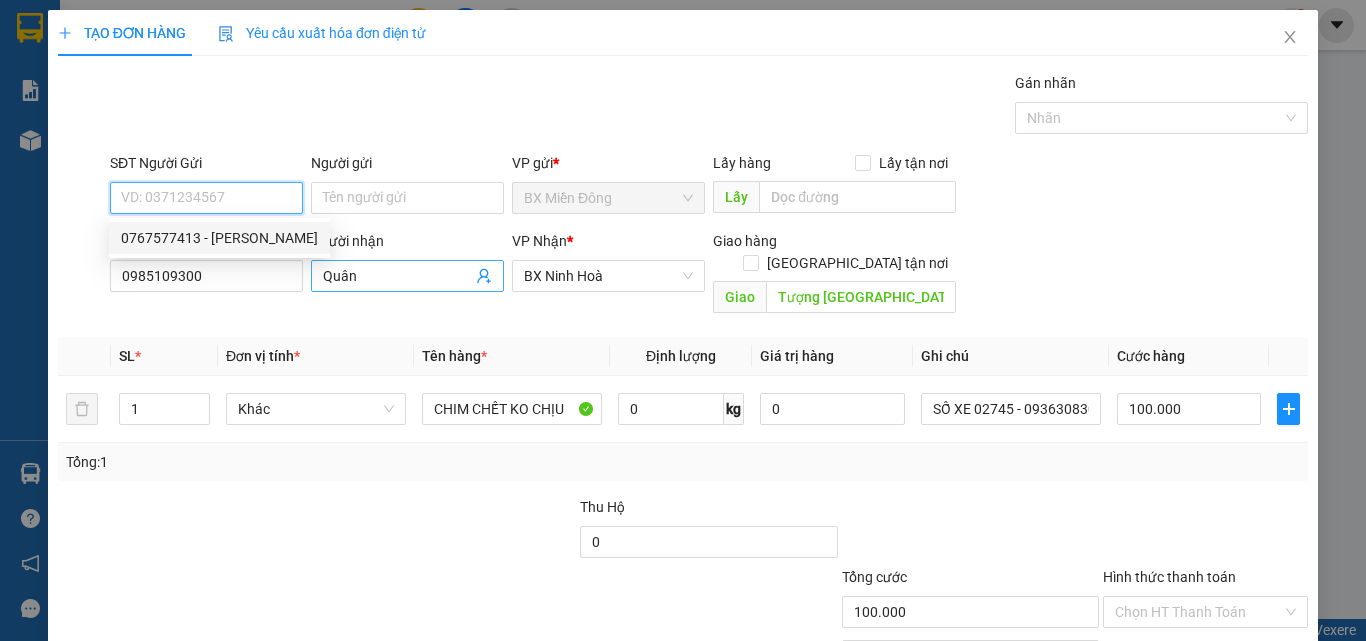 drag, startPoint x: 206, startPoint y: 244, endPoint x: 473, endPoint y: 278, distance: 269.1561 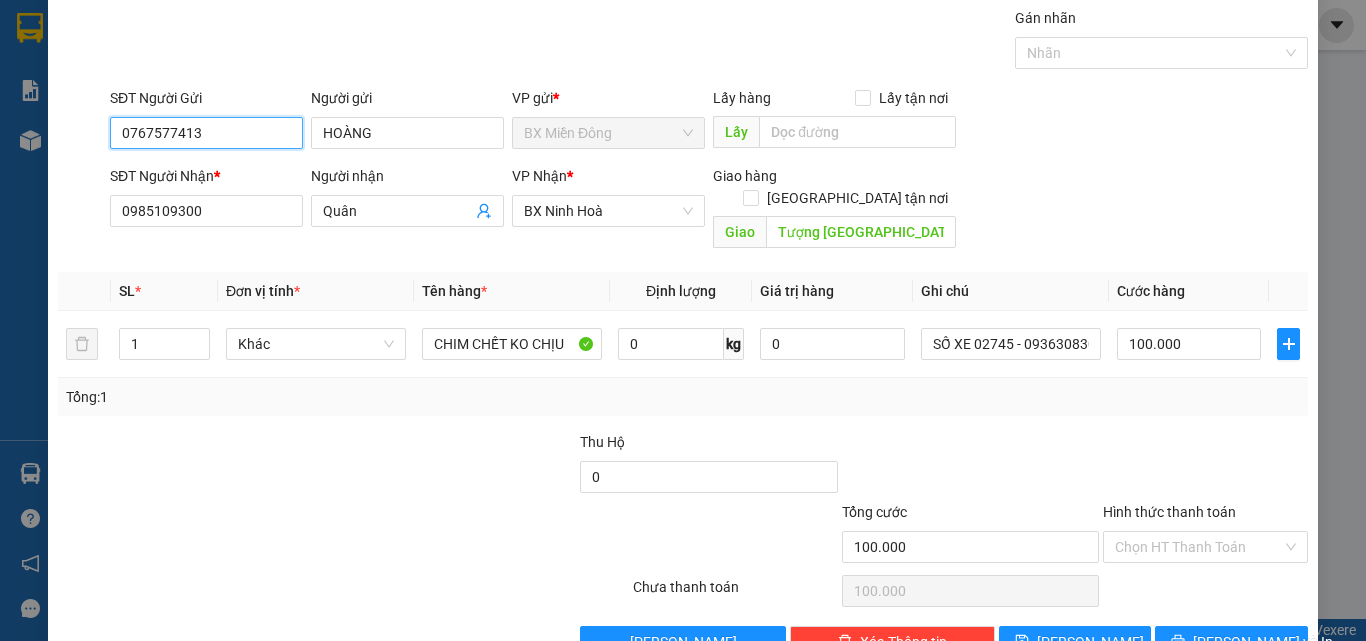 scroll, scrollTop: 99, scrollLeft: 0, axis: vertical 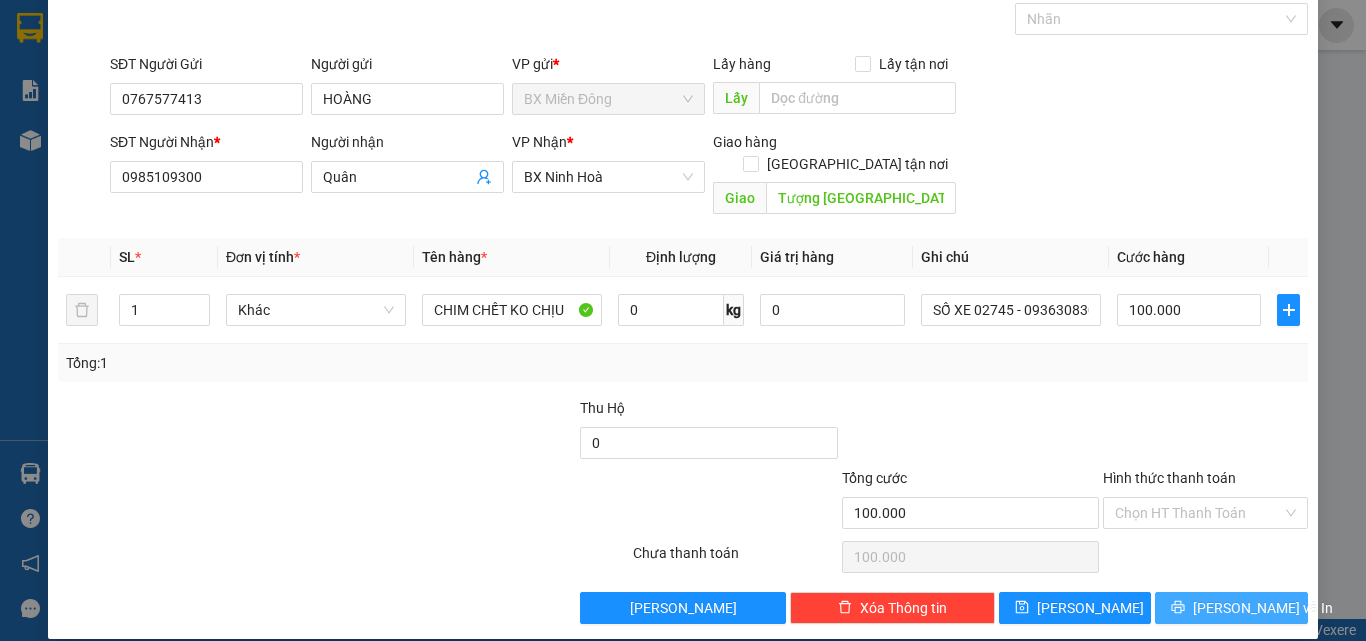 click 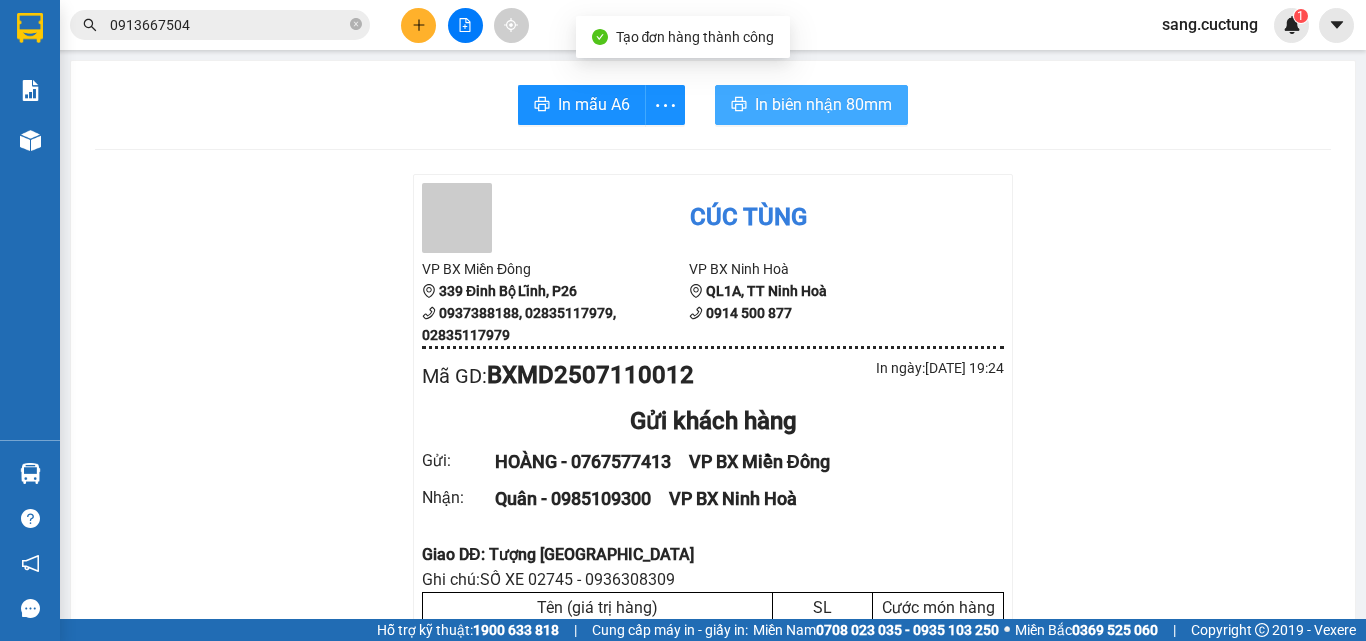 click on "In biên nhận 80mm" at bounding box center (811, 105) 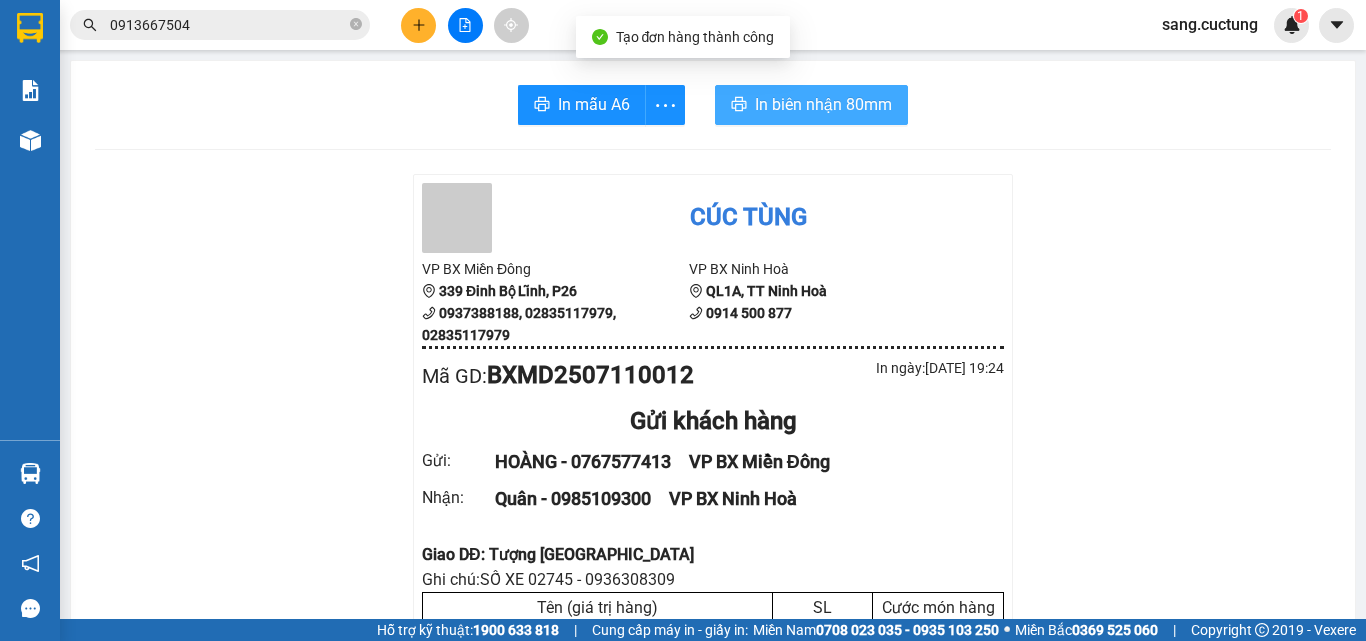 scroll, scrollTop: 0, scrollLeft: 0, axis: both 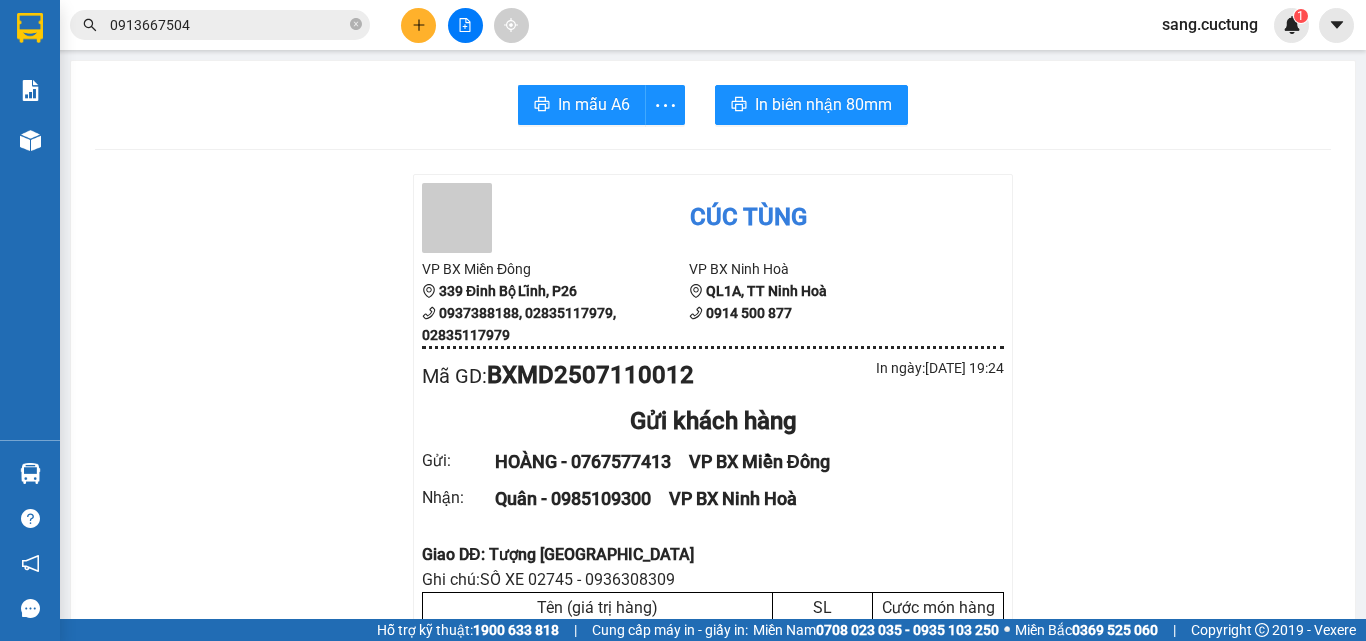 click on "0913667504" at bounding box center (228, 25) 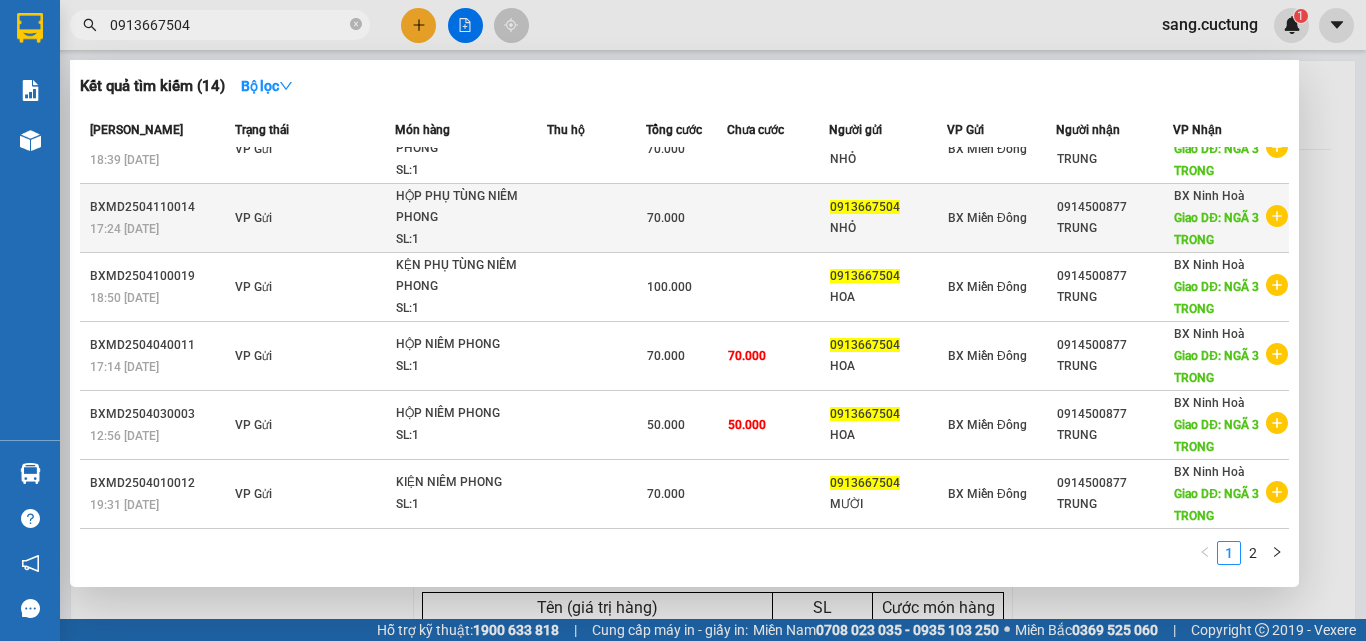 click at bounding box center [596, 218] 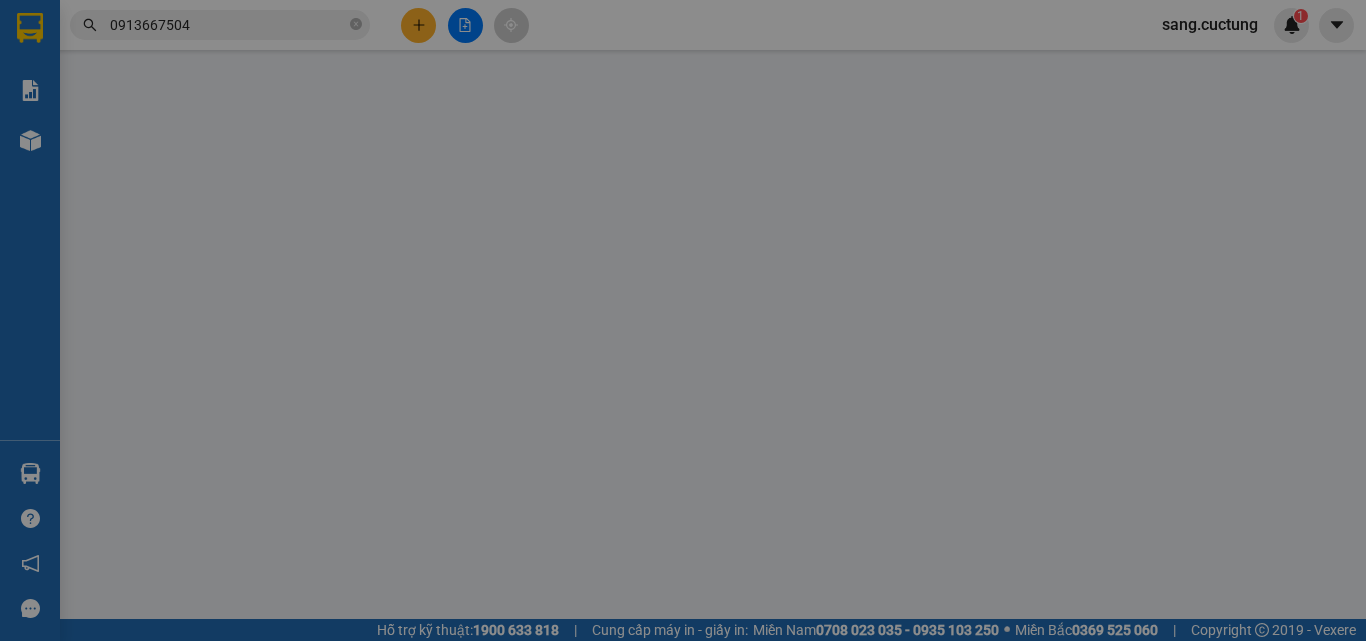 type on "0913667504" 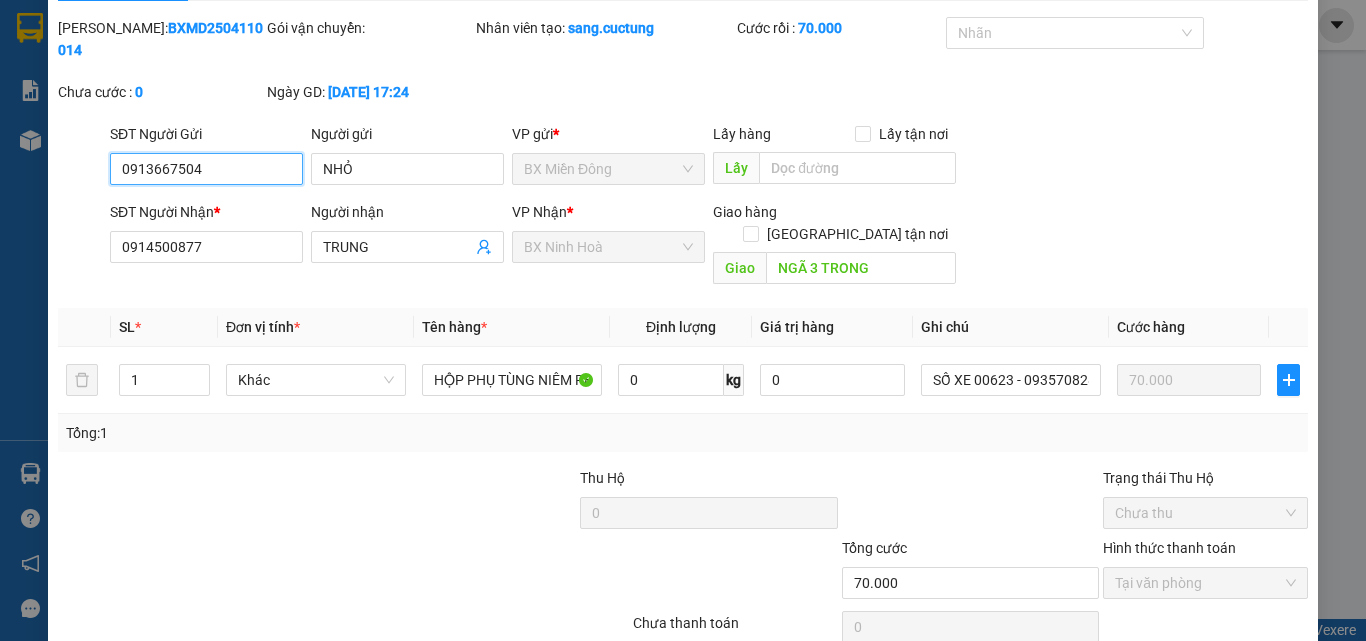scroll, scrollTop: 103, scrollLeft: 0, axis: vertical 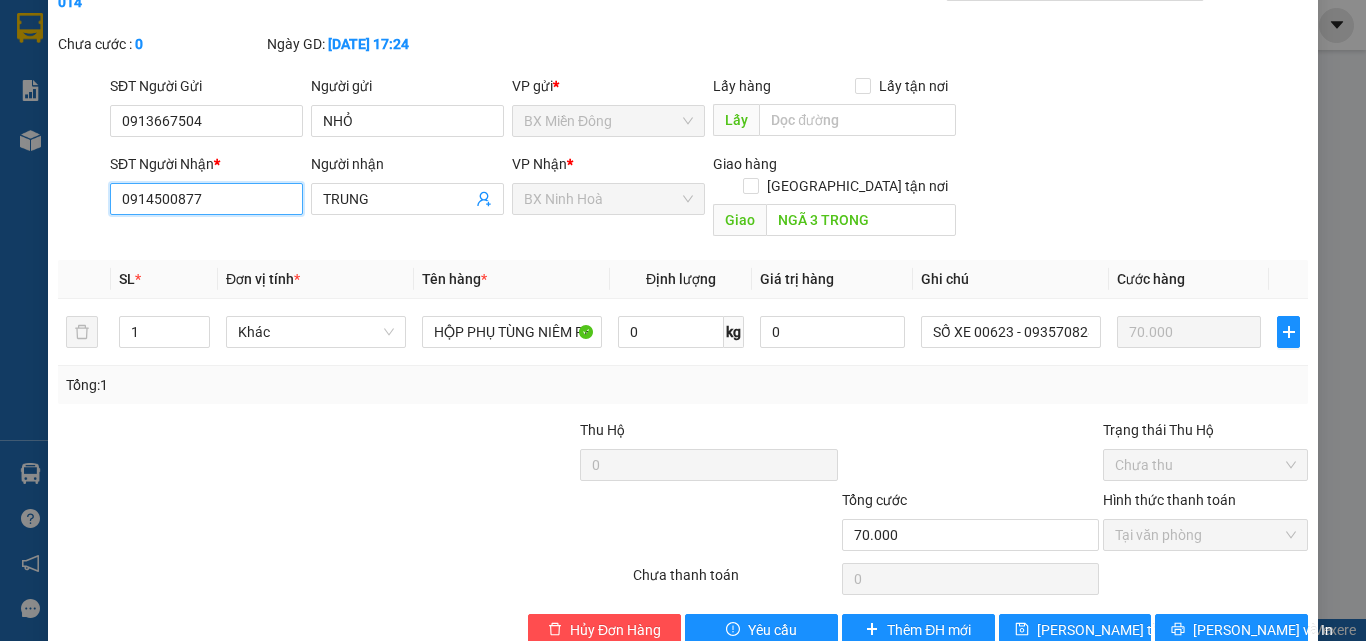 click on "0914500877" at bounding box center [206, 199] 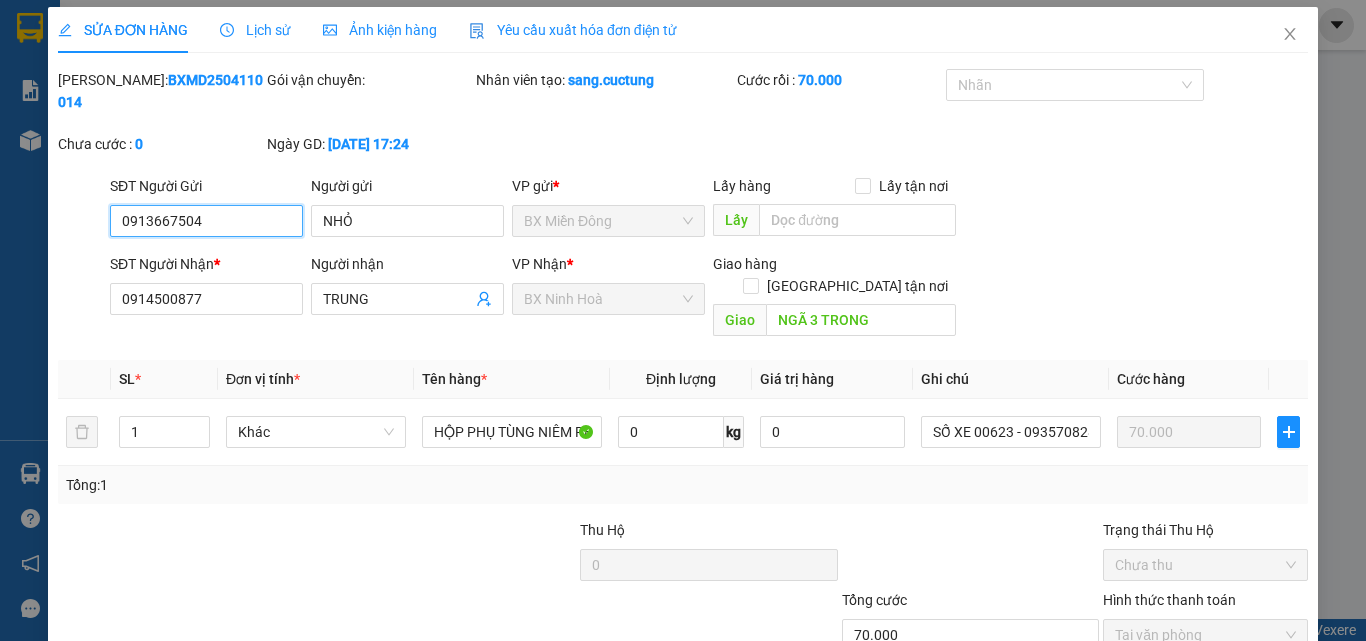 click on "0913667504" at bounding box center [206, 221] 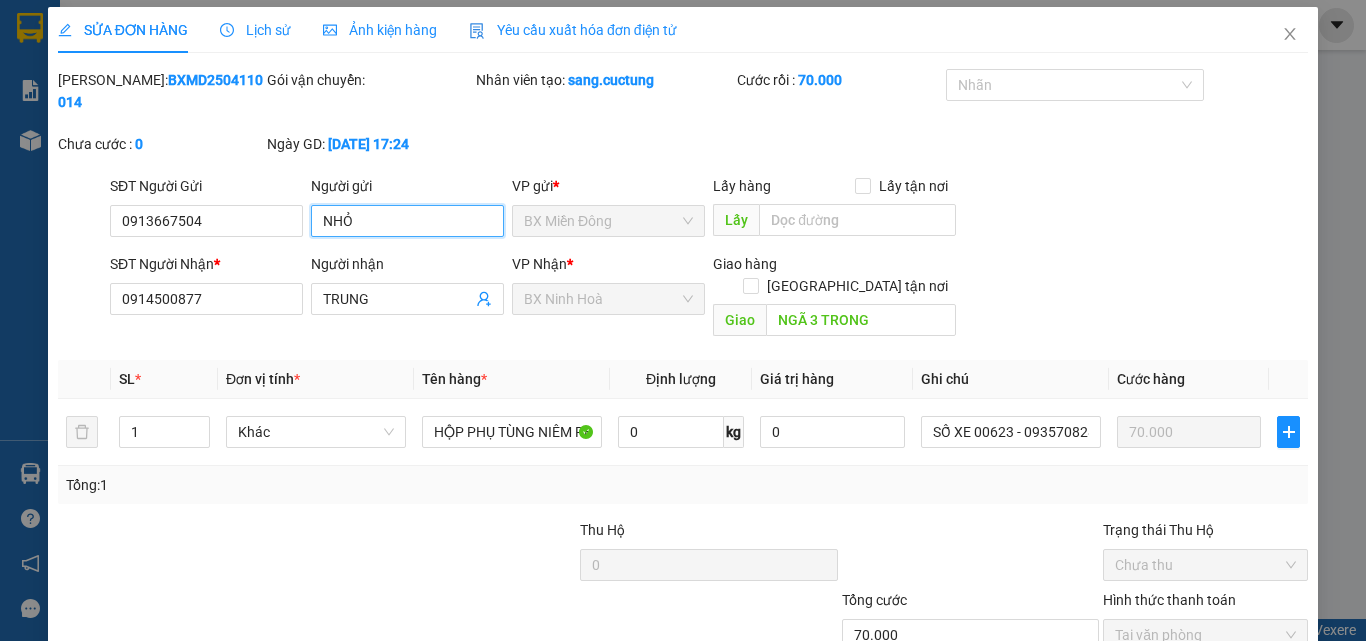 click on "NHỎ" at bounding box center (407, 221) 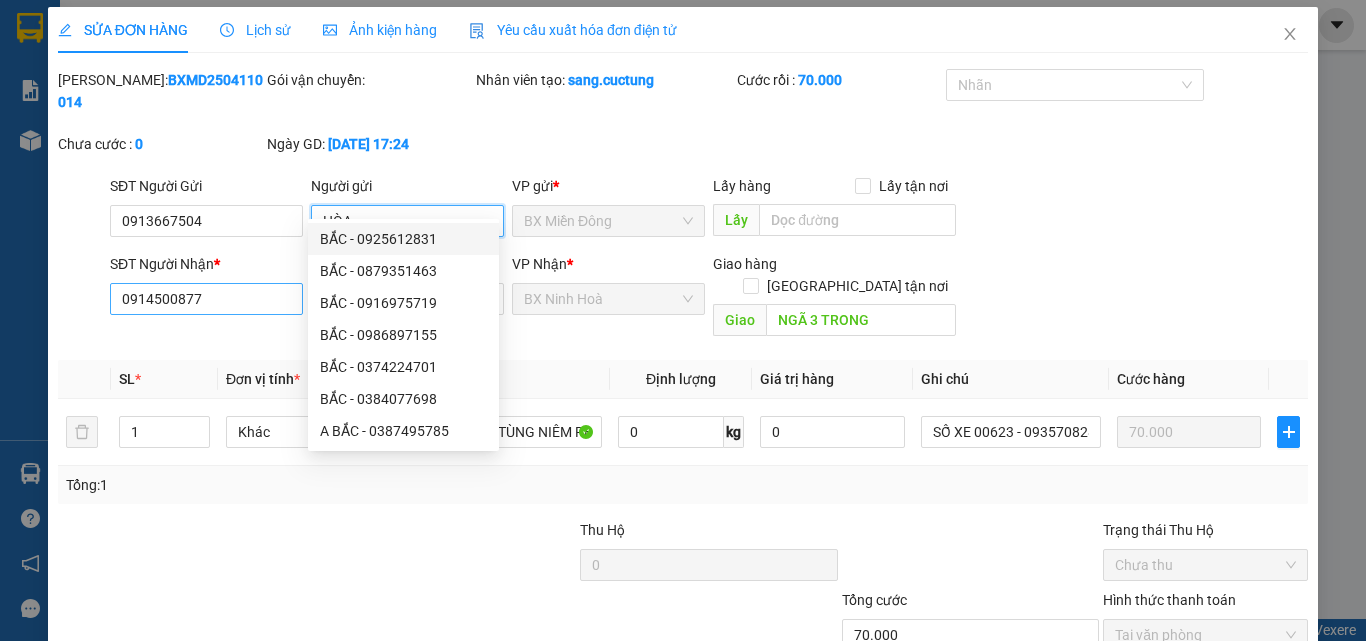 type on "HÒA" 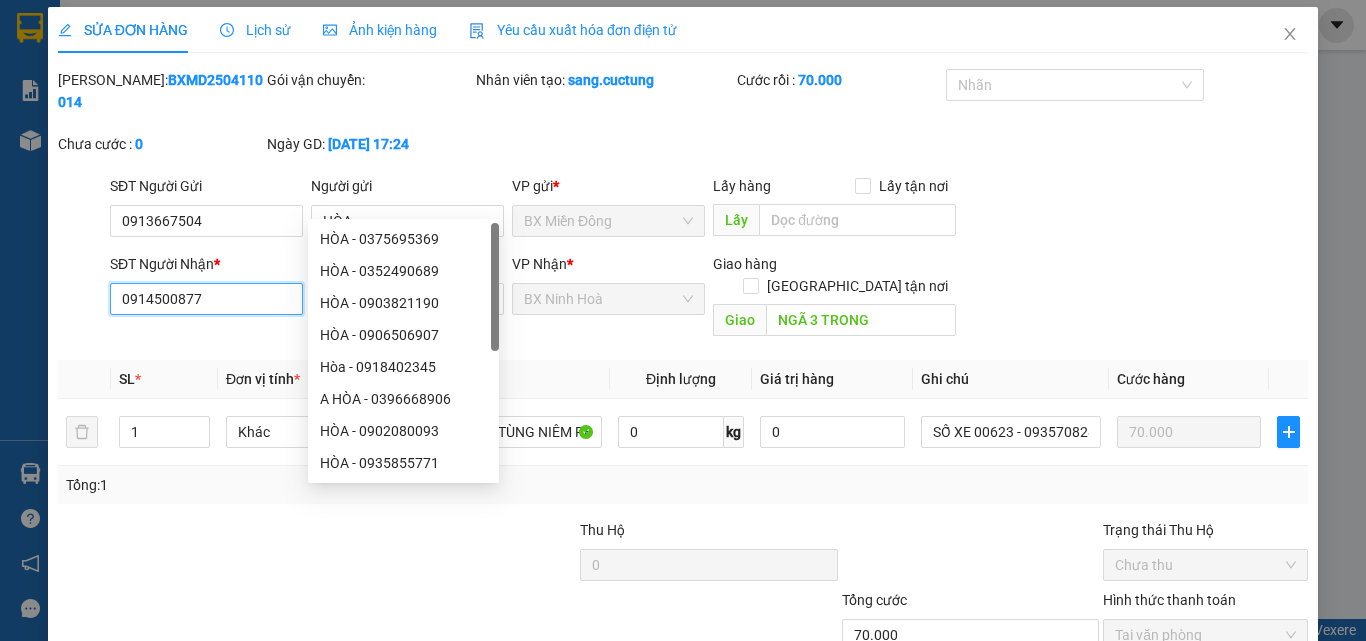 click on "0914500877" at bounding box center (206, 299) 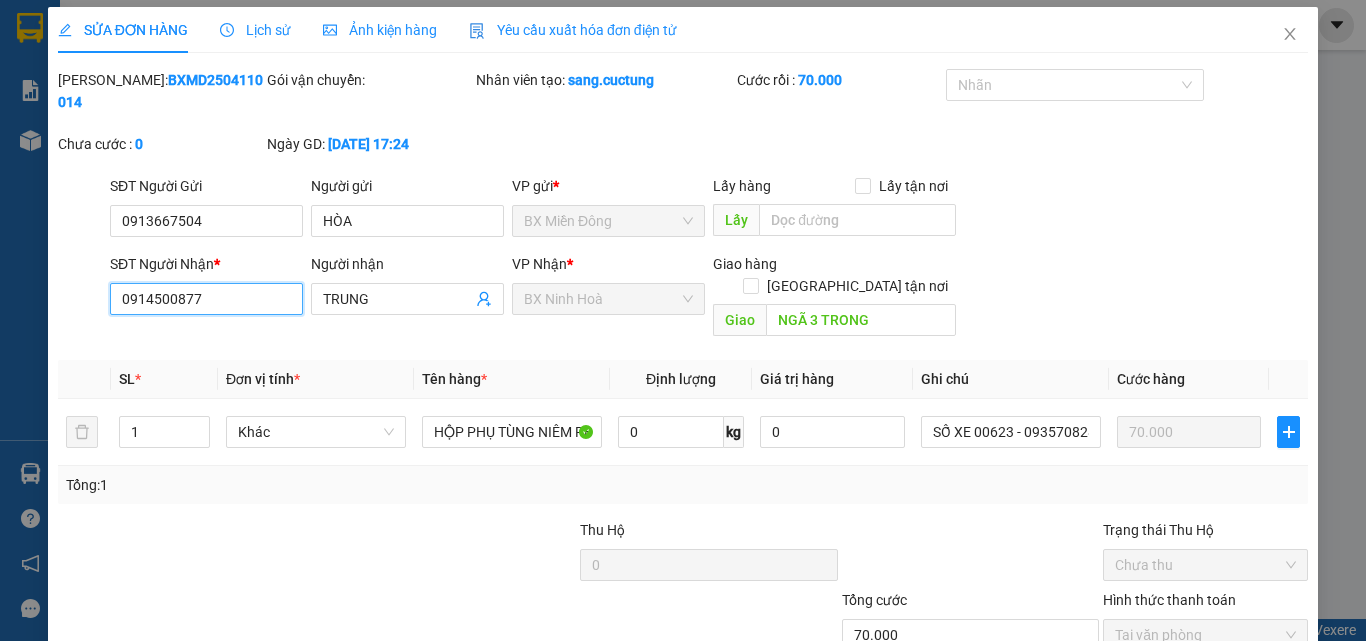 click on "0914500877" at bounding box center (206, 299) 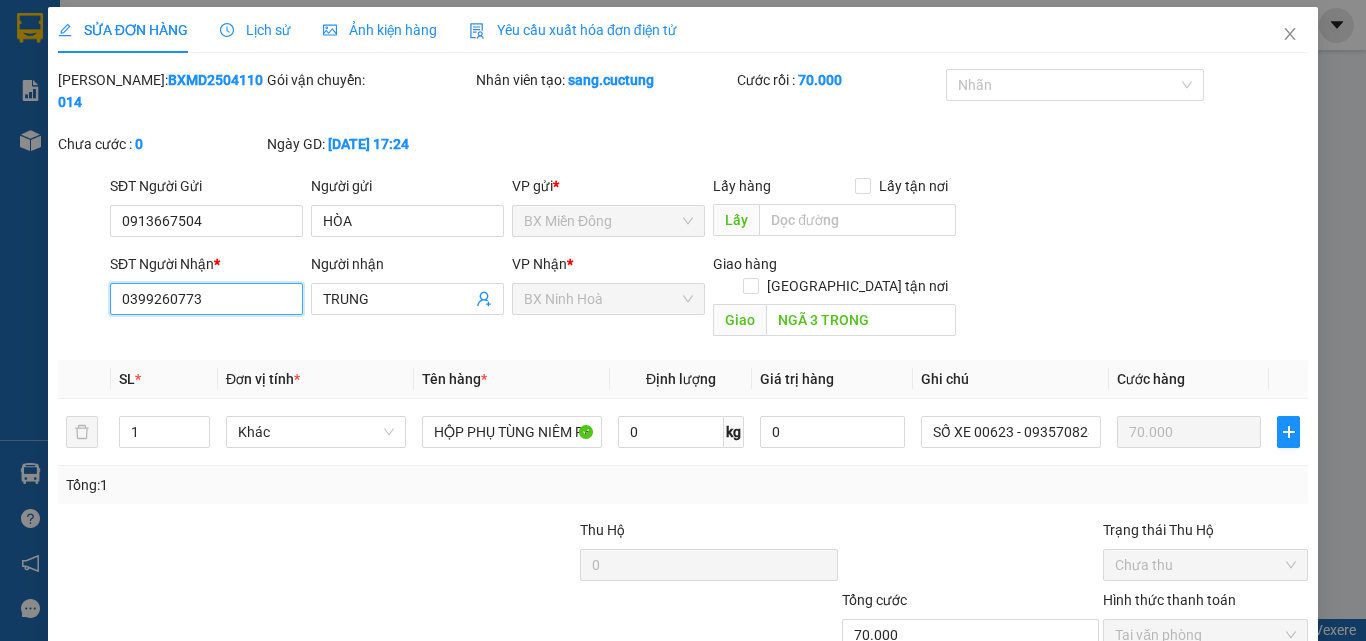 type on "0399260773" 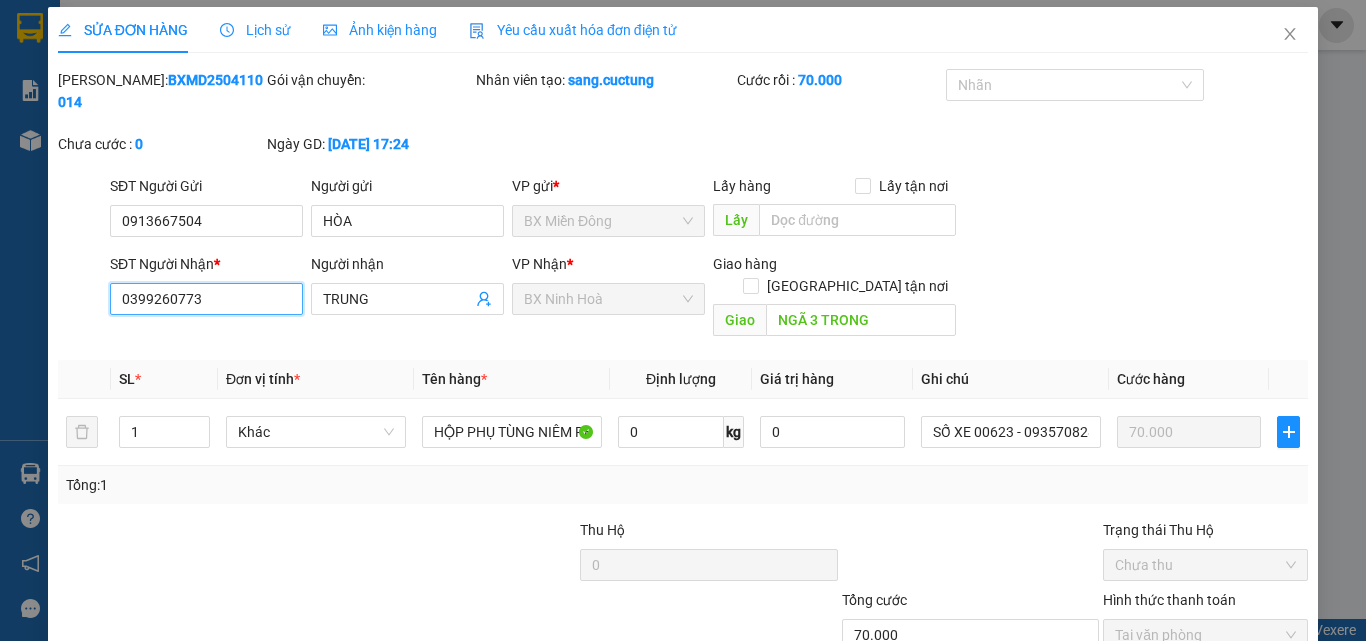 click on "0399260773" at bounding box center [206, 299] 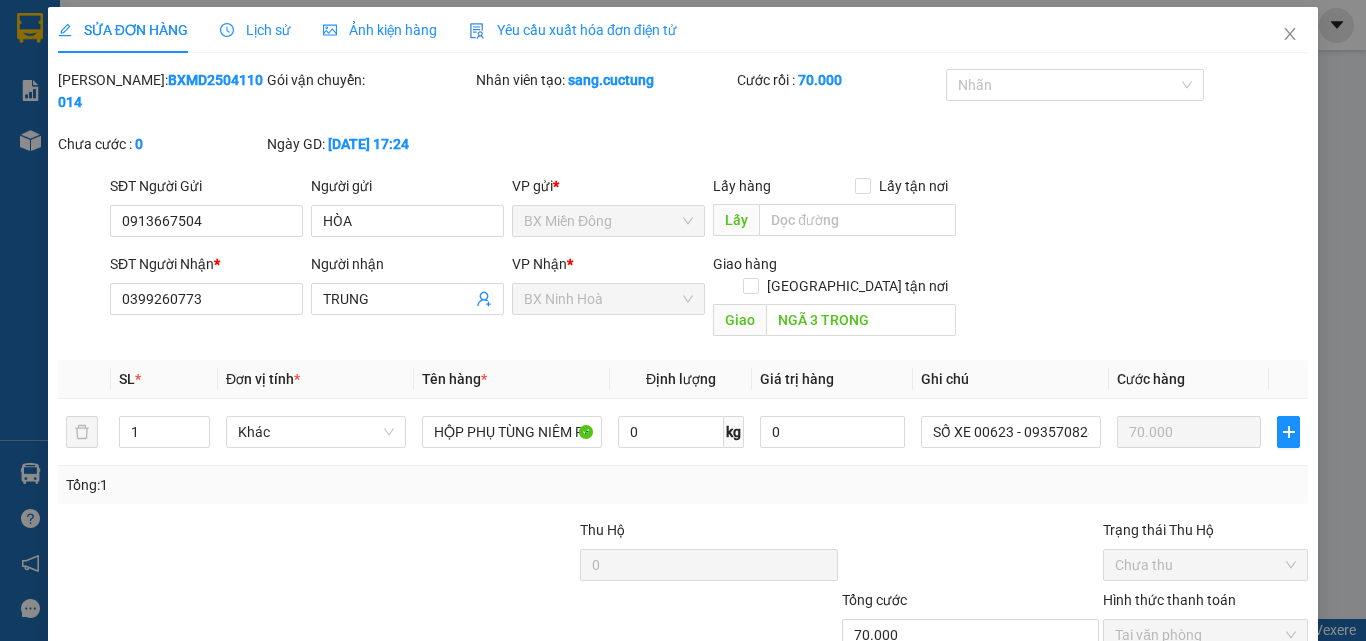 click on "SĐT Người Gửi 0913667504 Người gửi HÒA VP gửi  * BX Miền Đông Lấy hàng Lấy tận nơi Lấy" at bounding box center (709, 210) 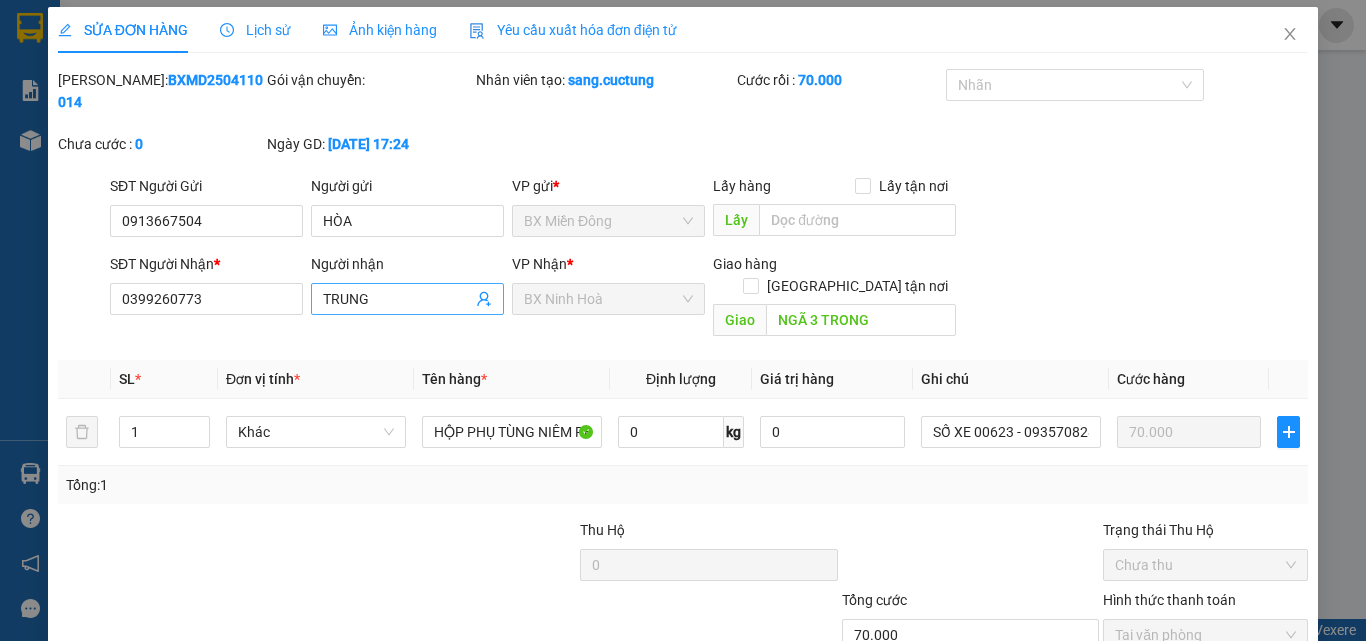 click on "TRUNG" at bounding box center [397, 299] 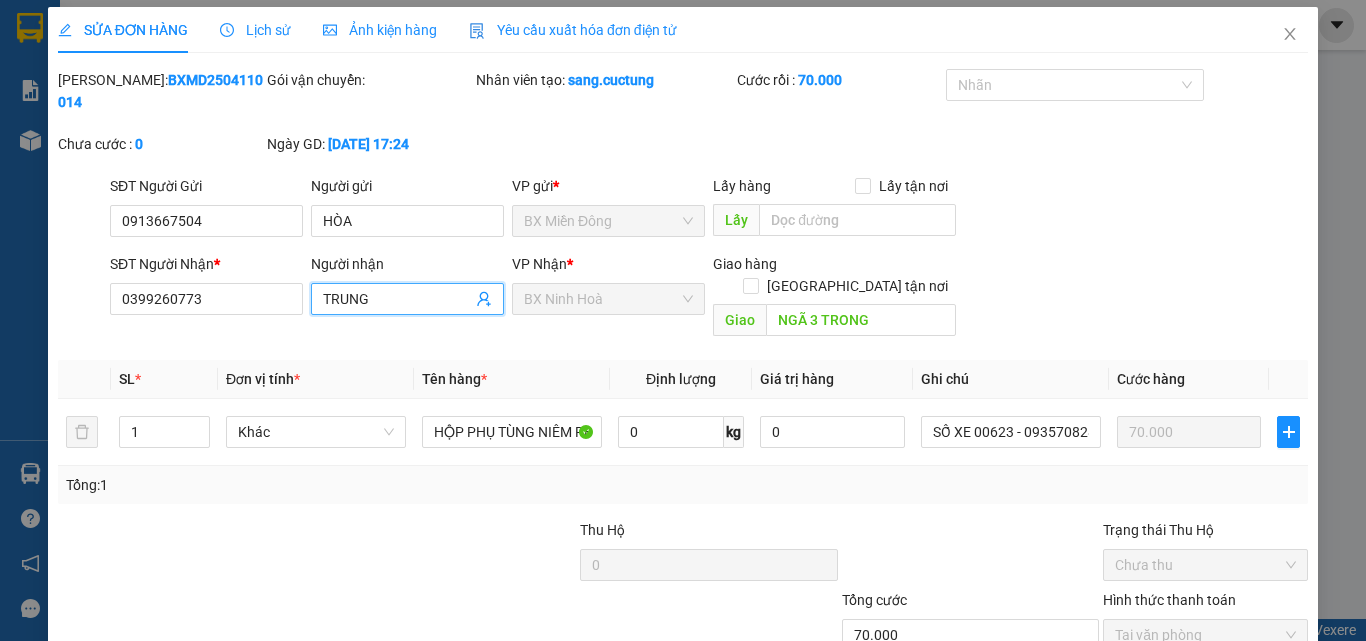 click on "TRUNG" at bounding box center (397, 299) 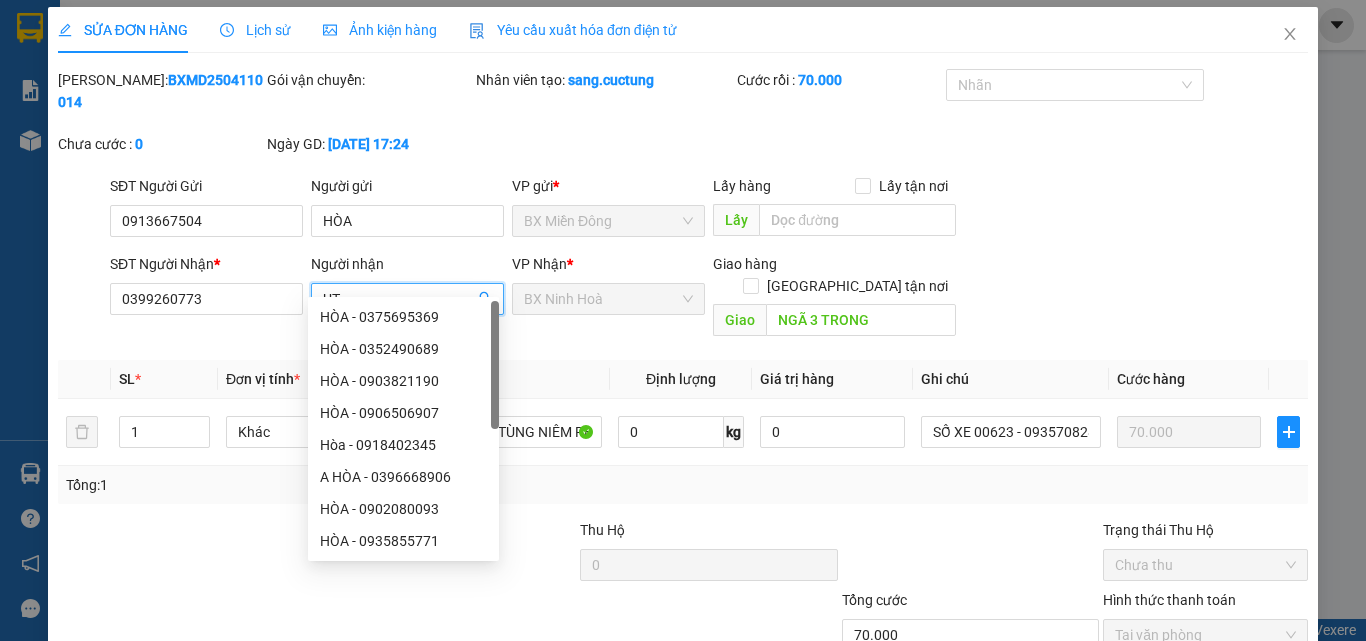 type on "U" 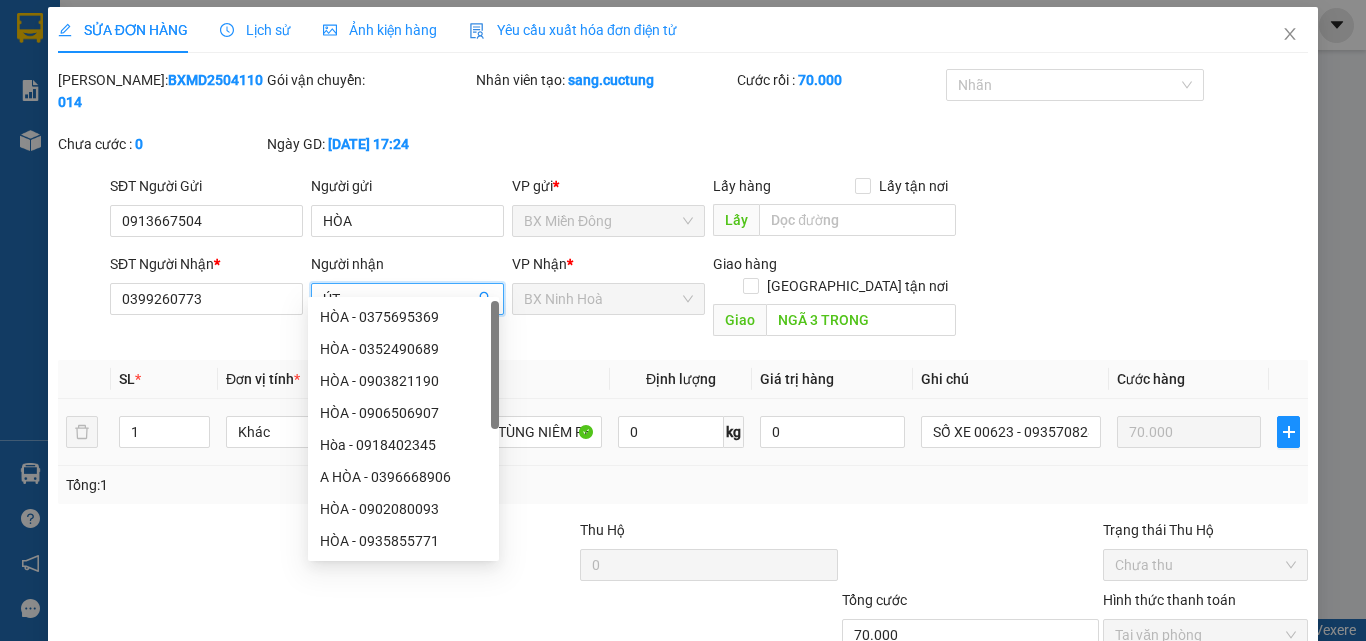 scroll, scrollTop: 103, scrollLeft: 0, axis: vertical 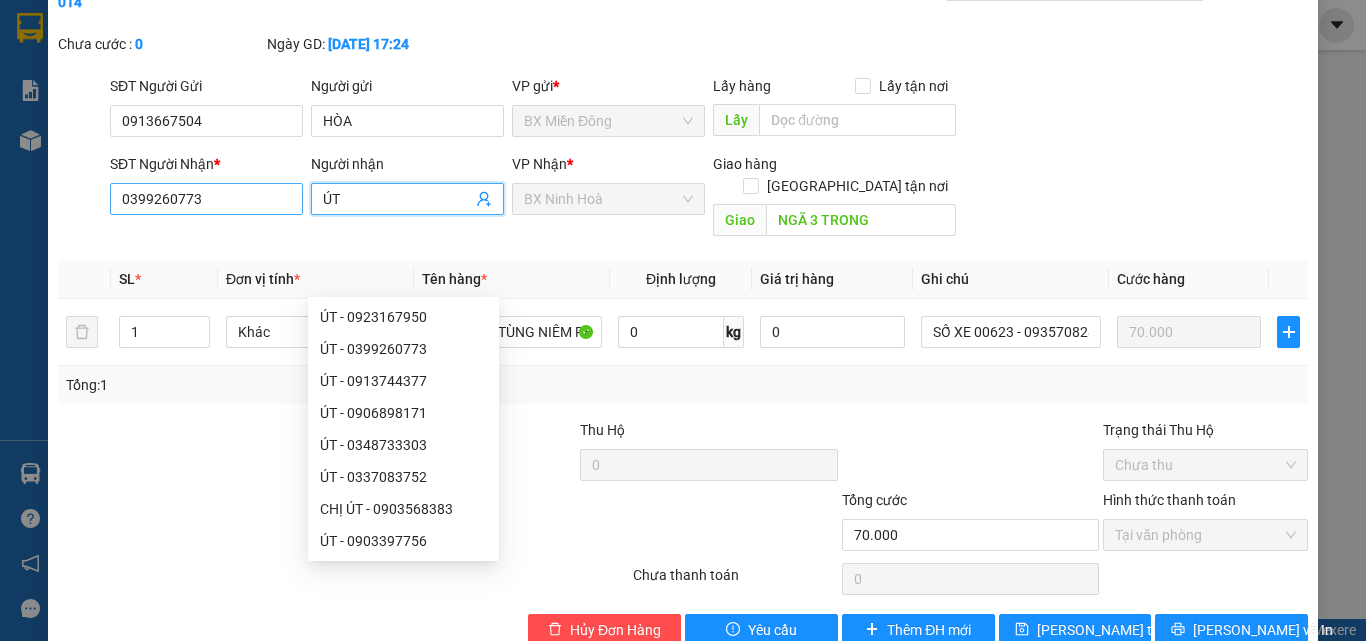 type on "ÚT" 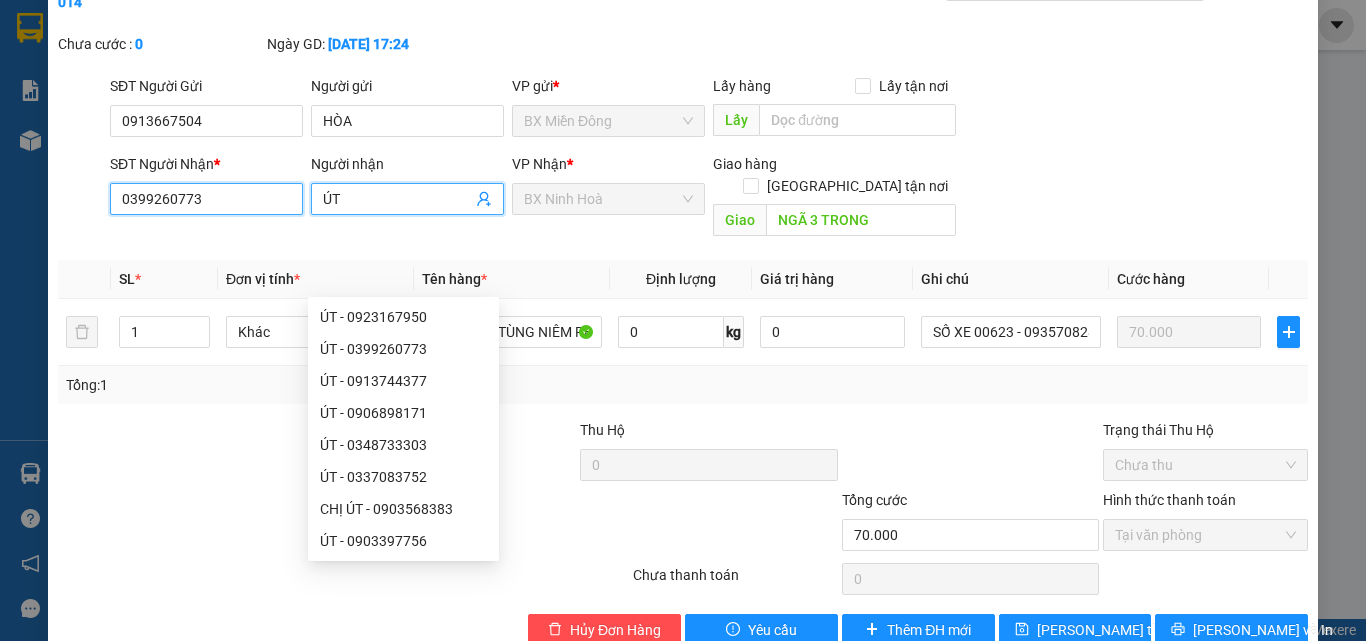 click on "0399260773" at bounding box center [206, 199] 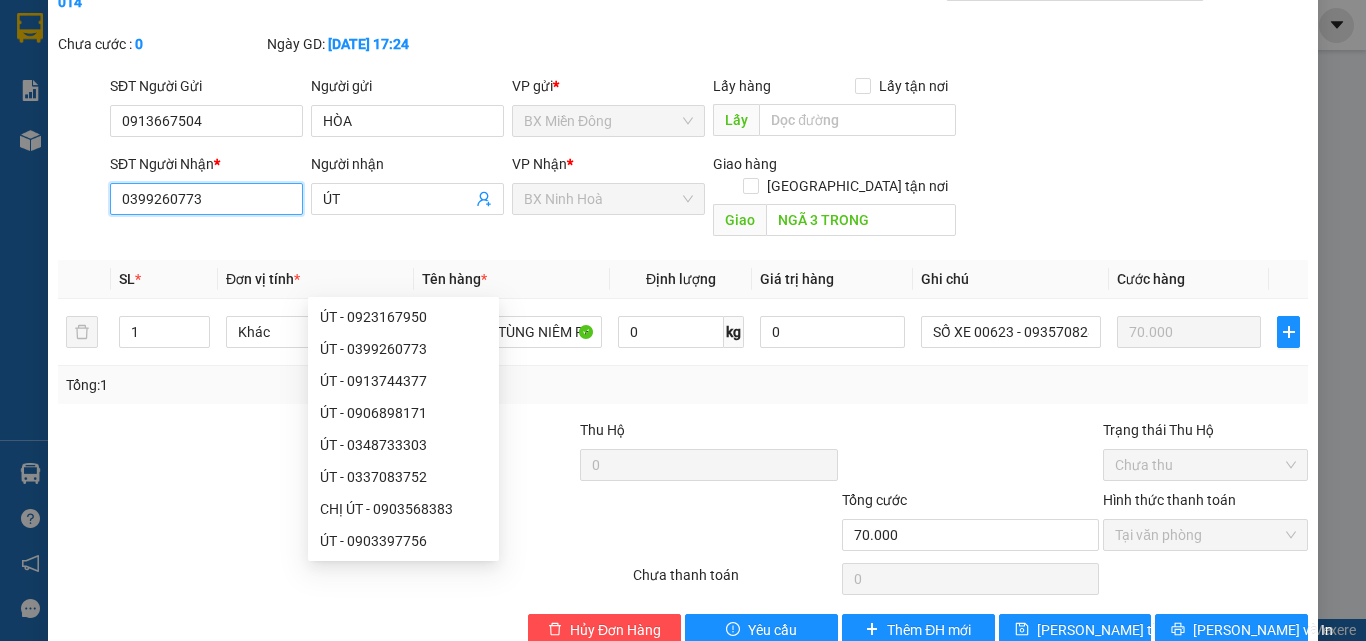 click on "0399260773" at bounding box center (206, 199) 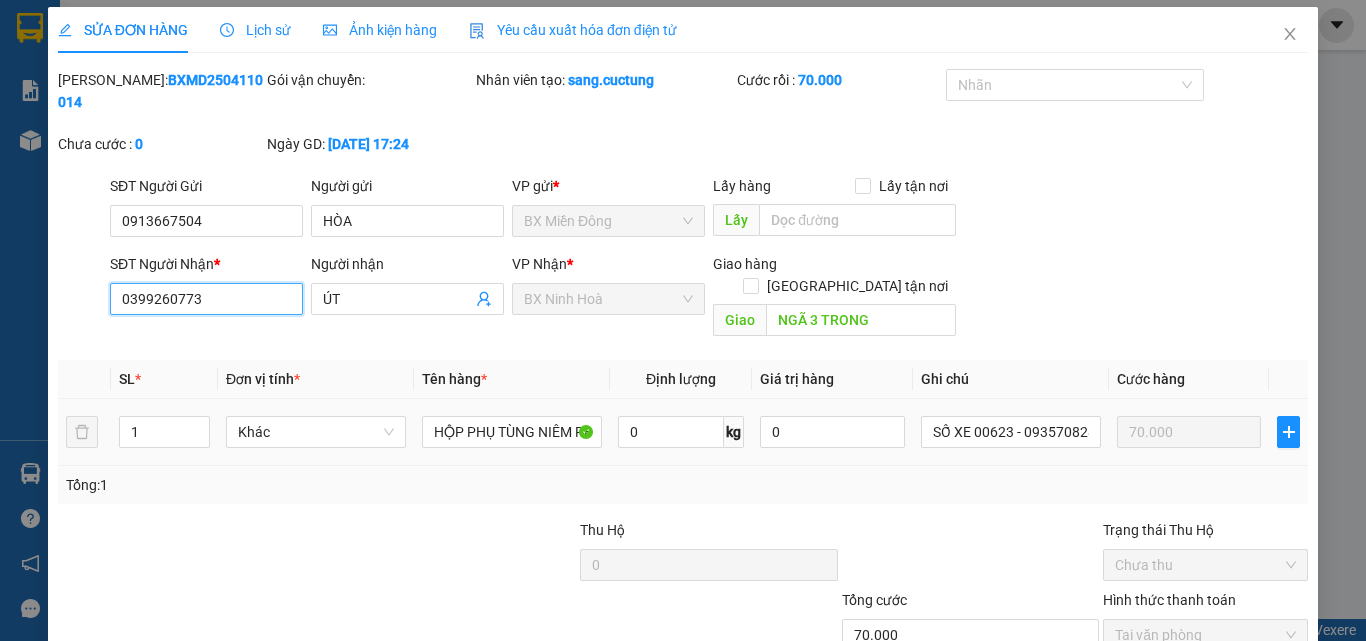 scroll, scrollTop: 0, scrollLeft: 0, axis: both 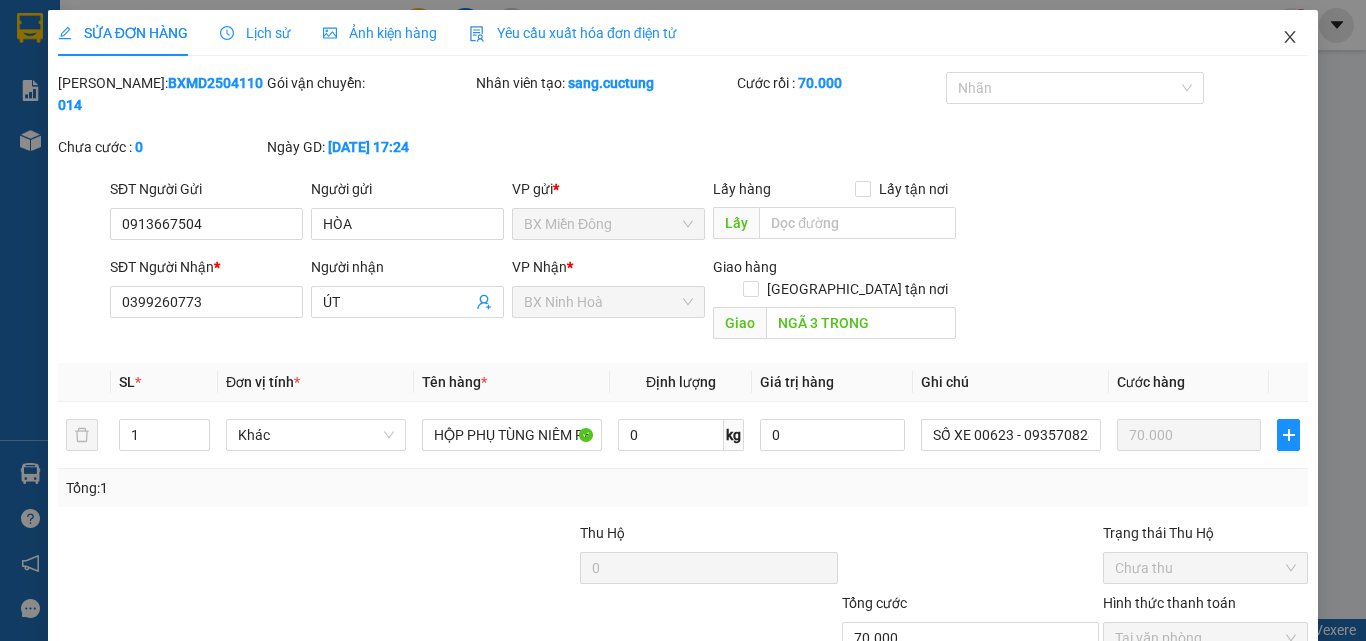 click 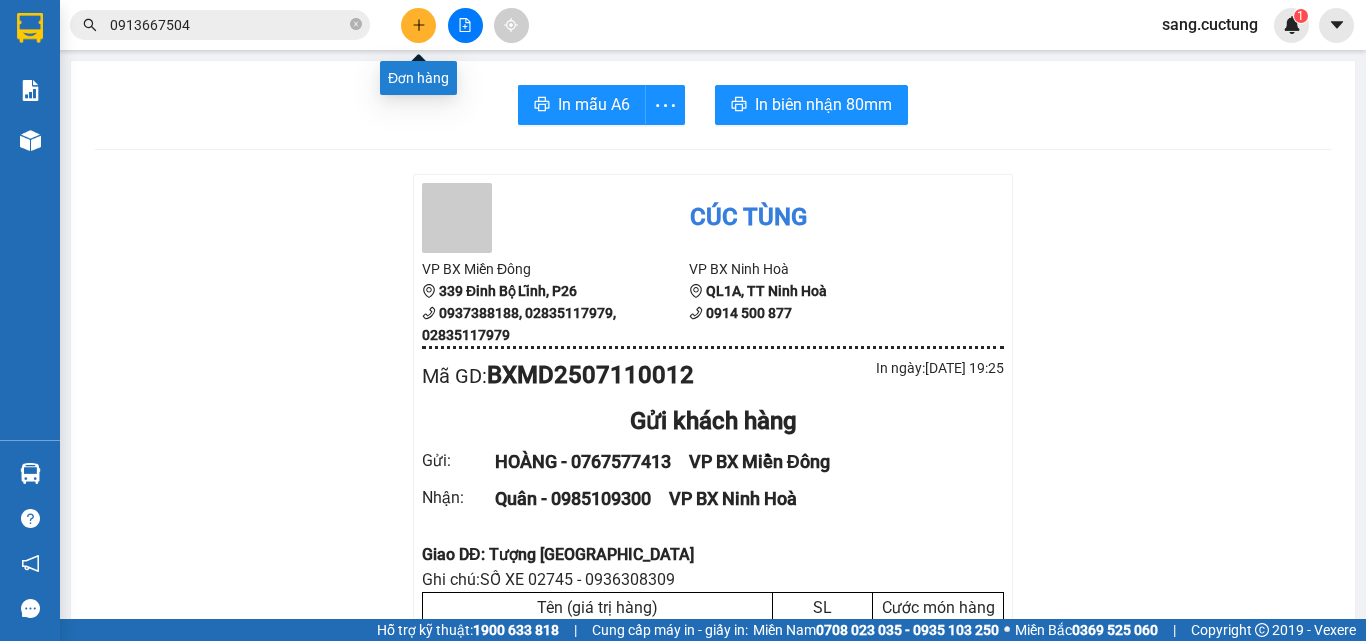 click 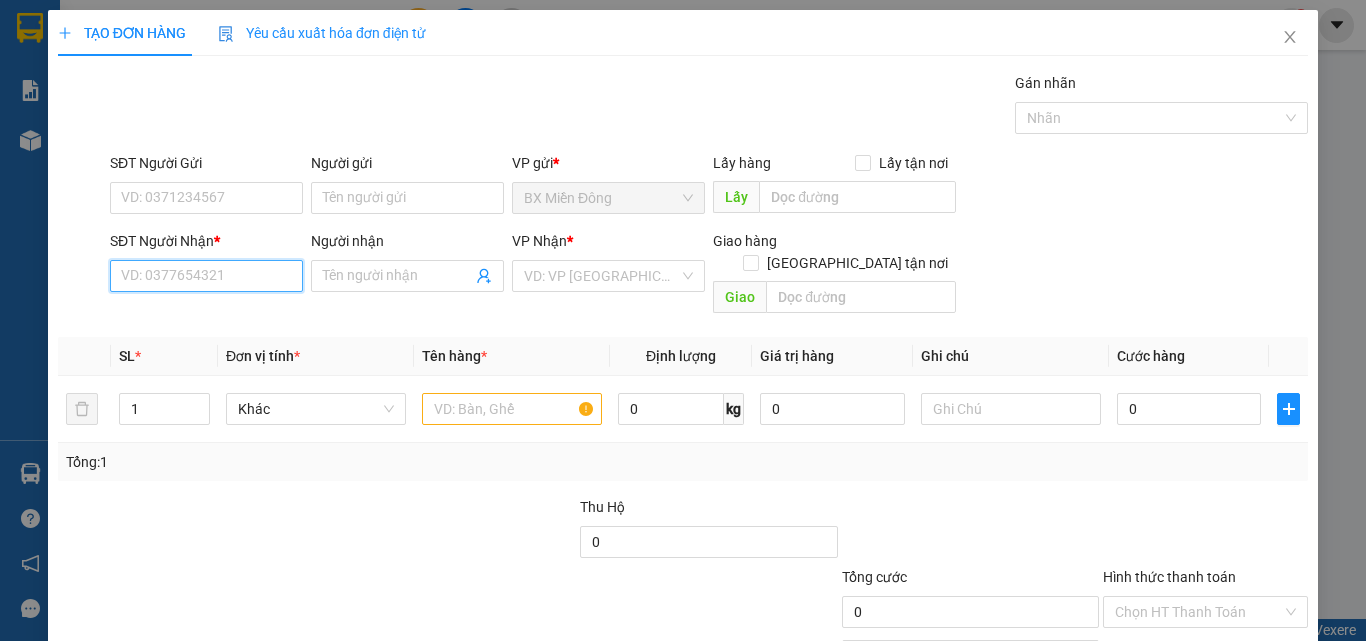 click on "SĐT Người Nhận  *" at bounding box center (206, 276) 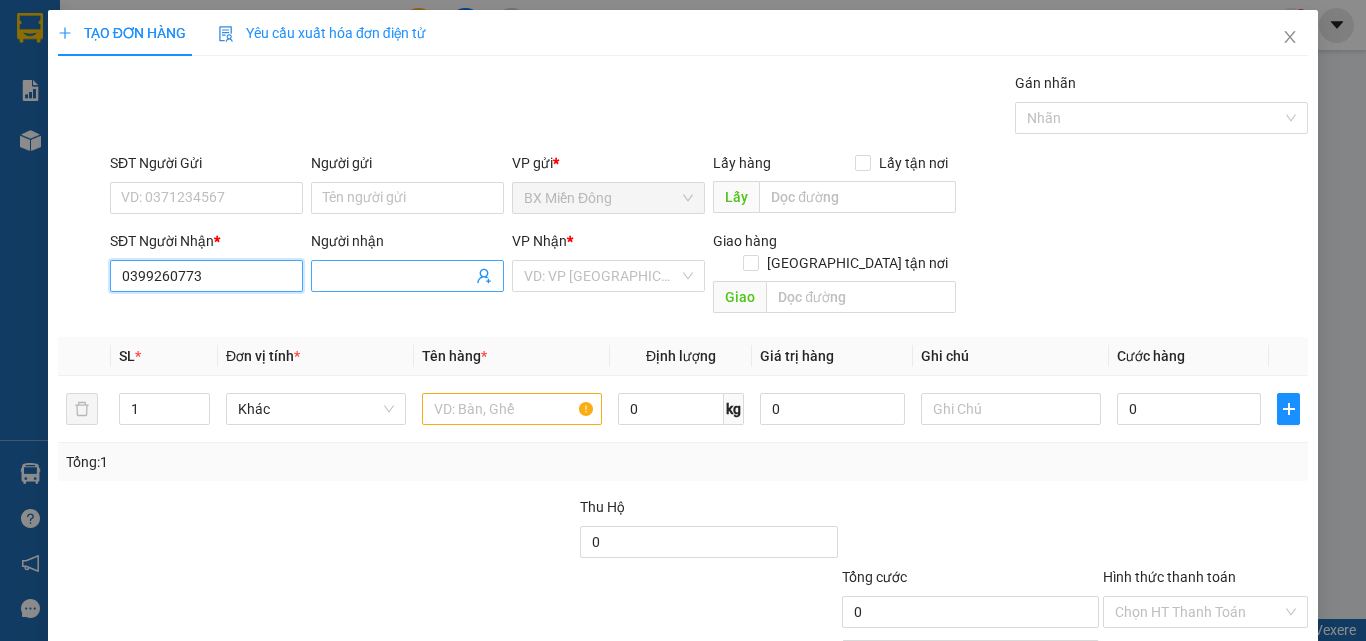 type on "0399260773" 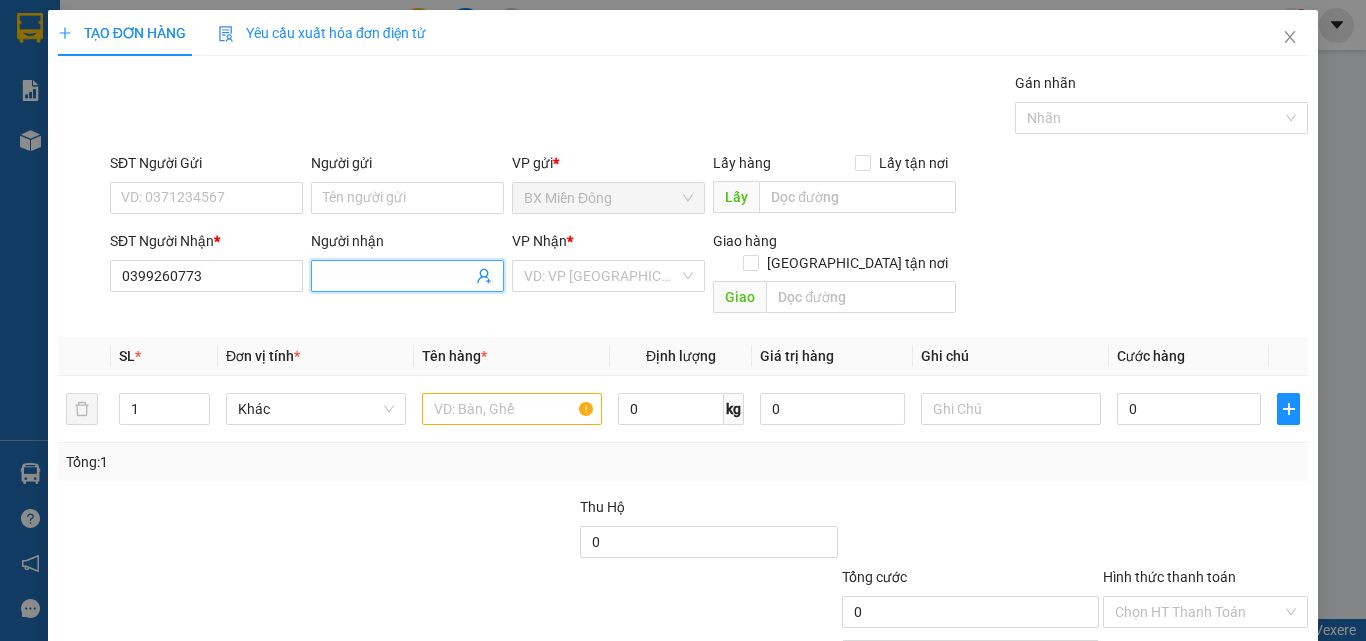 click on "Người nhận" at bounding box center [397, 276] 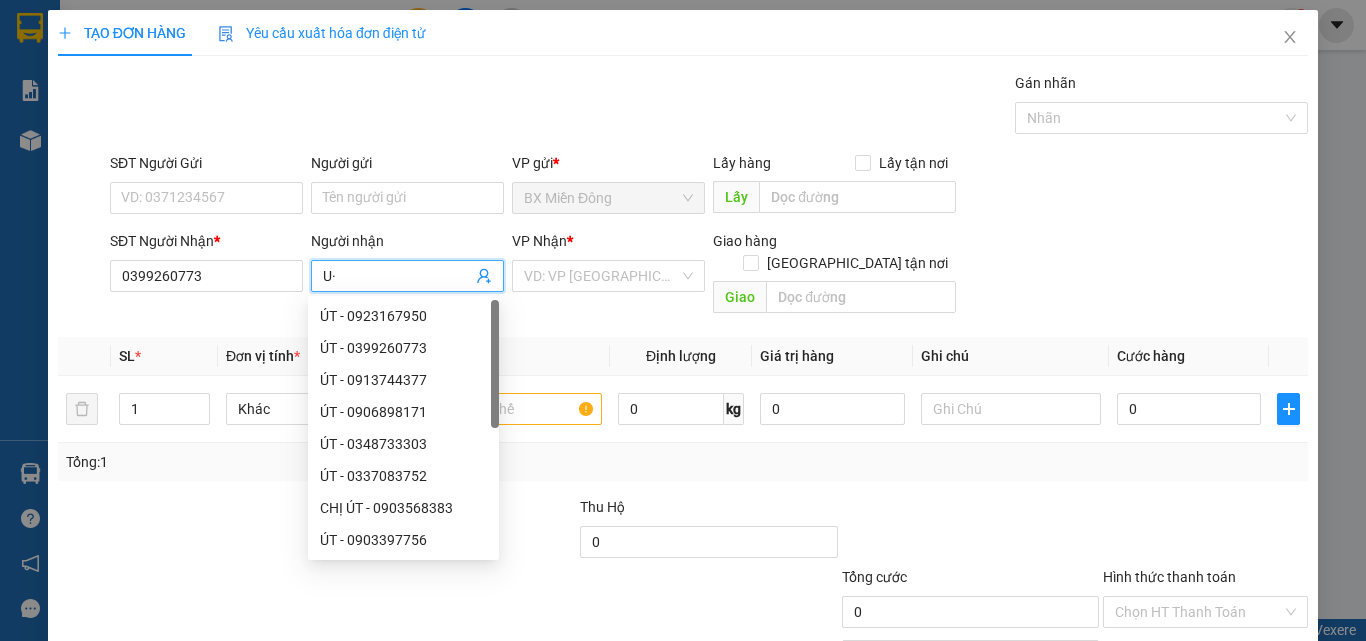 type on "U" 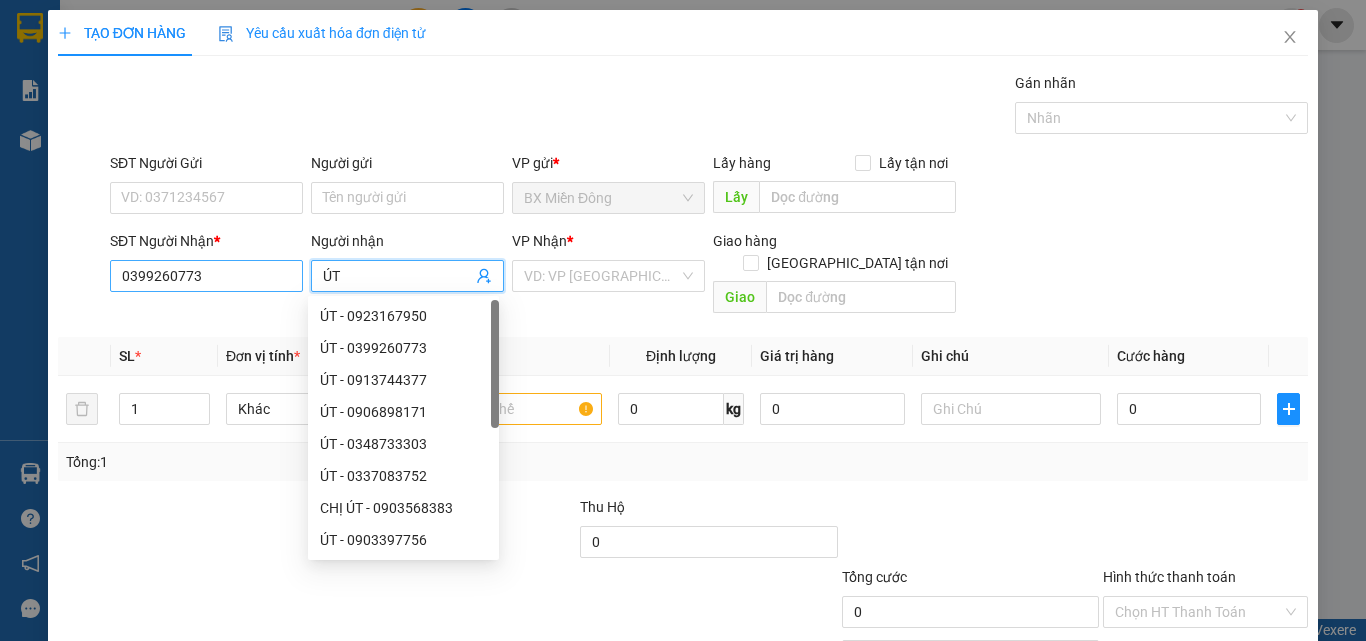 type on "ÚT" 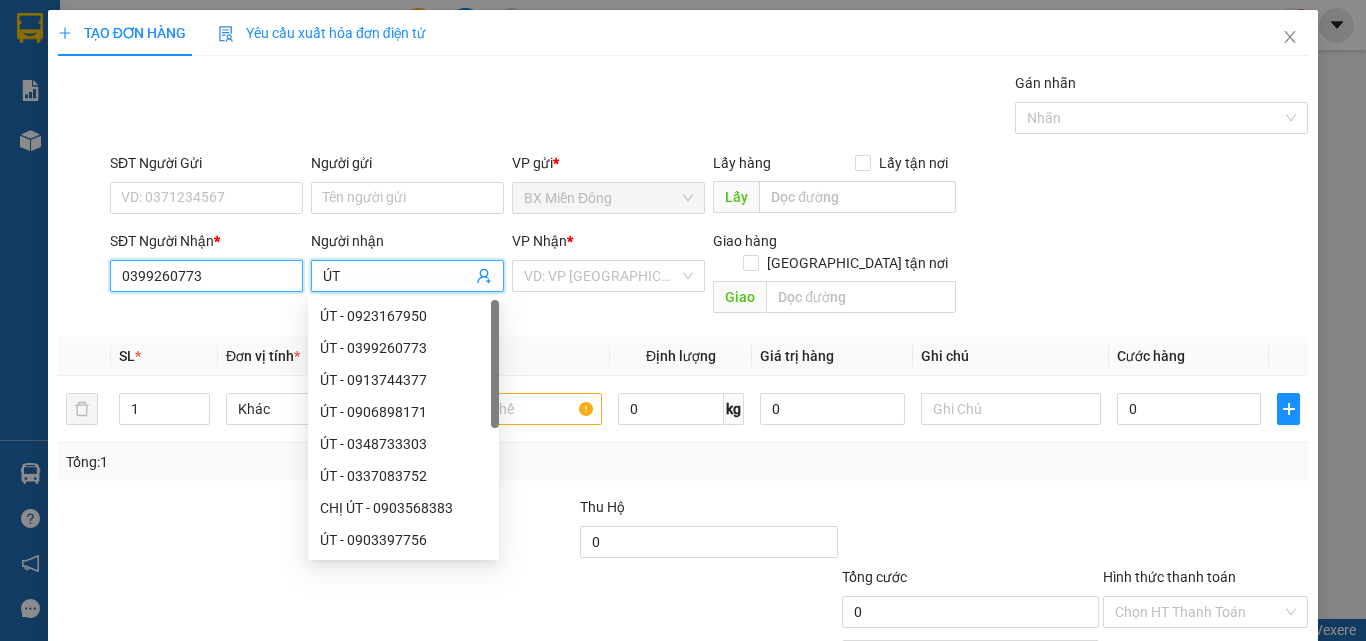 click on "0399260773" at bounding box center (206, 276) 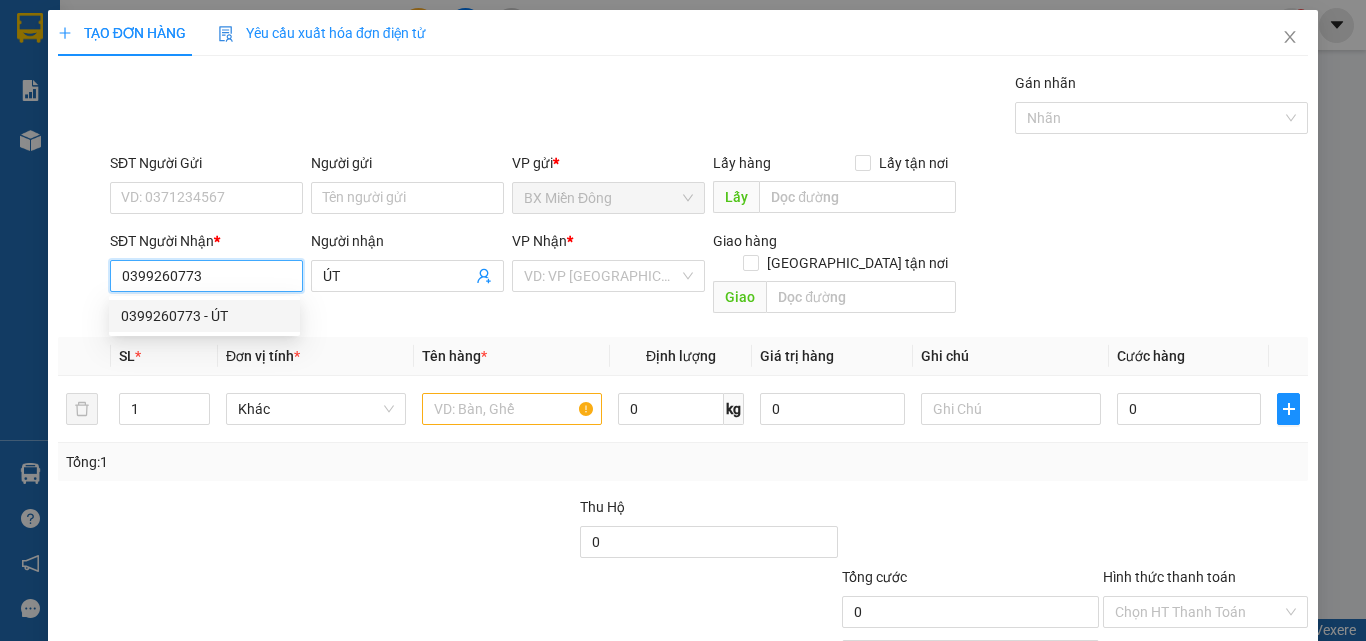 click on "0399260773 - ÚT" at bounding box center (204, 316) 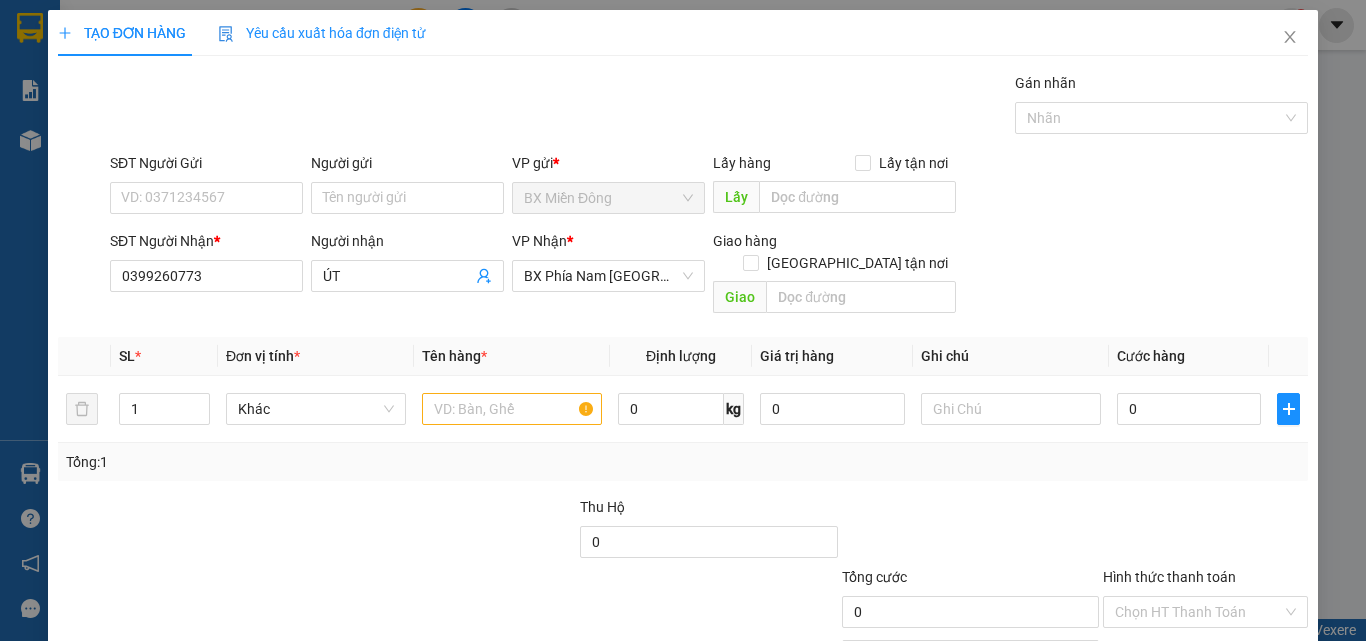 type on "70.000" 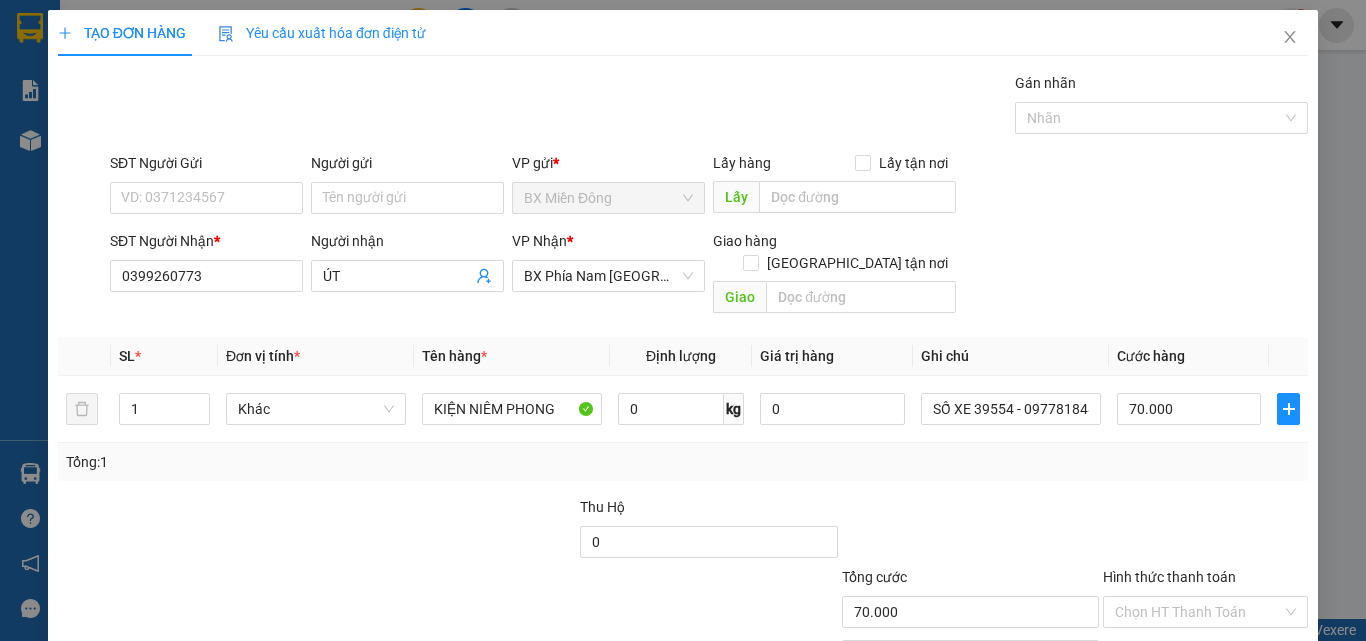 click on "SĐT Người Gửi" at bounding box center (206, 167) 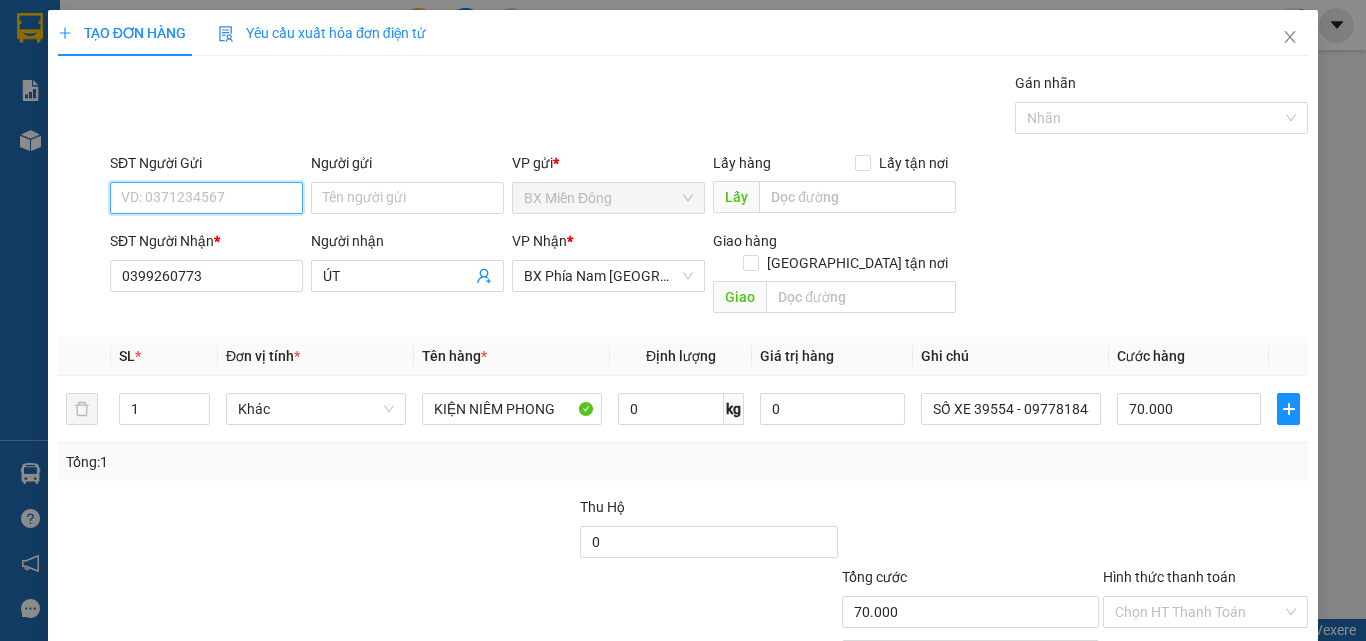 click on "SĐT Người Gửi" at bounding box center (206, 198) 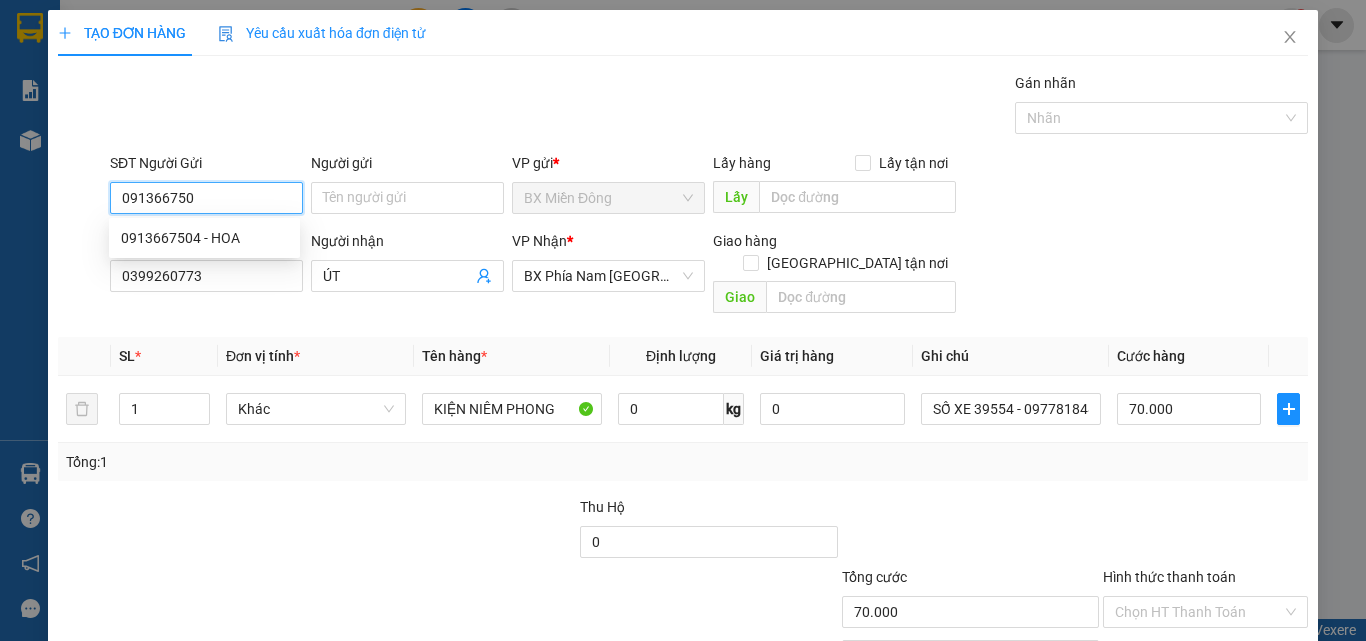 type on "0913667504" 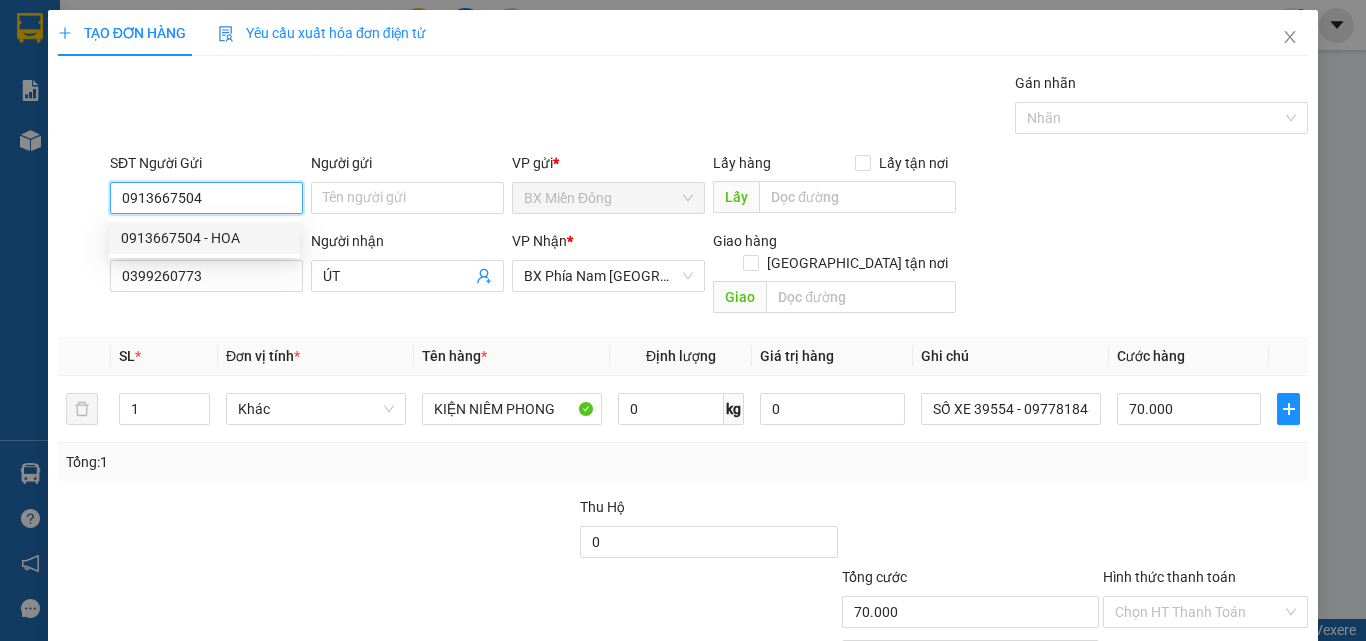 click on "0913667504 - HOA" at bounding box center (204, 238) 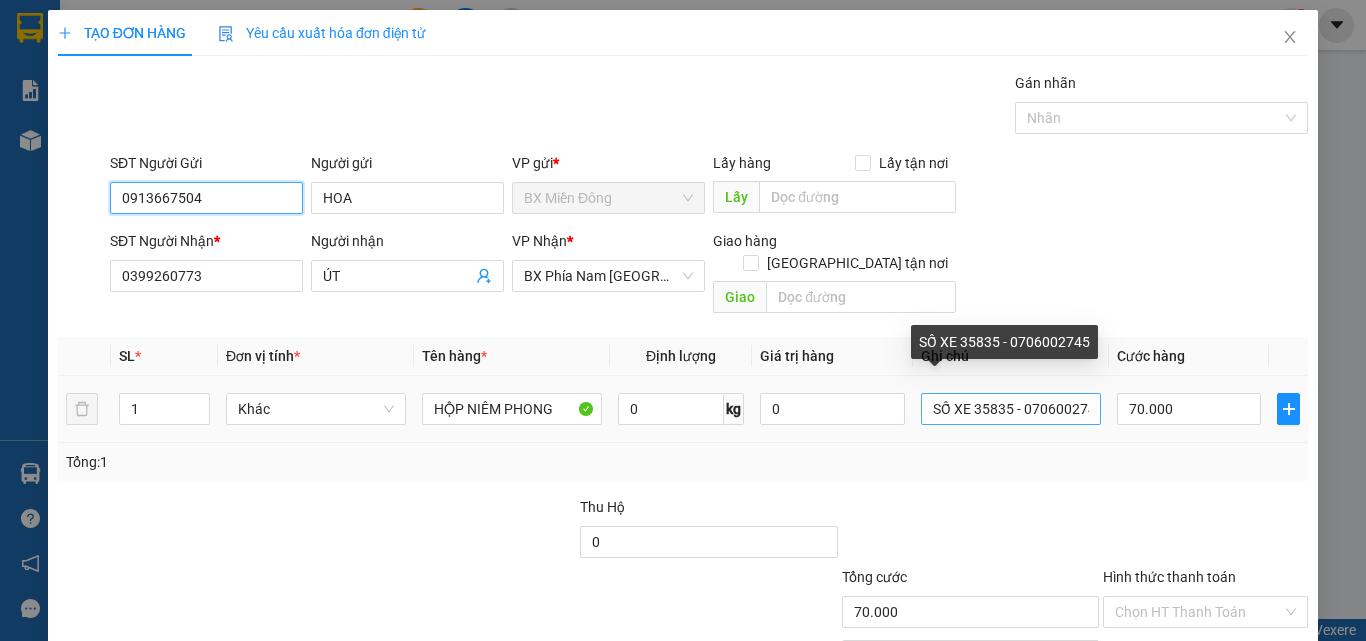 type on "0913667504" 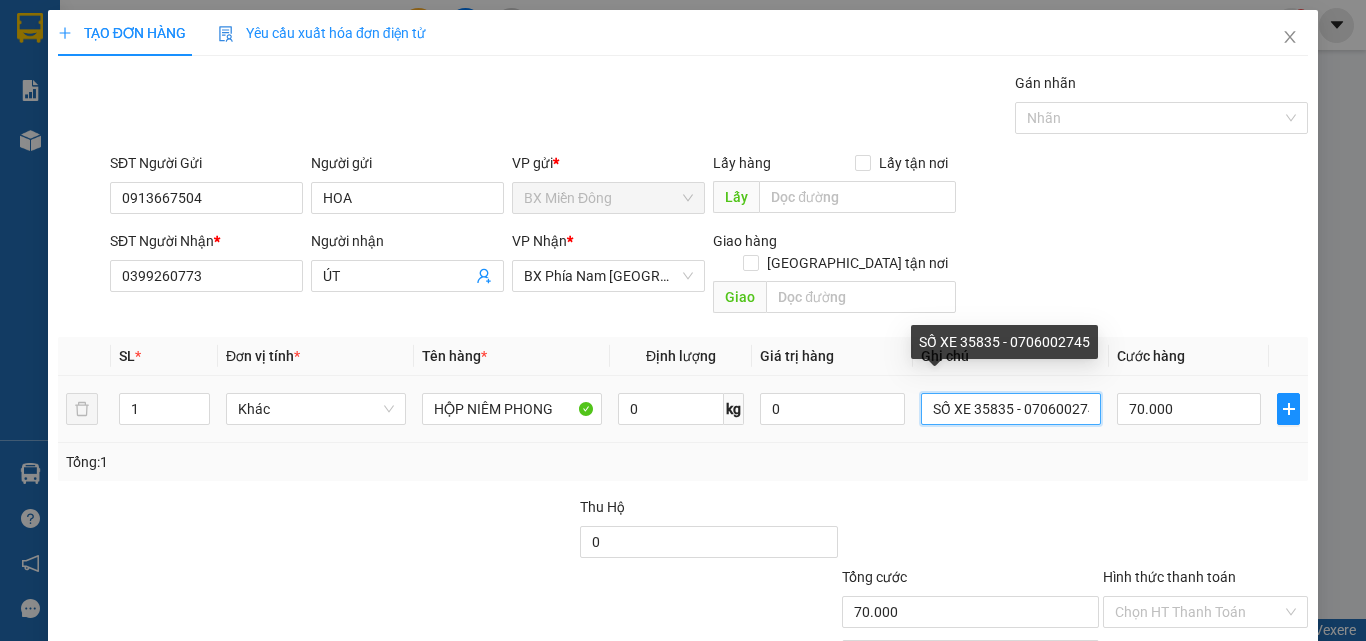 scroll, scrollTop: 0, scrollLeft: 13, axis: horizontal 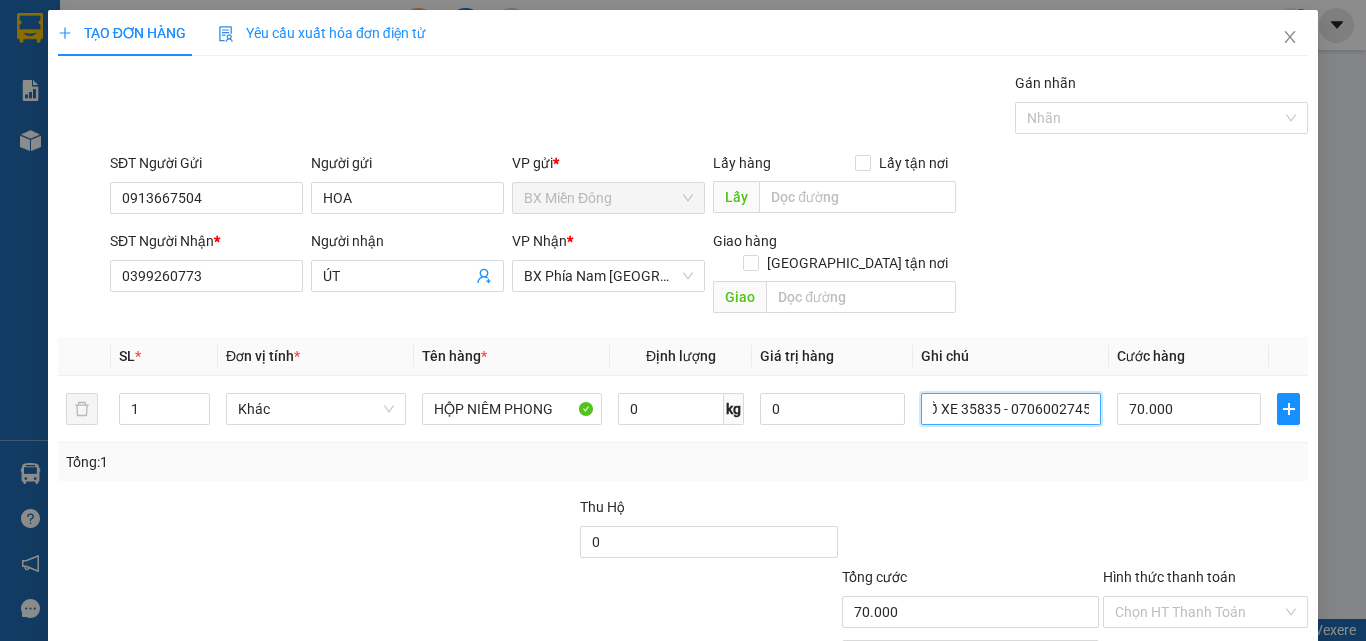 drag, startPoint x: 969, startPoint y: 387, endPoint x: 1163, endPoint y: 439, distance: 200.8482 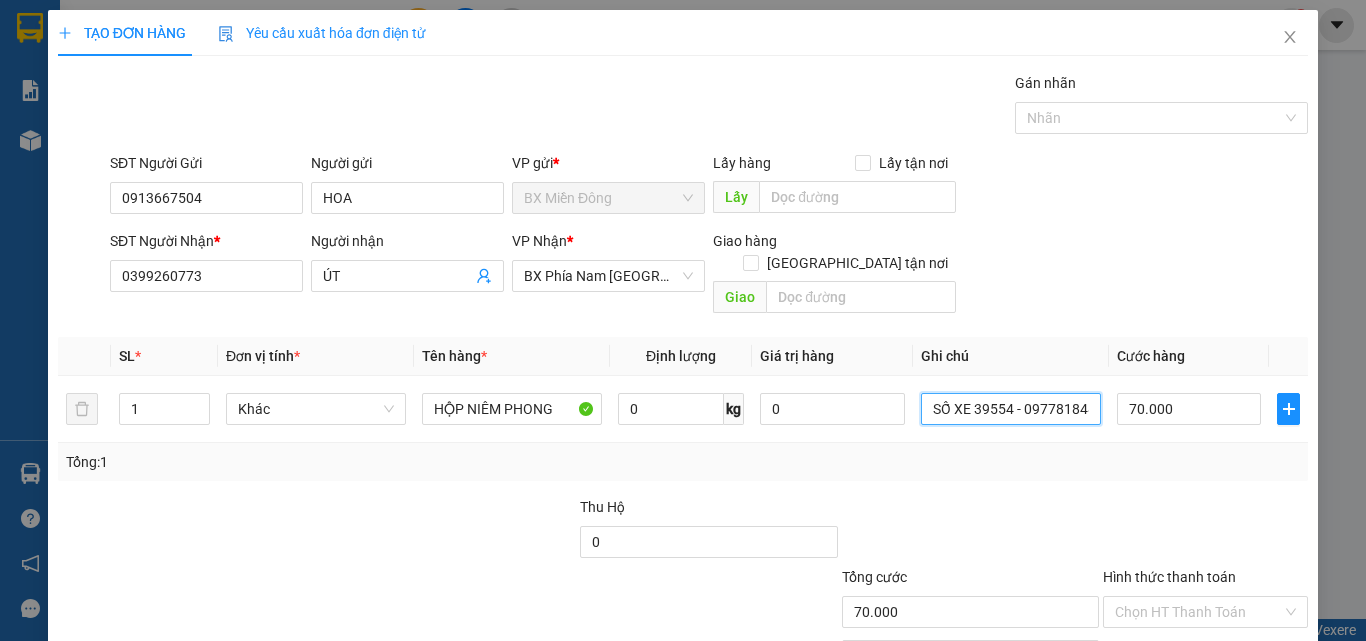 scroll, scrollTop: 0, scrollLeft: 13, axis: horizontal 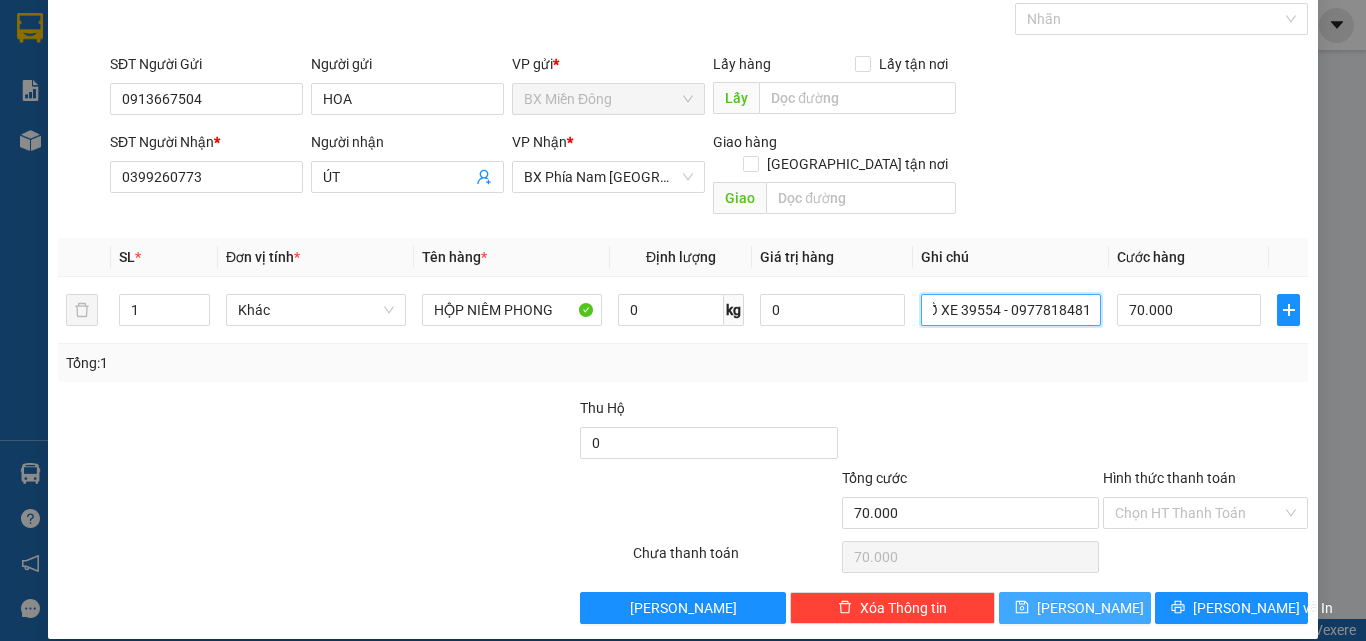 type on "SỐ XE 39554 - 0977818481" 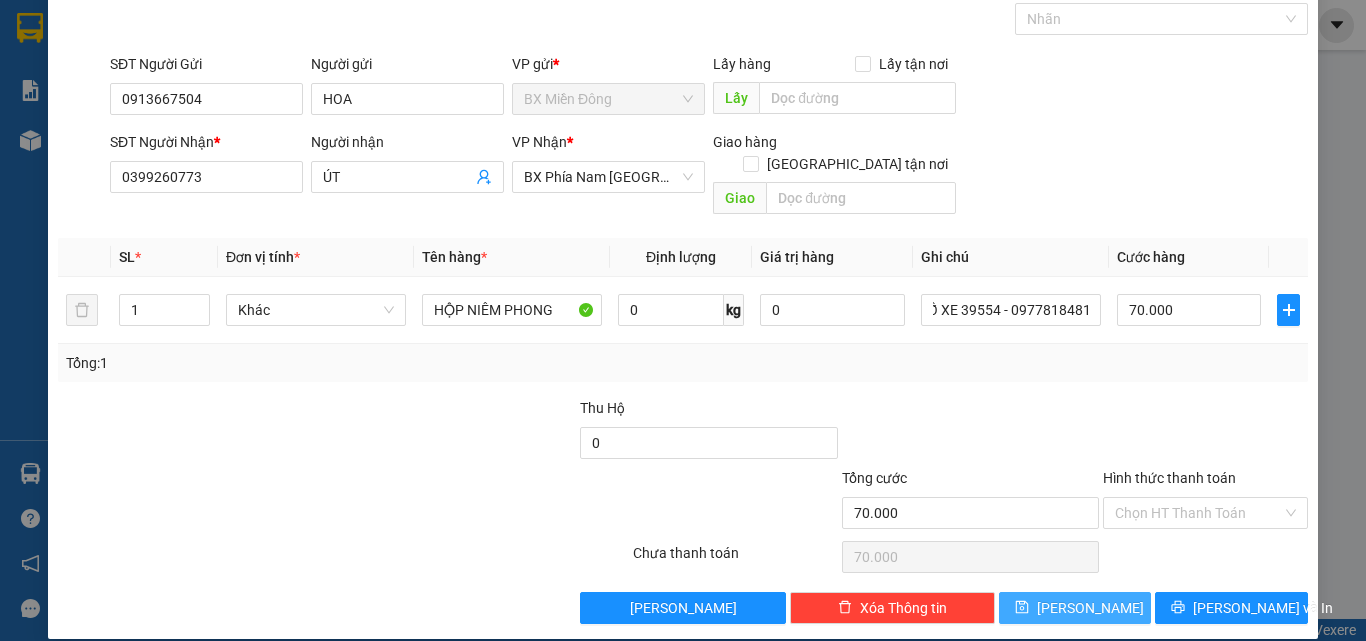 click on "[PERSON_NAME]" at bounding box center (1075, 608) 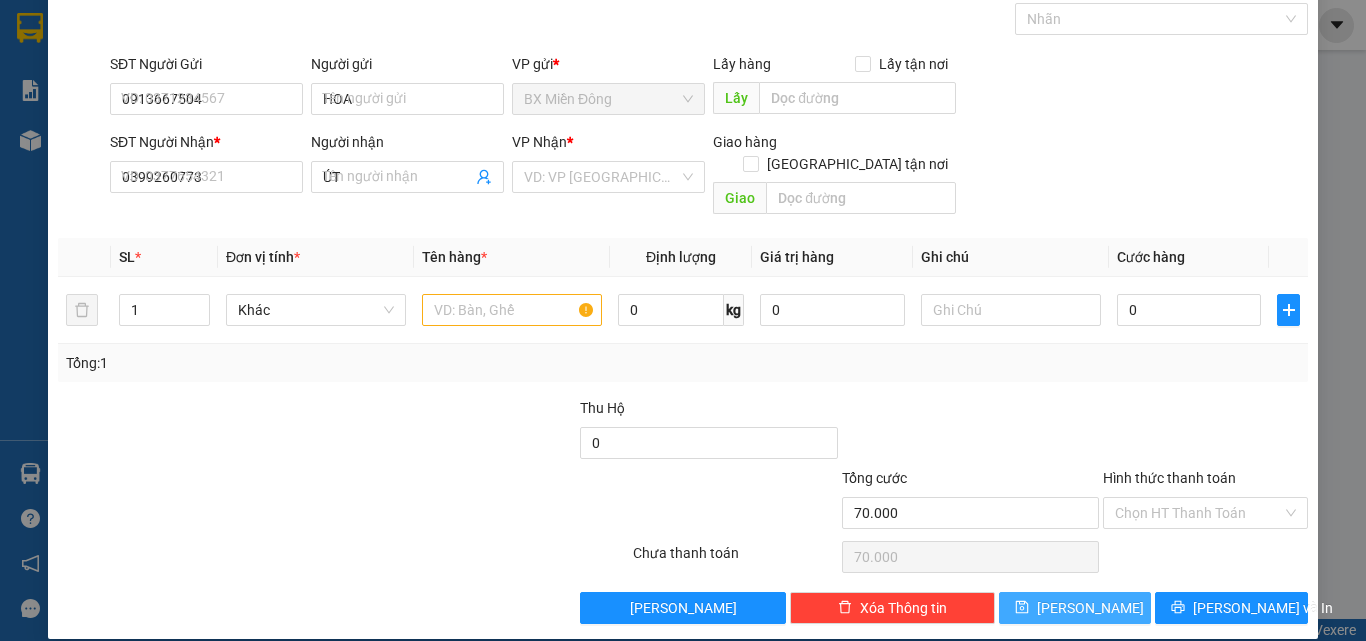 type 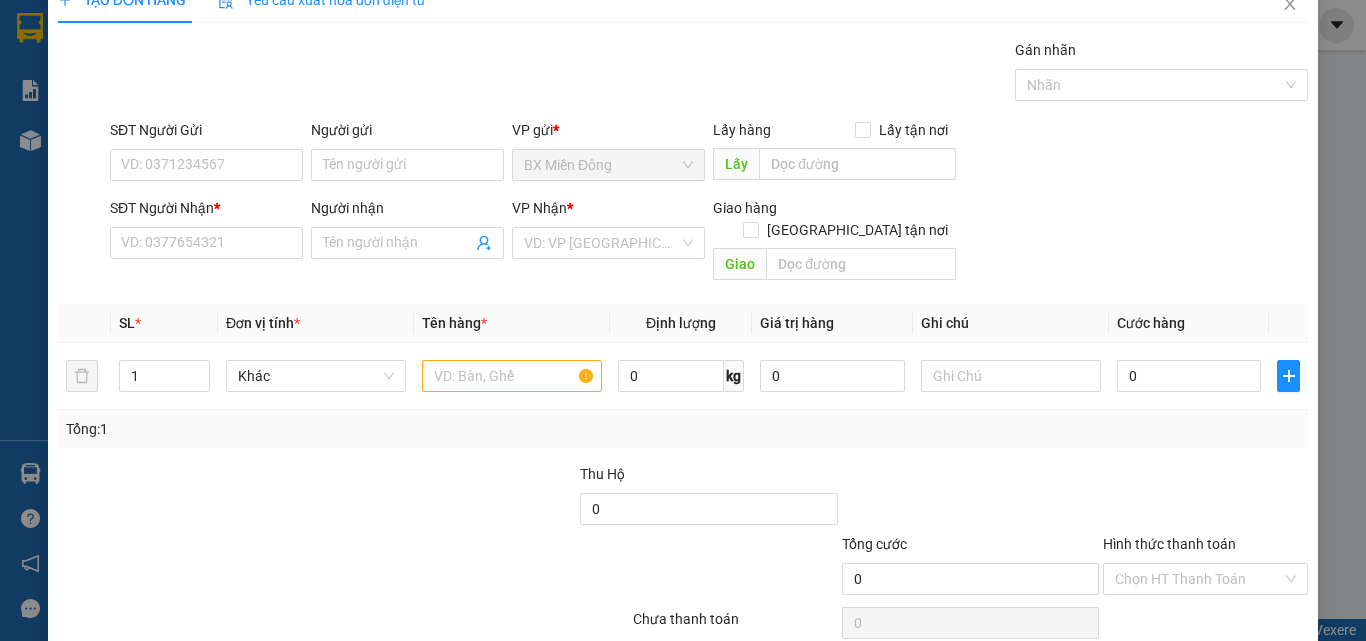 scroll, scrollTop: 0, scrollLeft: 0, axis: both 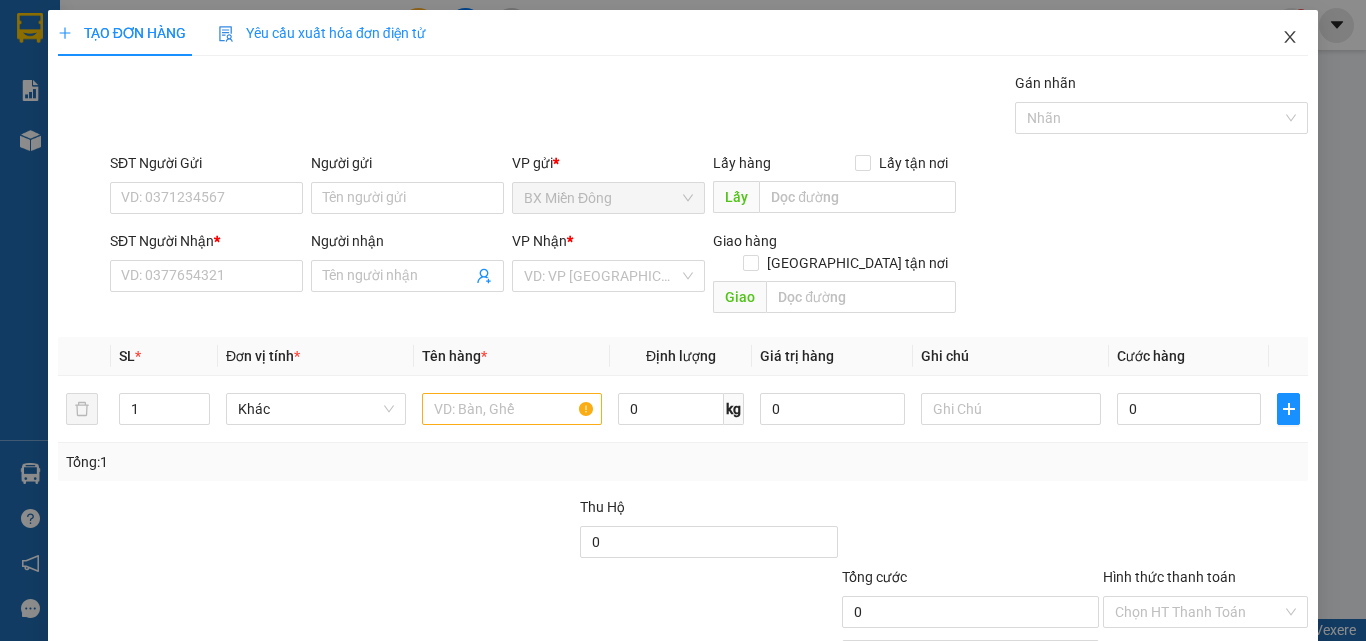 click 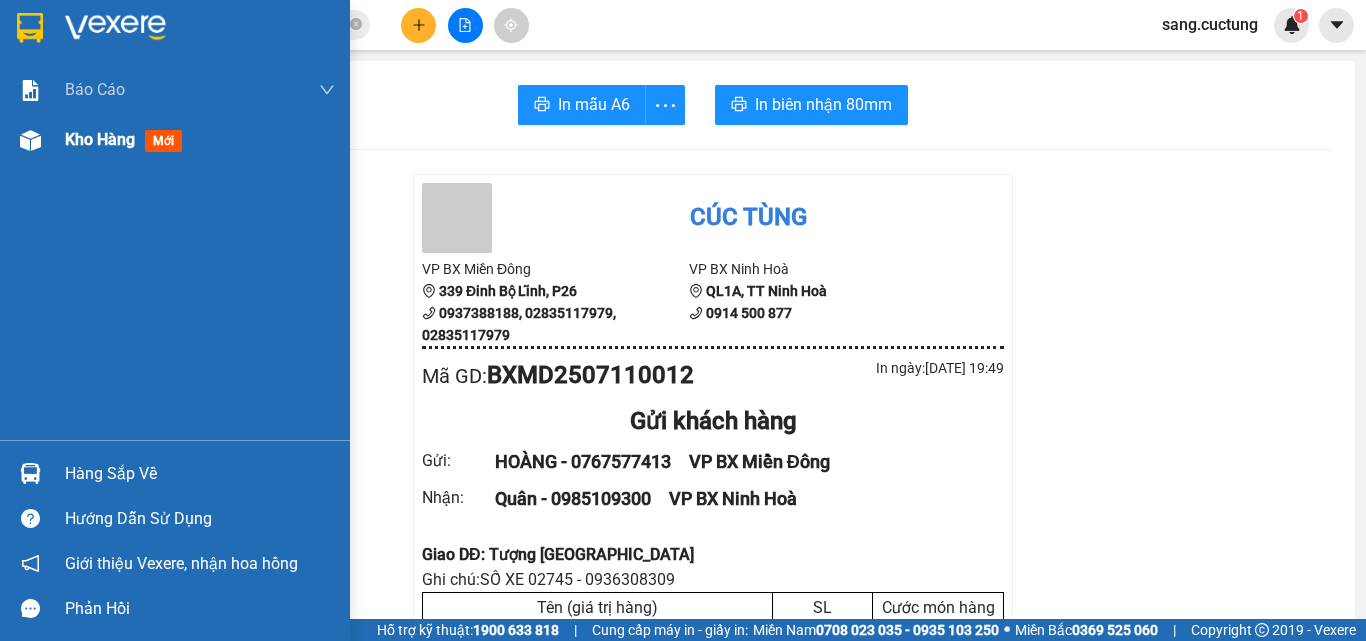 click on "Kho hàng mới" at bounding box center [175, 140] 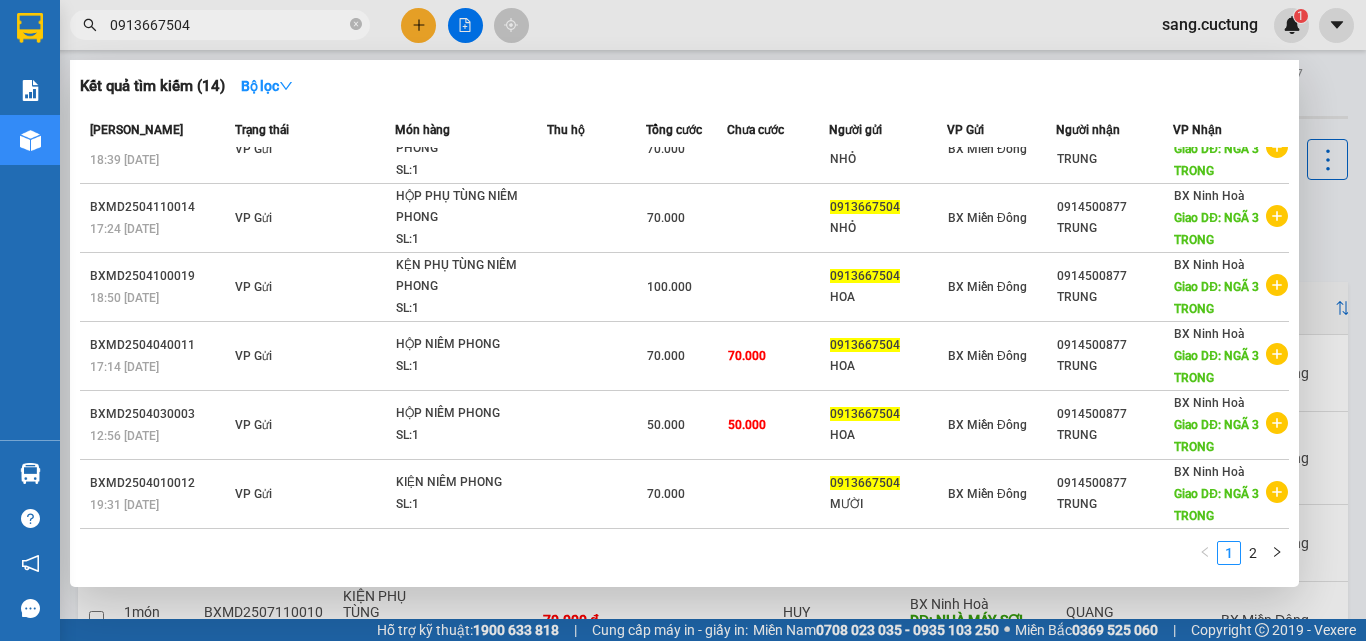 click on "0913667504" at bounding box center (228, 25) 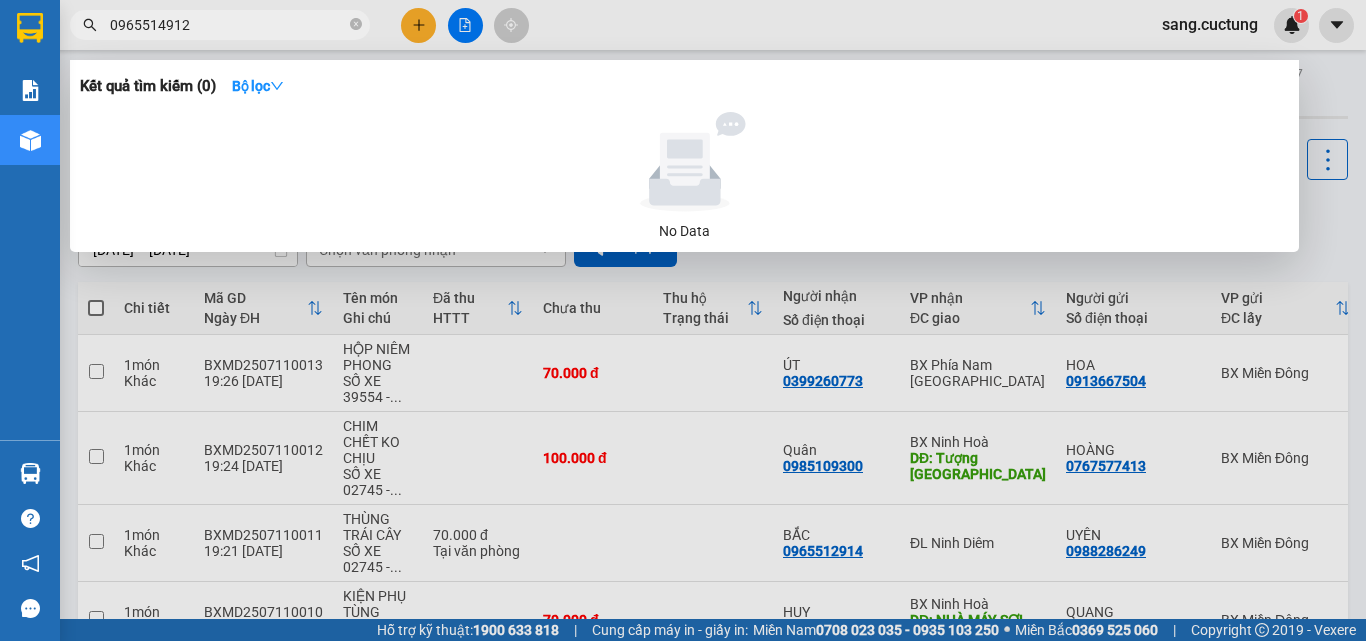 click on "0965514912" at bounding box center [228, 25] 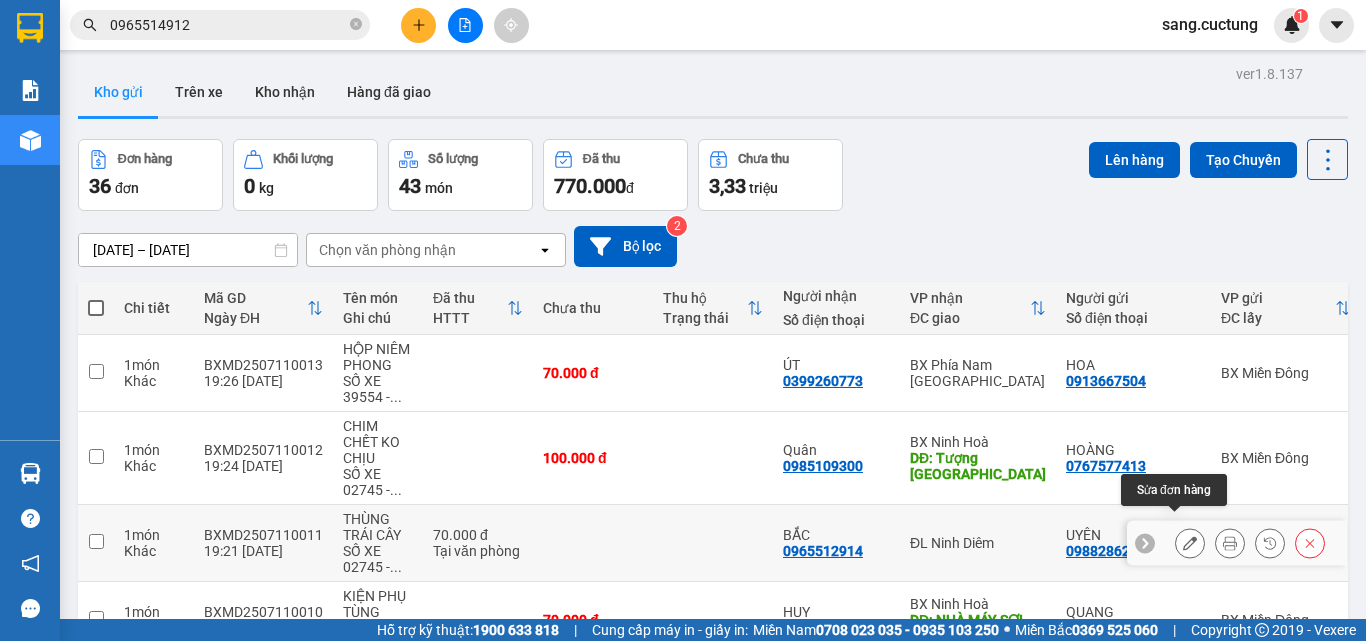 click 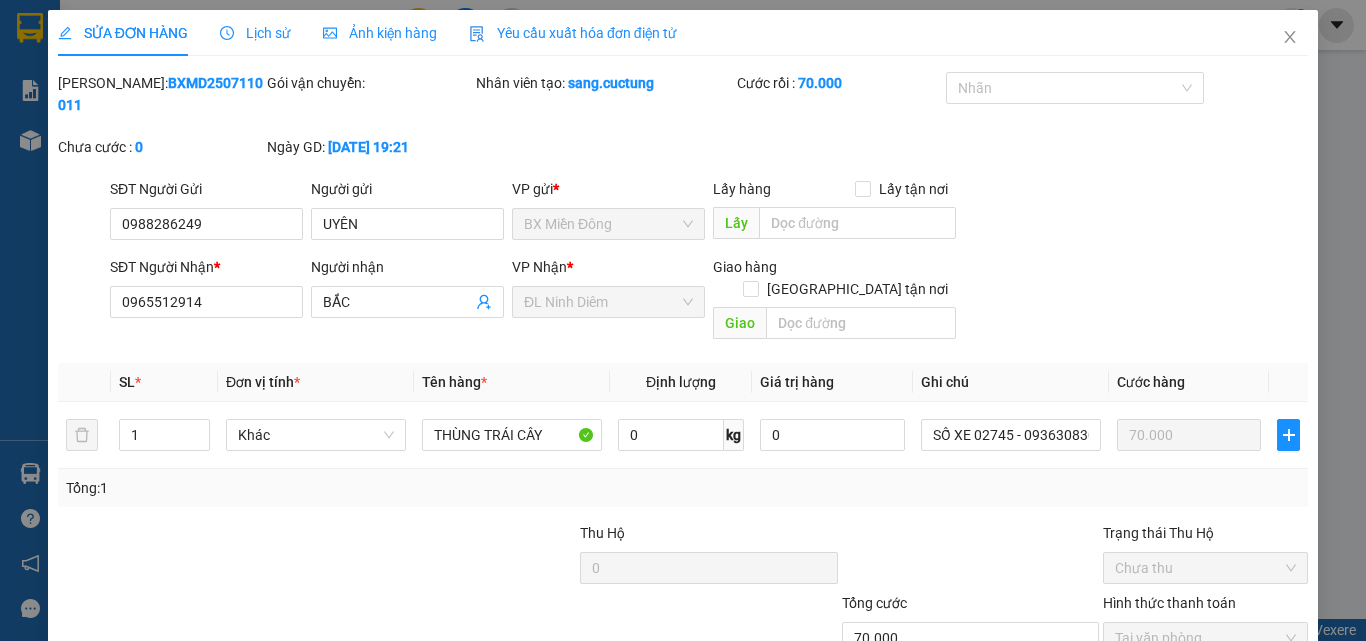 type on "0988286249" 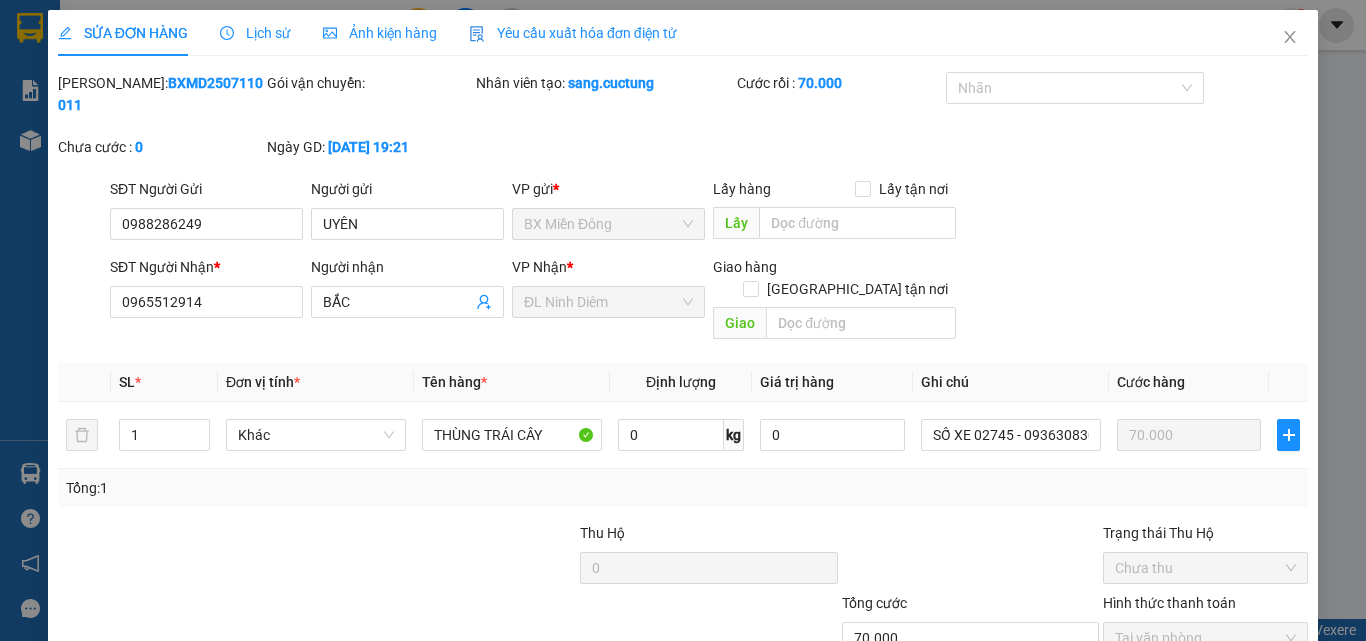 type on "0965512914" 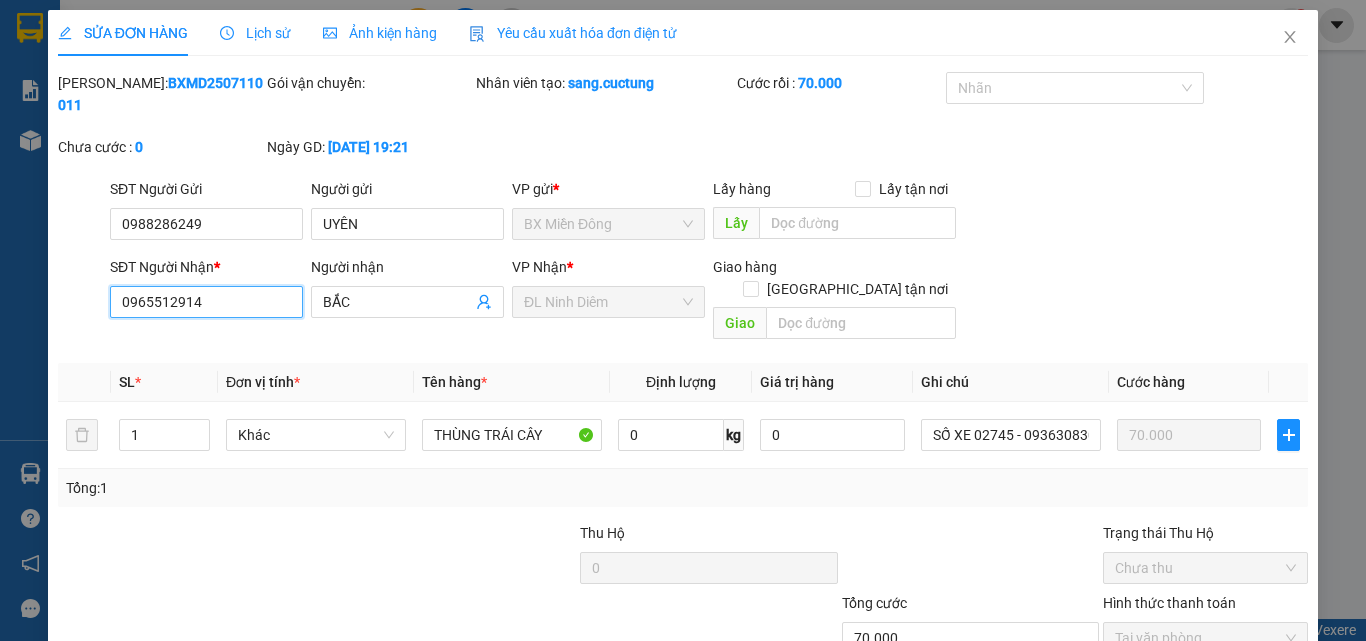 click on "0965512914" at bounding box center (206, 302) 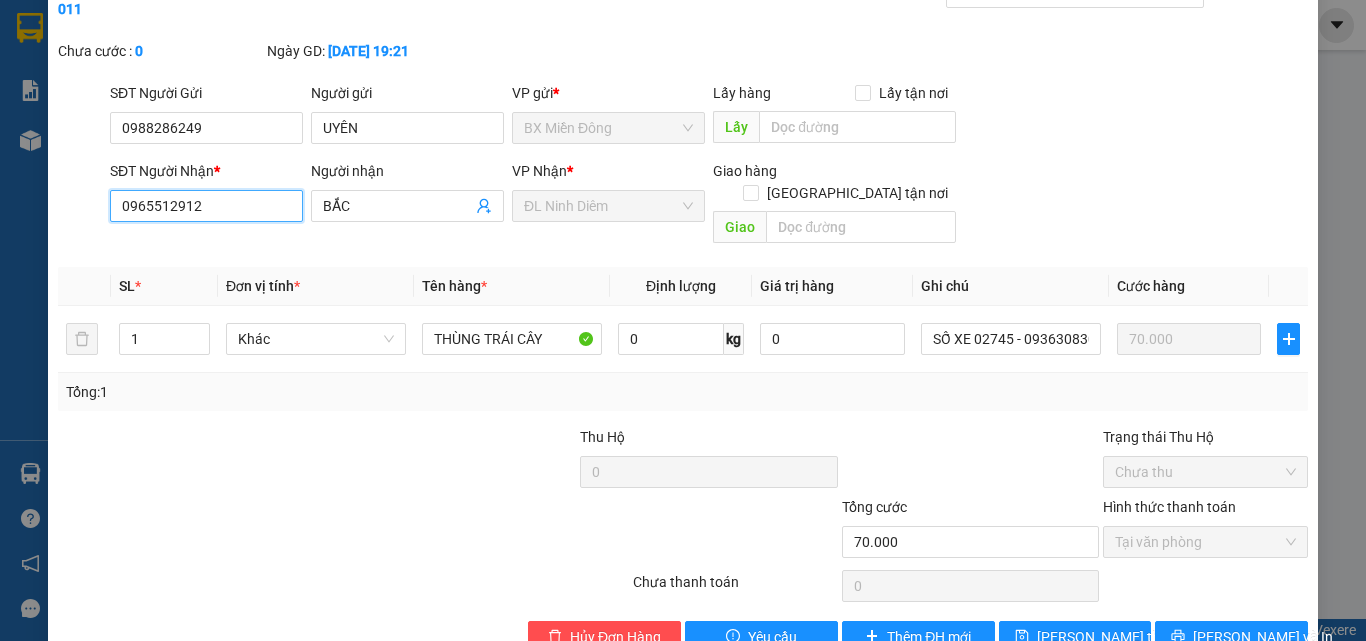 scroll, scrollTop: 103, scrollLeft: 0, axis: vertical 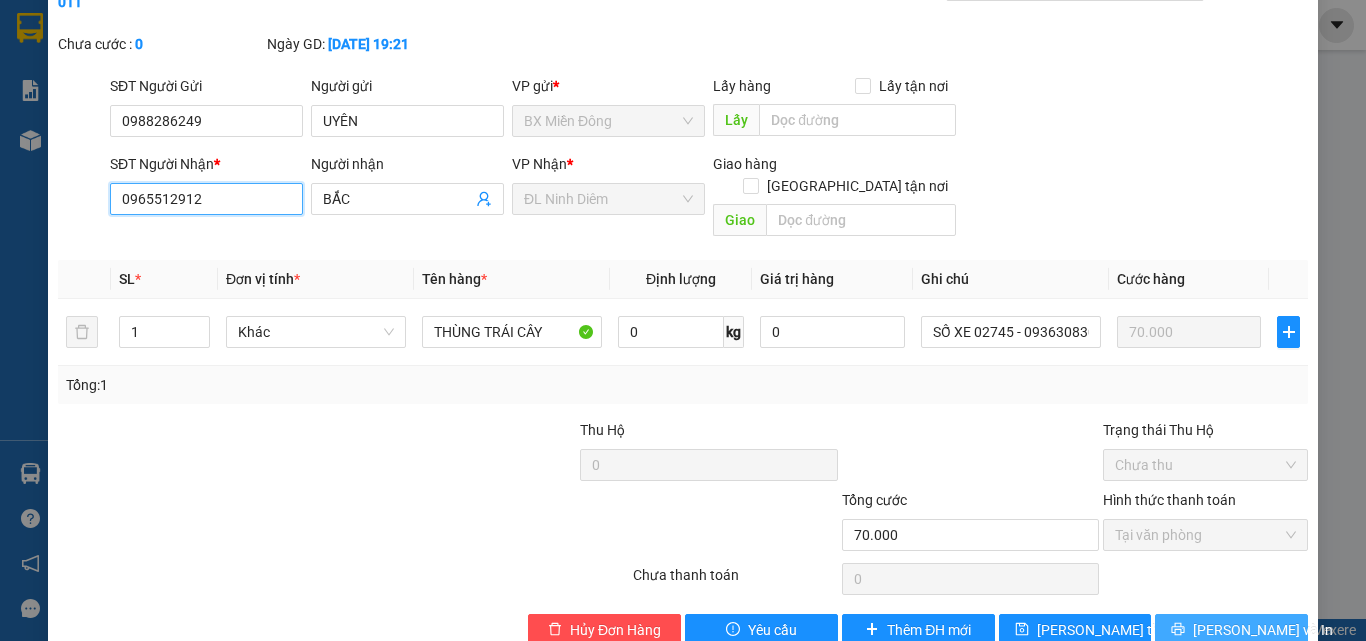 type on "0965512912" 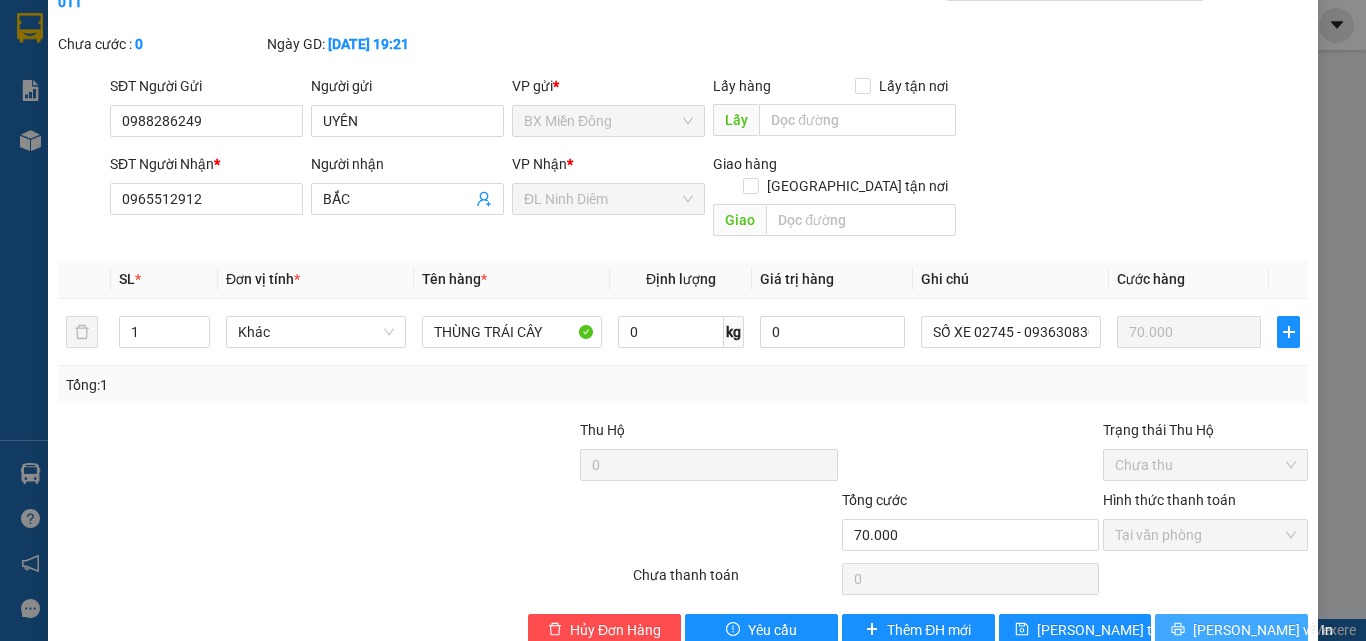 click on "[PERSON_NAME] và In" at bounding box center [1231, 630] 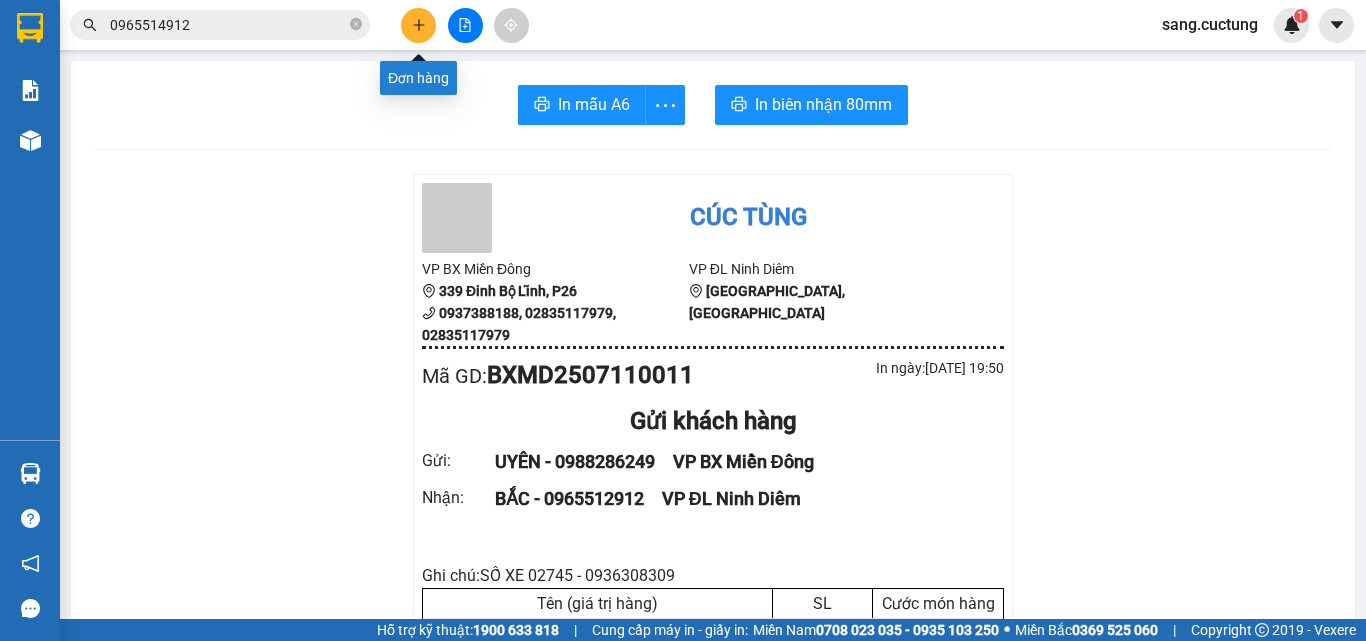 click at bounding box center (418, 25) 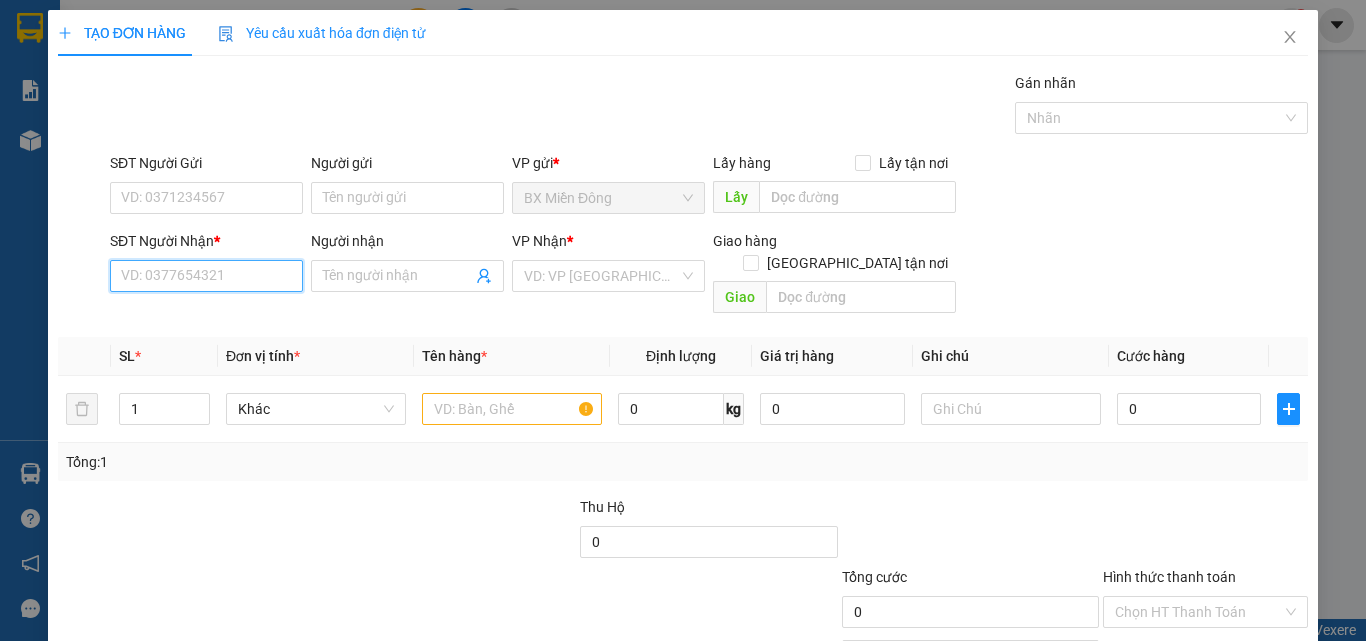 click on "SĐT Người Nhận  *" at bounding box center [206, 276] 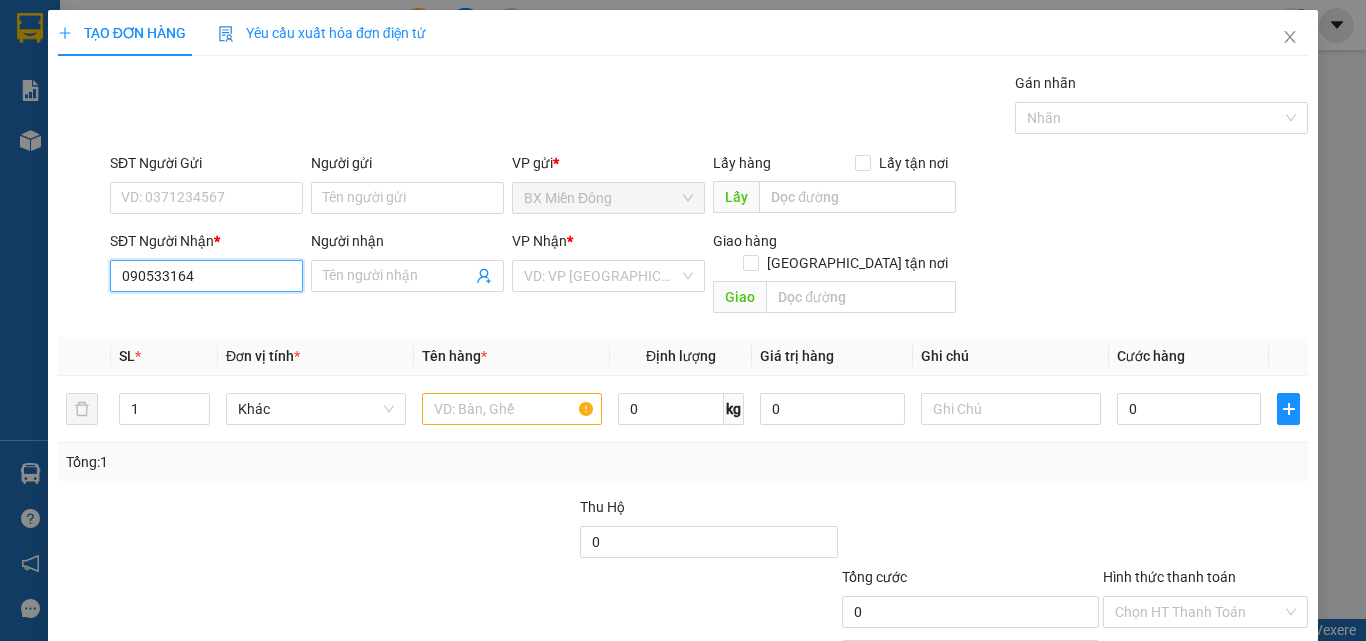 type on "0905331646" 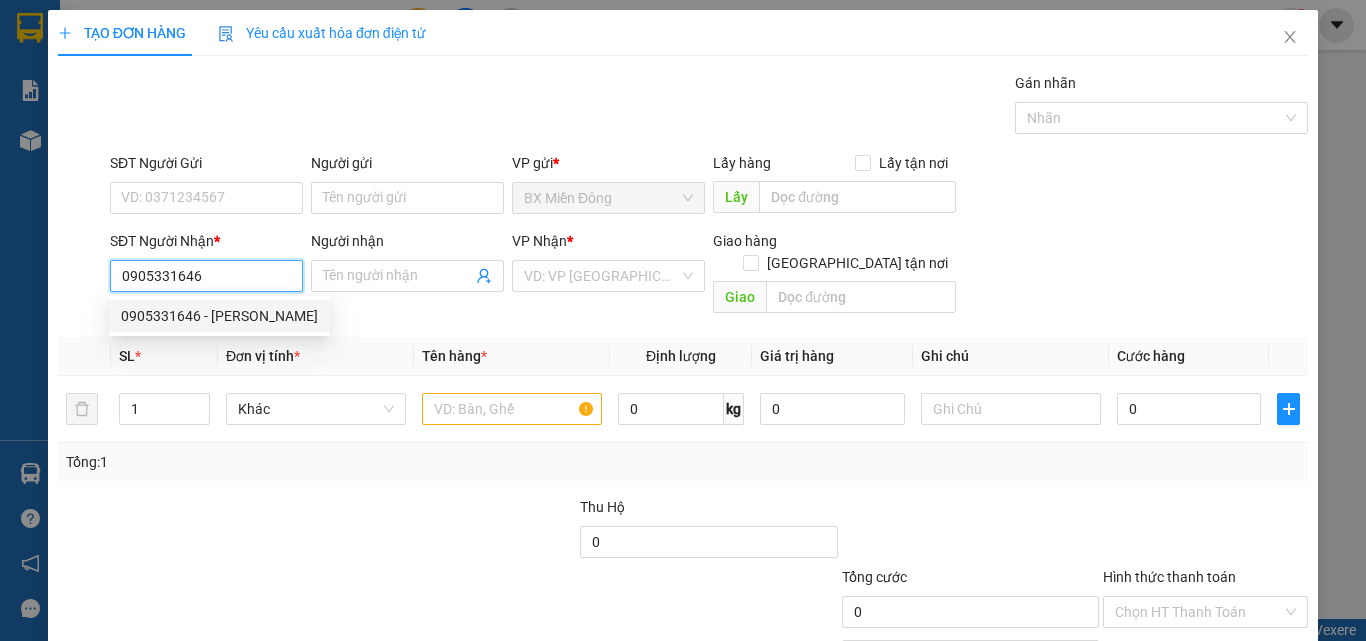 click on "0905331646 - [PERSON_NAME]" at bounding box center (219, 316) 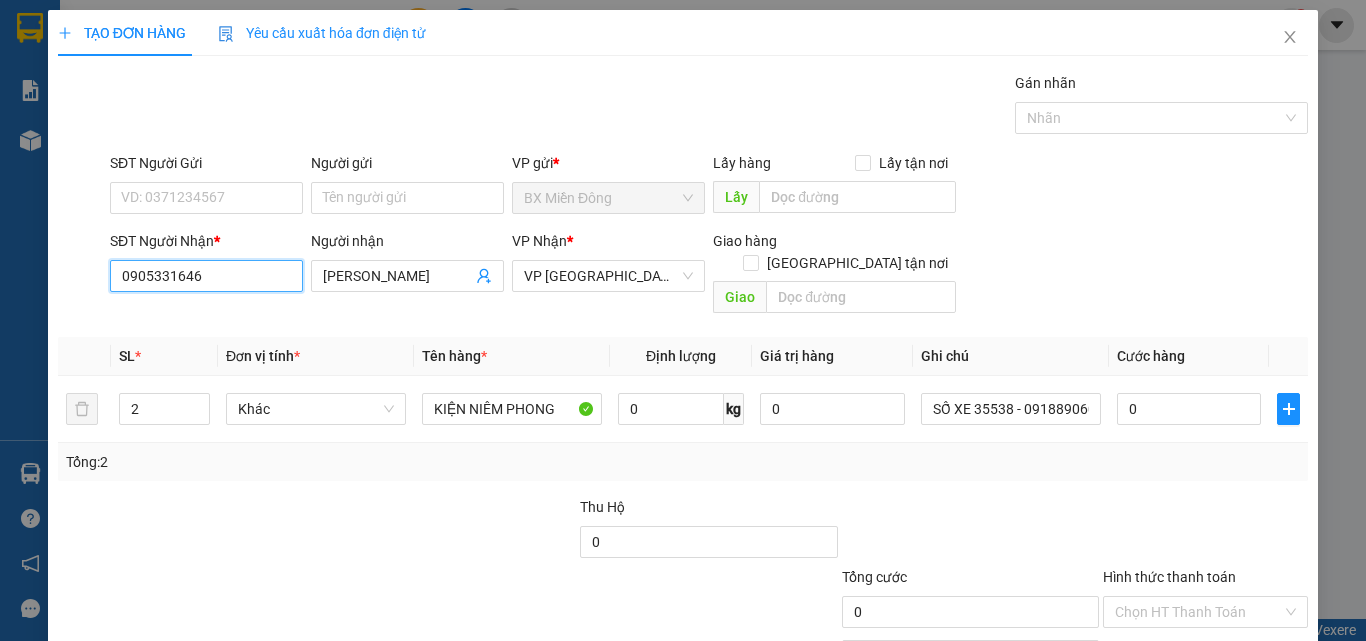 type on "0905331646" 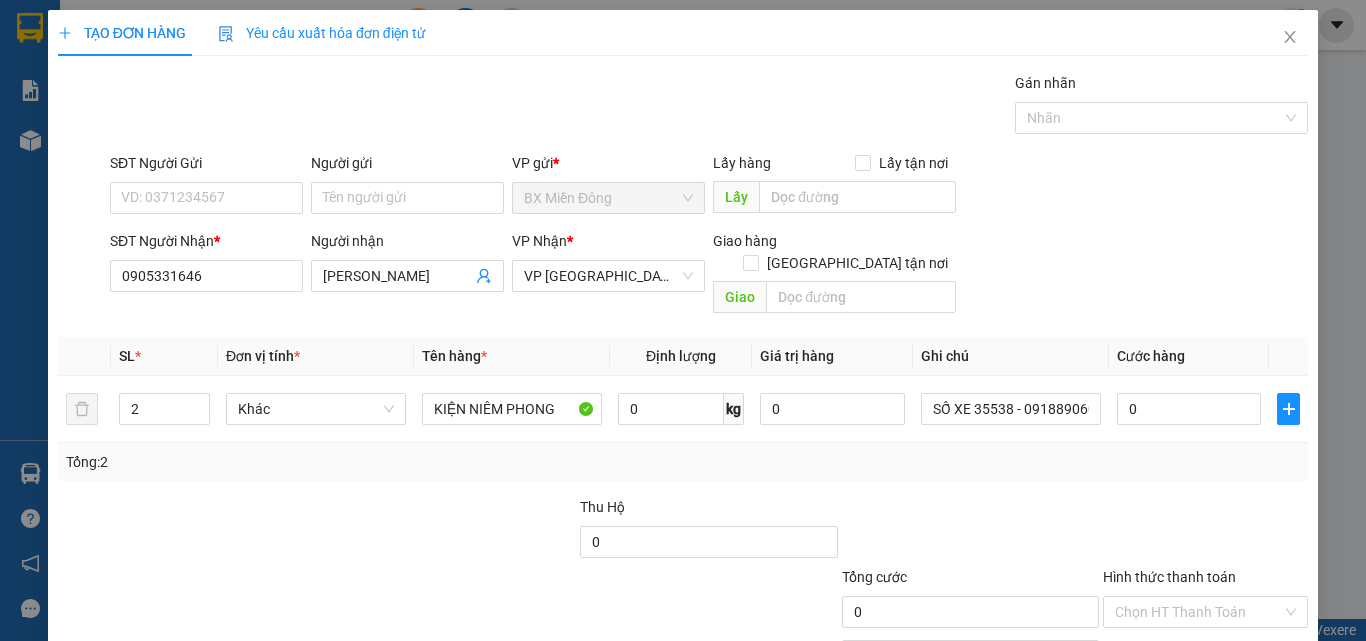 click on "SĐT Người Gửi" at bounding box center [206, 167] 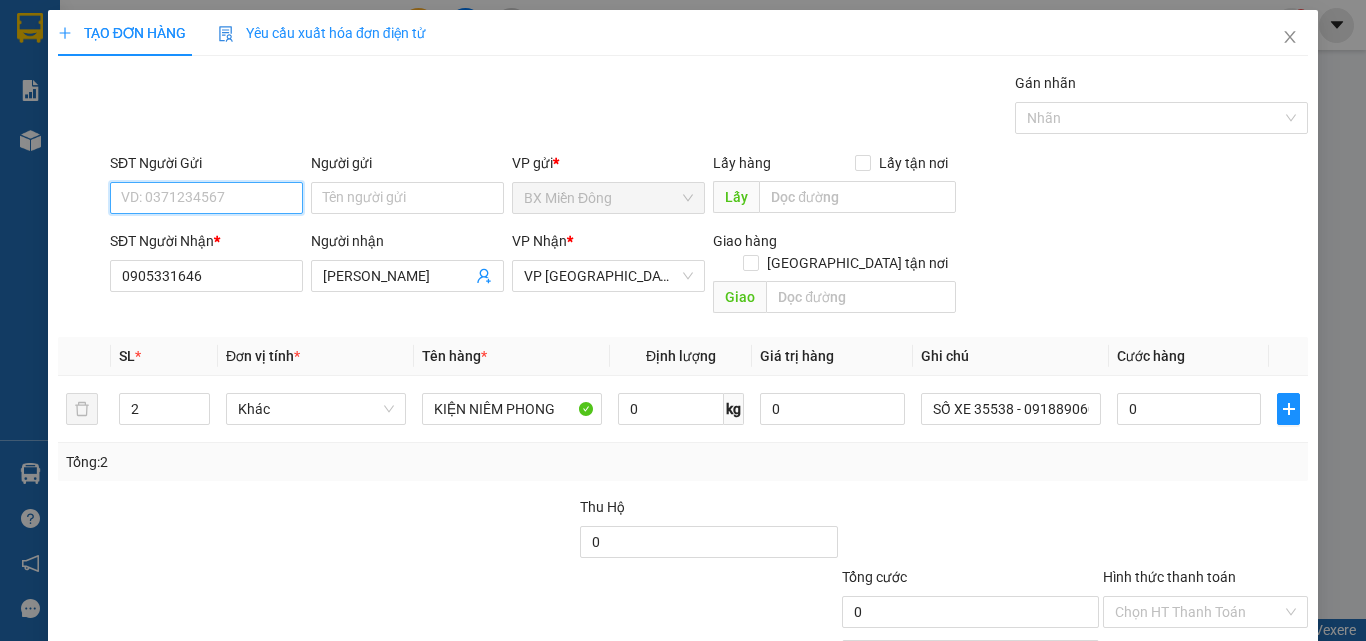 click on "SĐT Người Gửi" at bounding box center [206, 198] 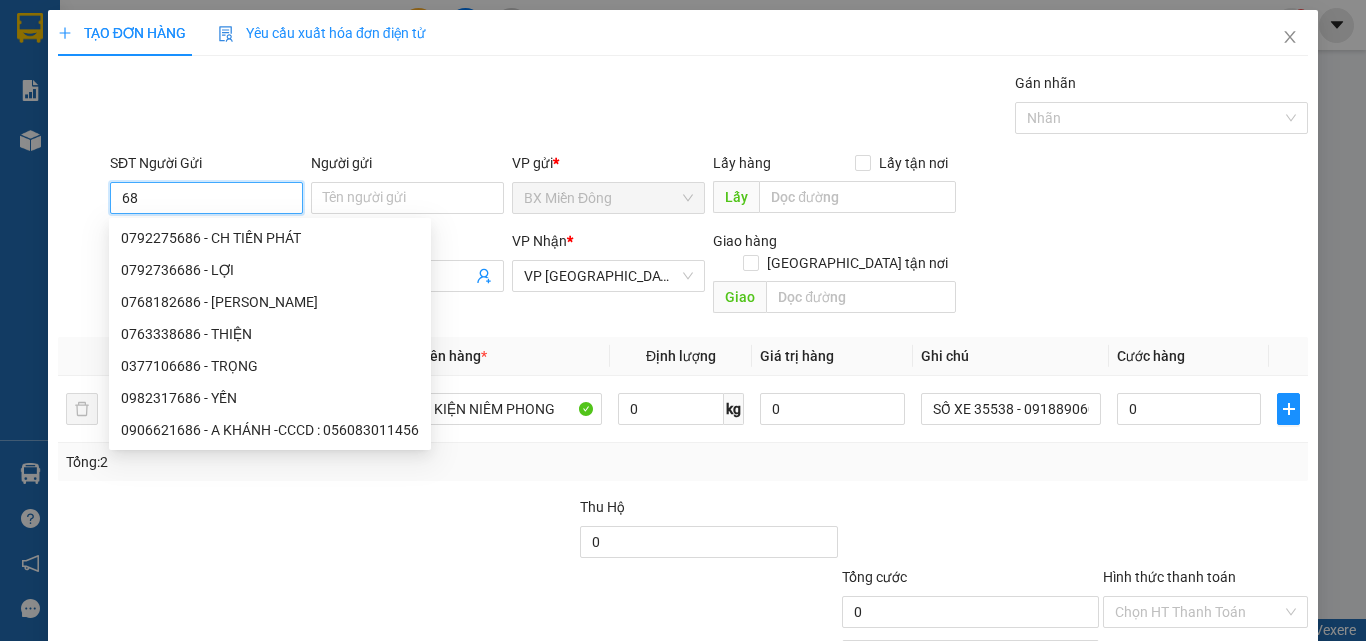 type on "6" 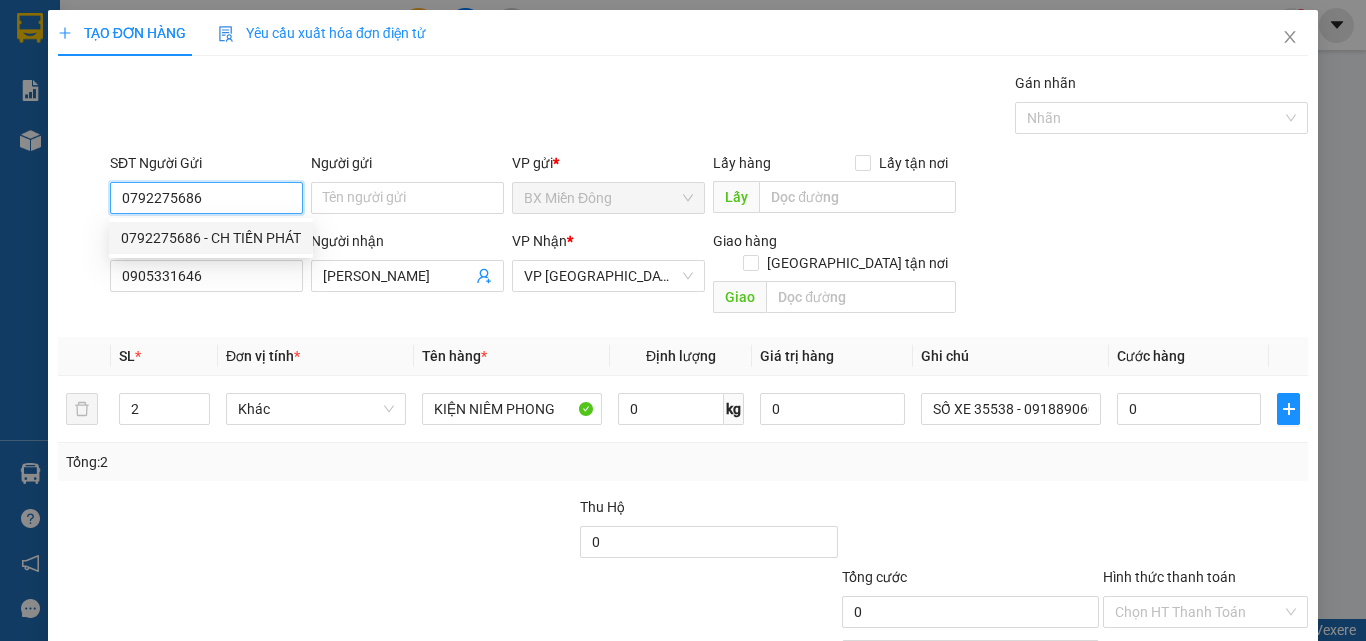 type on "0792275686" 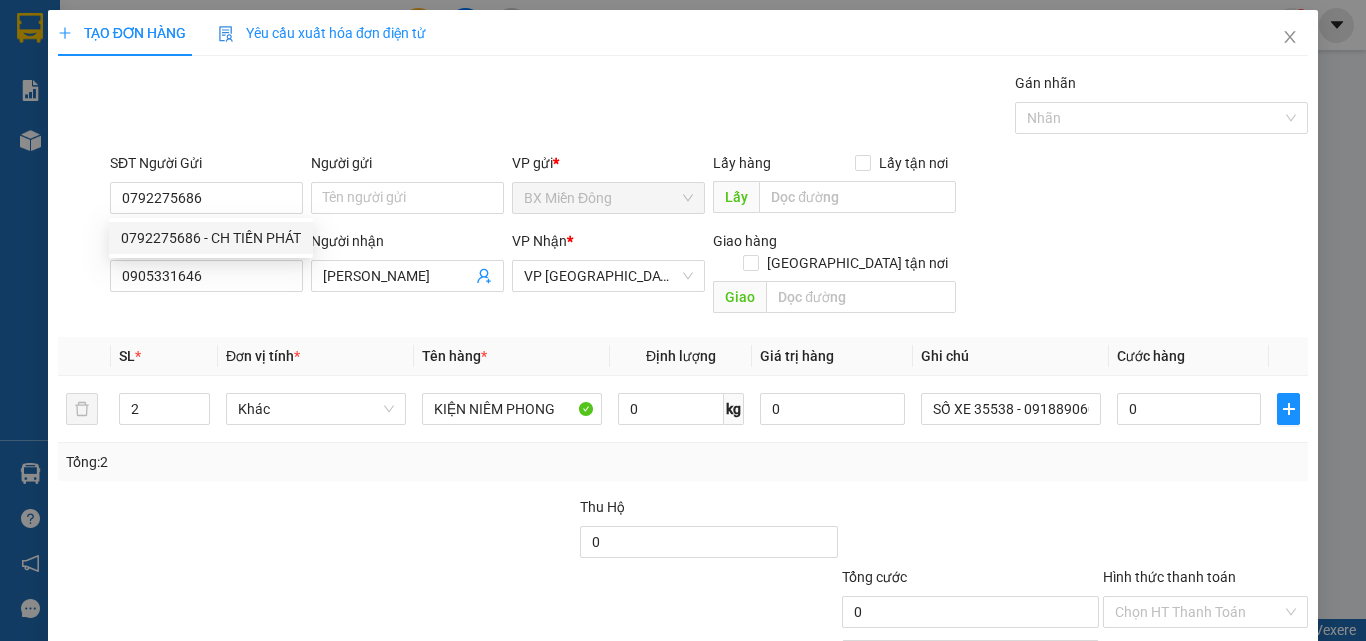 click on "SĐT Người Gửi 0792275686 Người gửi Tên người gửi VP gửi  * BX Miền Đông Lấy hàng Lấy tận nơi Lấy SĐT Người Nhận  * 0905331646 Người nhận THẢO HUY VP Nhận  * VP [GEOGRAPHIC_DATA] xe Limousine Giao hàng [GEOGRAPHIC_DATA] tận nơi [GEOGRAPHIC_DATA]" at bounding box center (683, 237) 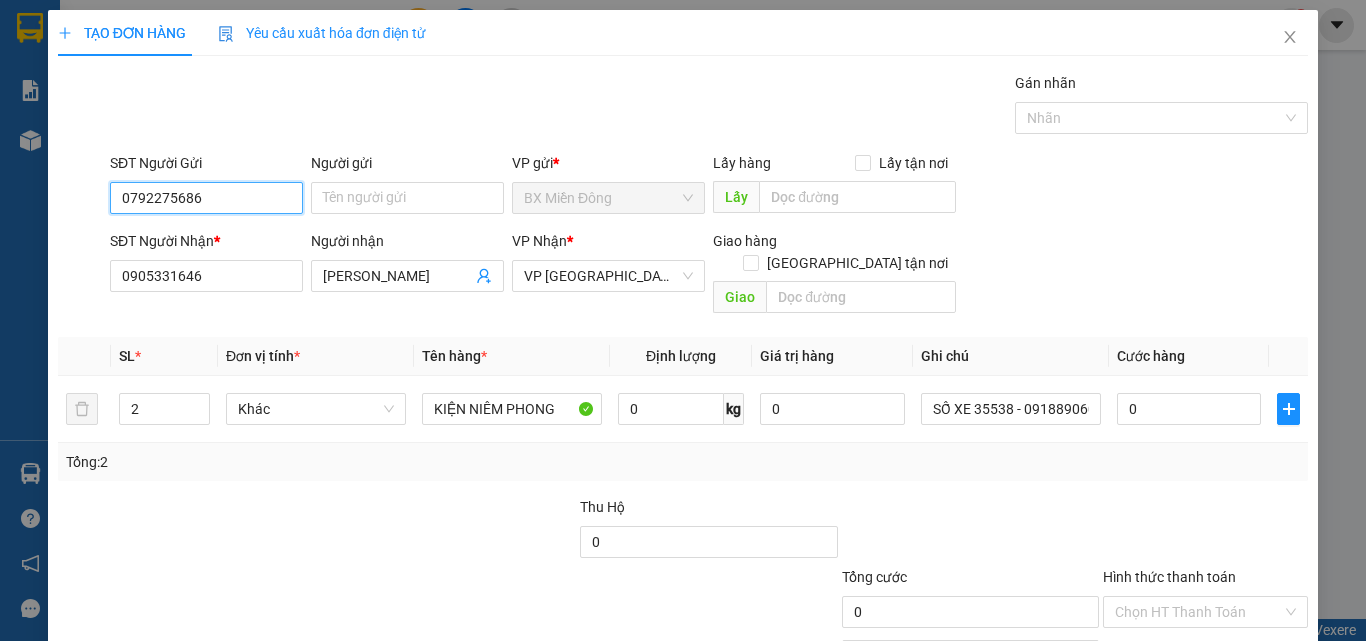 click on "0792275686" at bounding box center (206, 198) 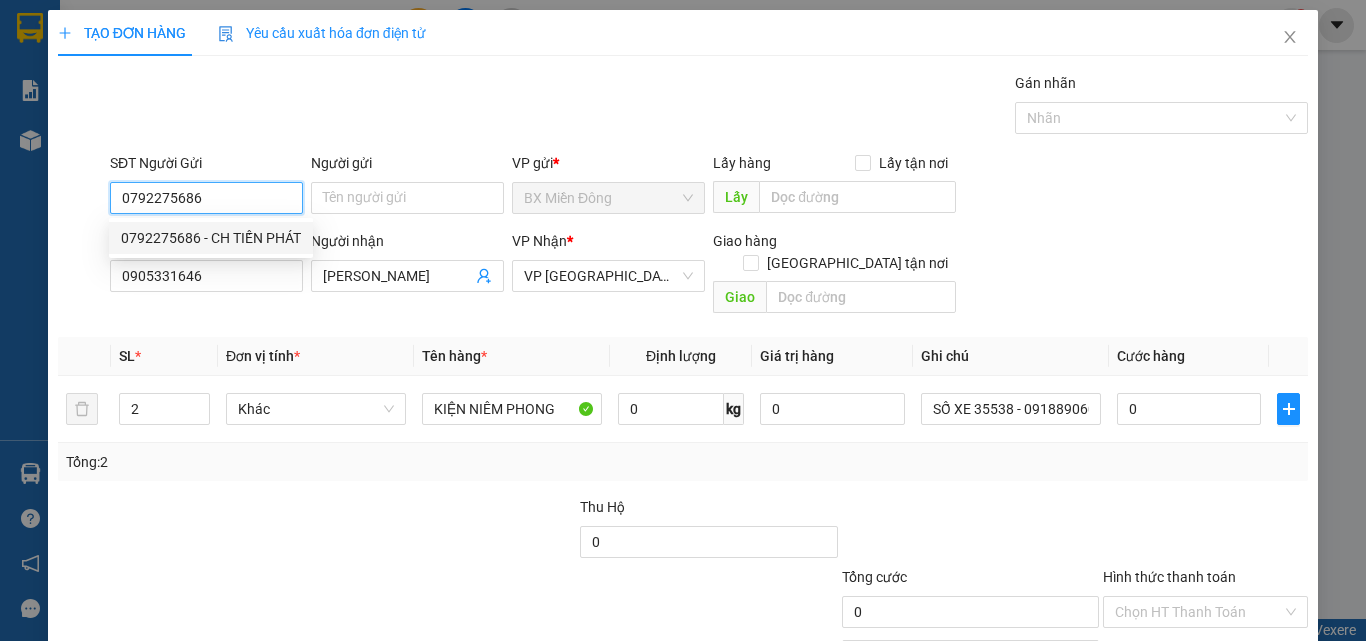 click on "0792275686 - CH TIẾN PHÁT" at bounding box center (211, 238) 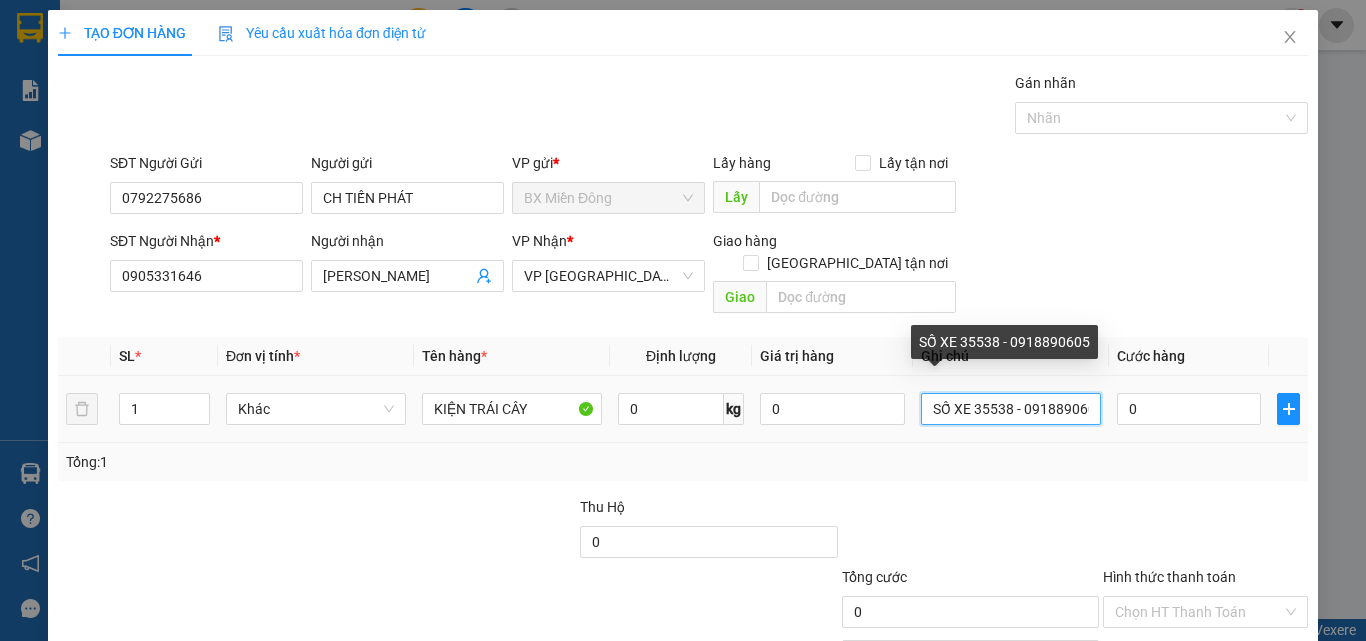 scroll, scrollTop: 0, scrollLeft: 13, axis: horizontal 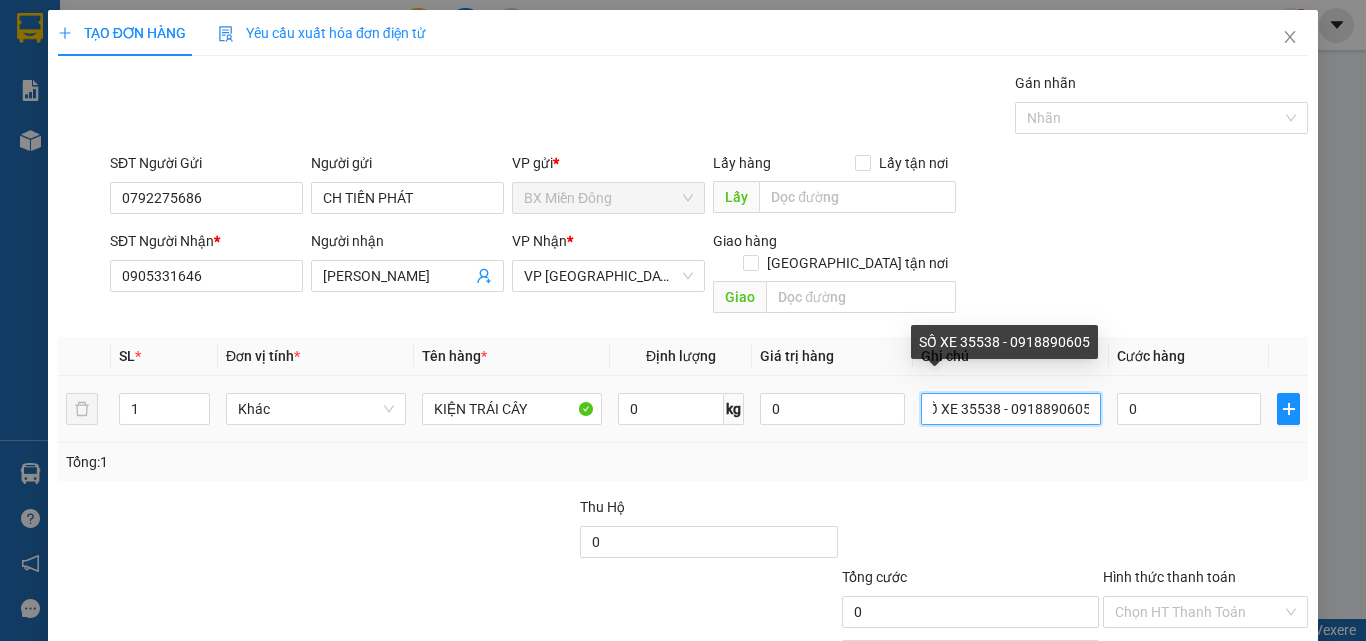 drag, startPoint x: 968, startPoint y: 386, endPoint x: 1183, endPoint y: 421, distance: 217.83022 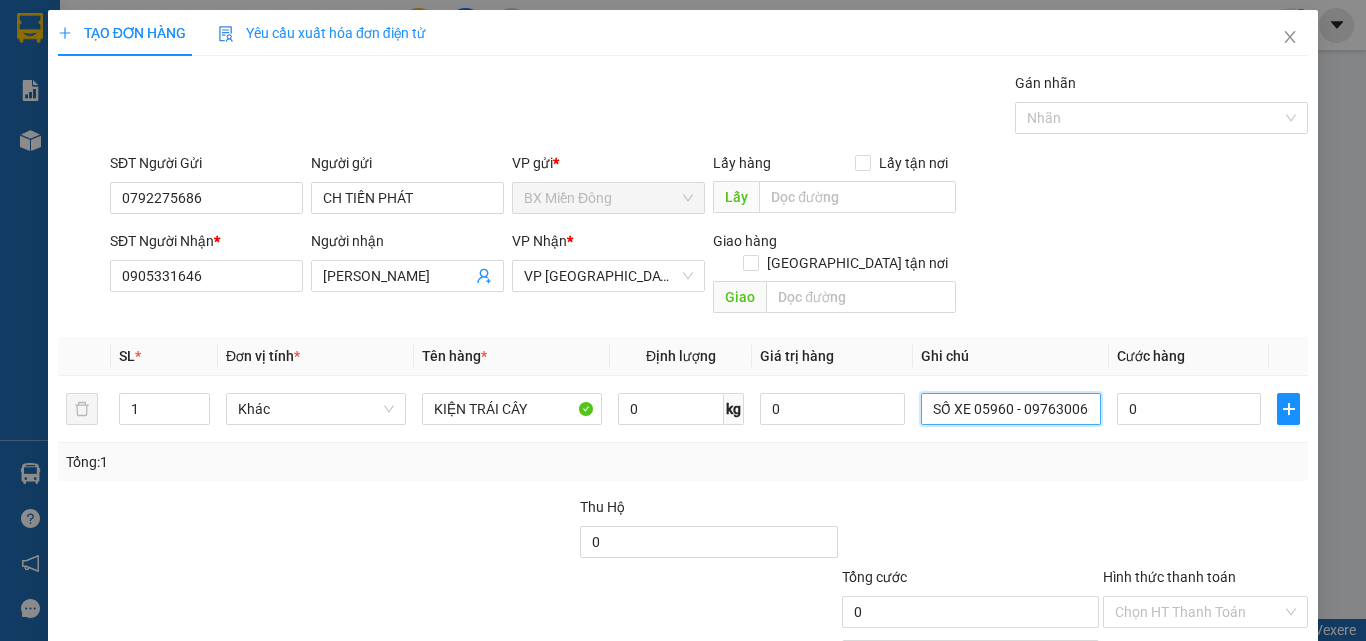 scroll, scrollTop: 0, scrollLeft: 13, axis: horizontal 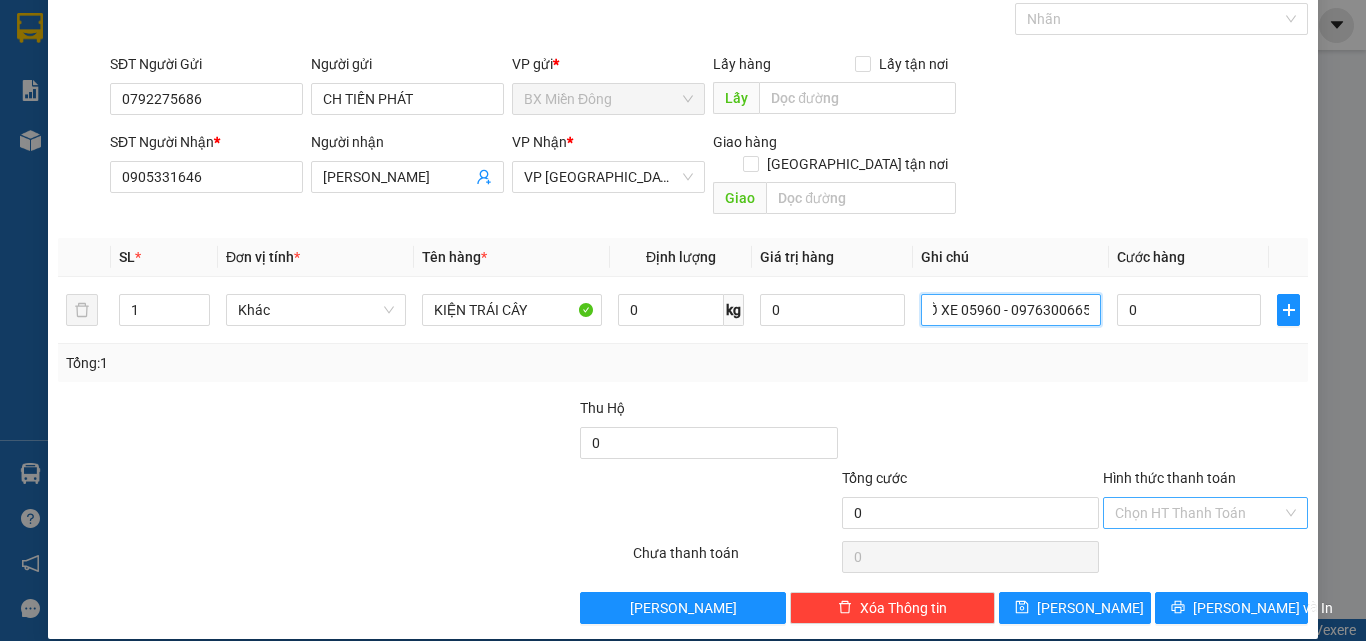 type on "SỐ XE 05960 - 0976300665" 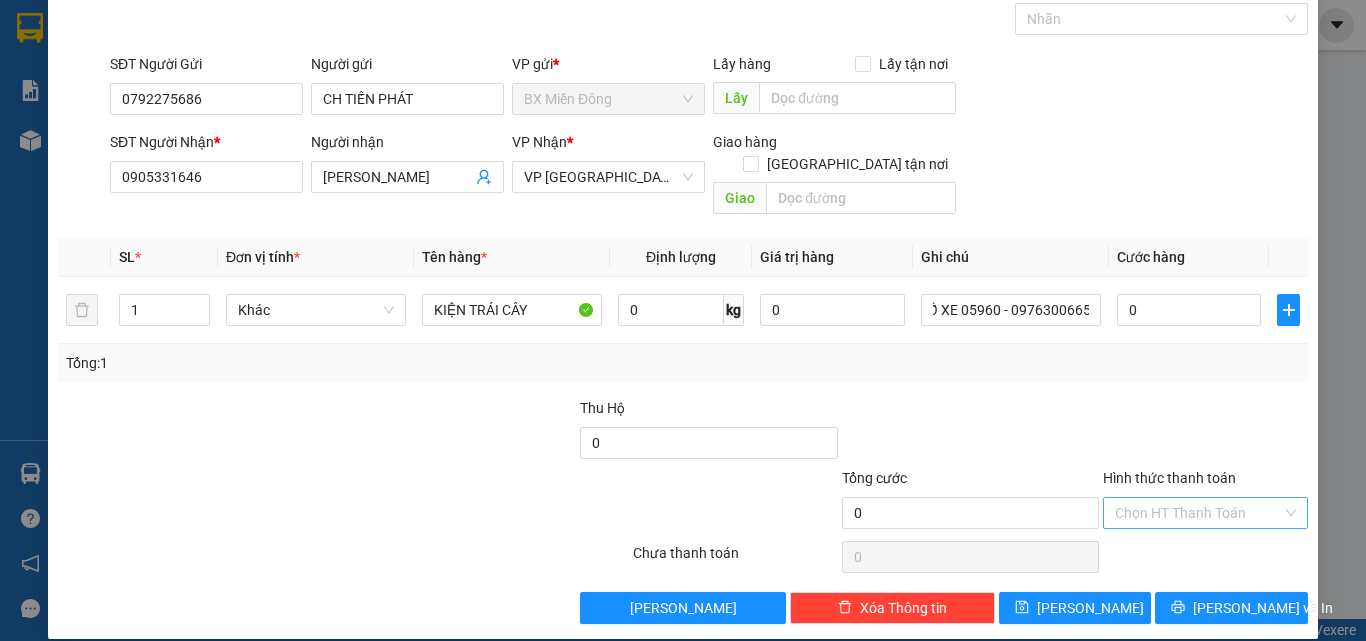 click on "Hình thức thanh toán" at bounding box center (1198, 513) 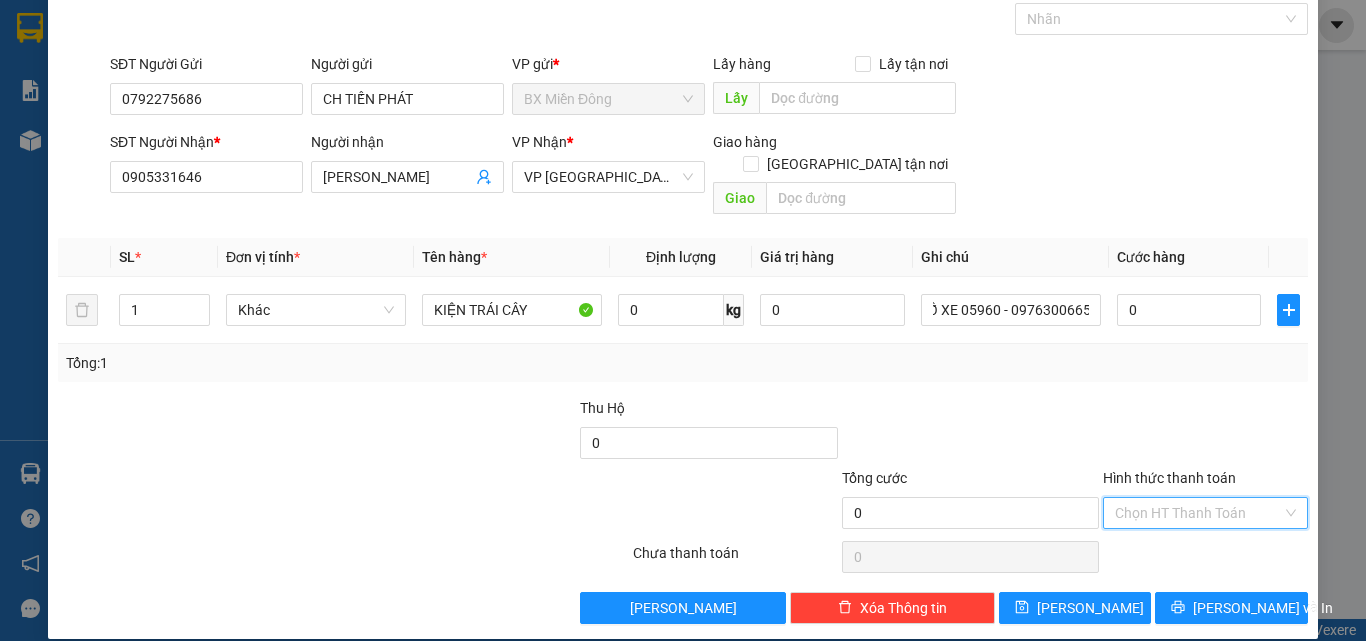 scroll, scrollTop: 0, scrollLeft: 0, axis: both 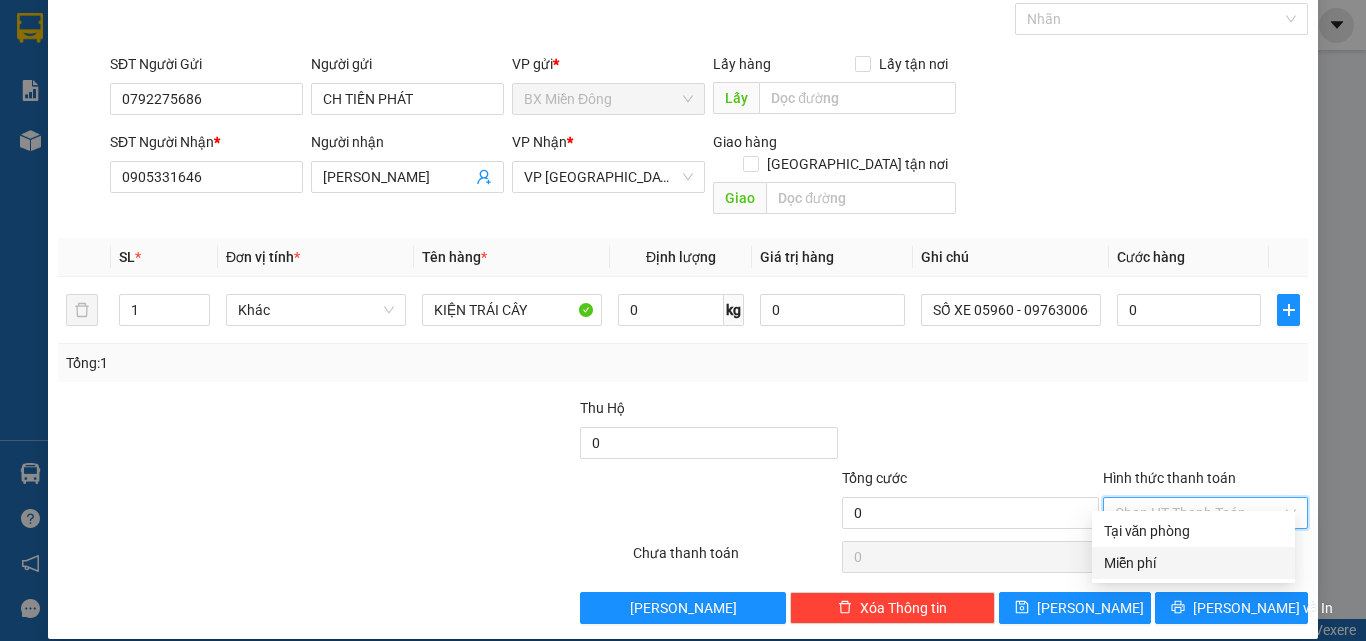 click on "Miễn phí" at bounding box center (1193, 563) 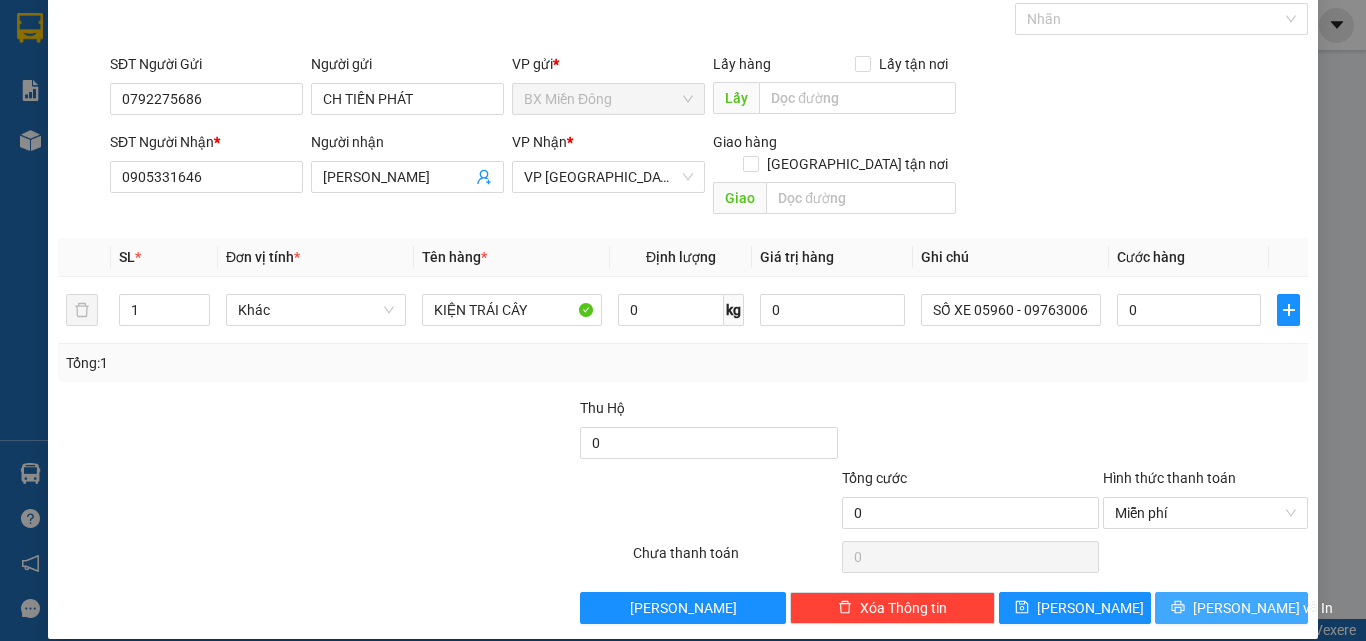 click on "[PERSON_NAME] và In" at bounding box center [1263, 608] 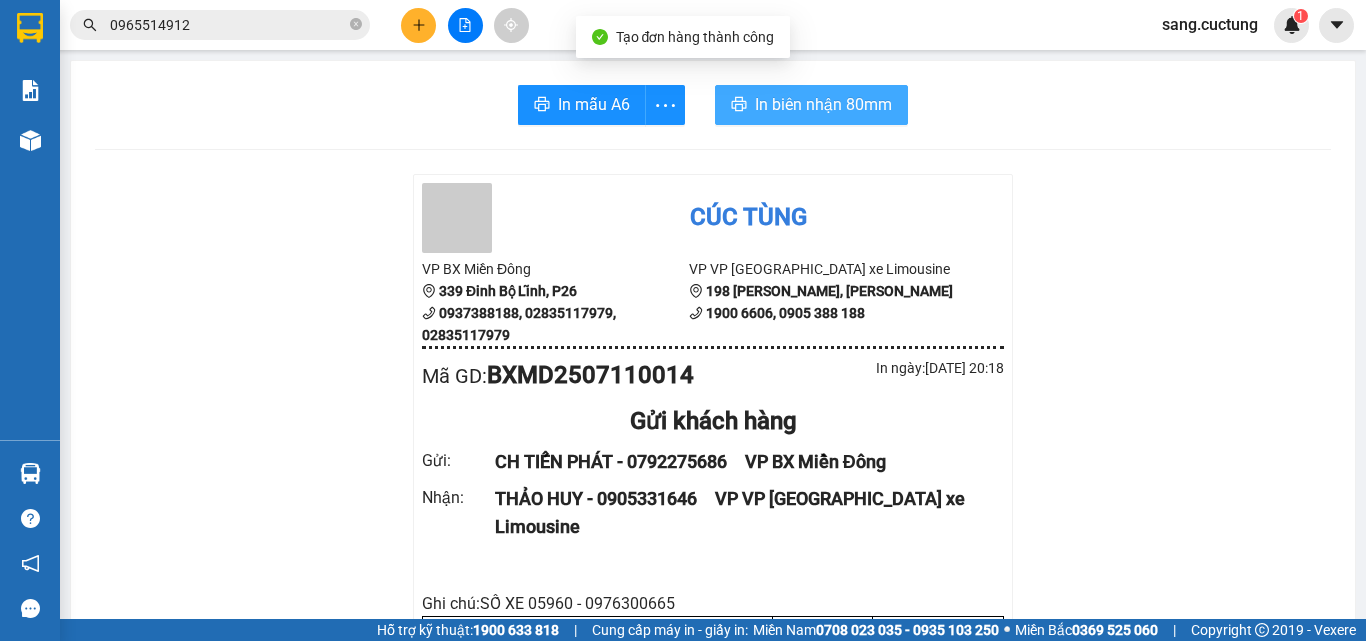 click on "In biên nhận 80mm" at bounding box center (811, 105) 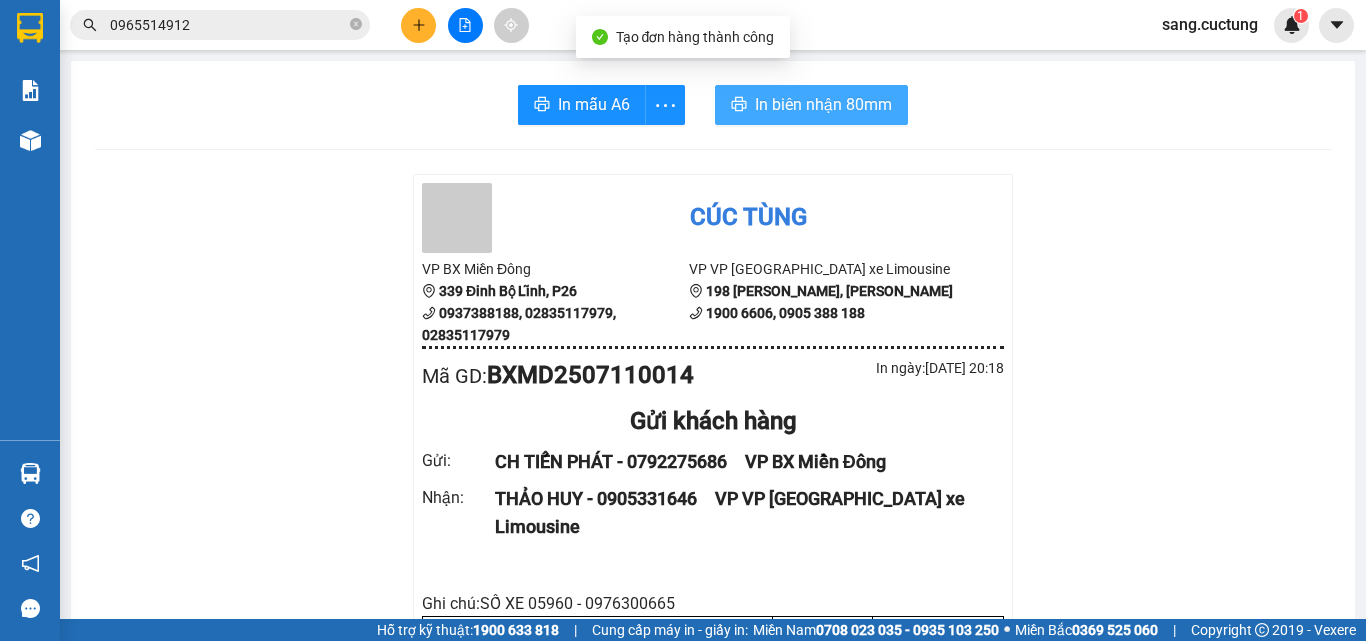 scroll, scrollTop: 0, scrollLeft: 0, axis: both 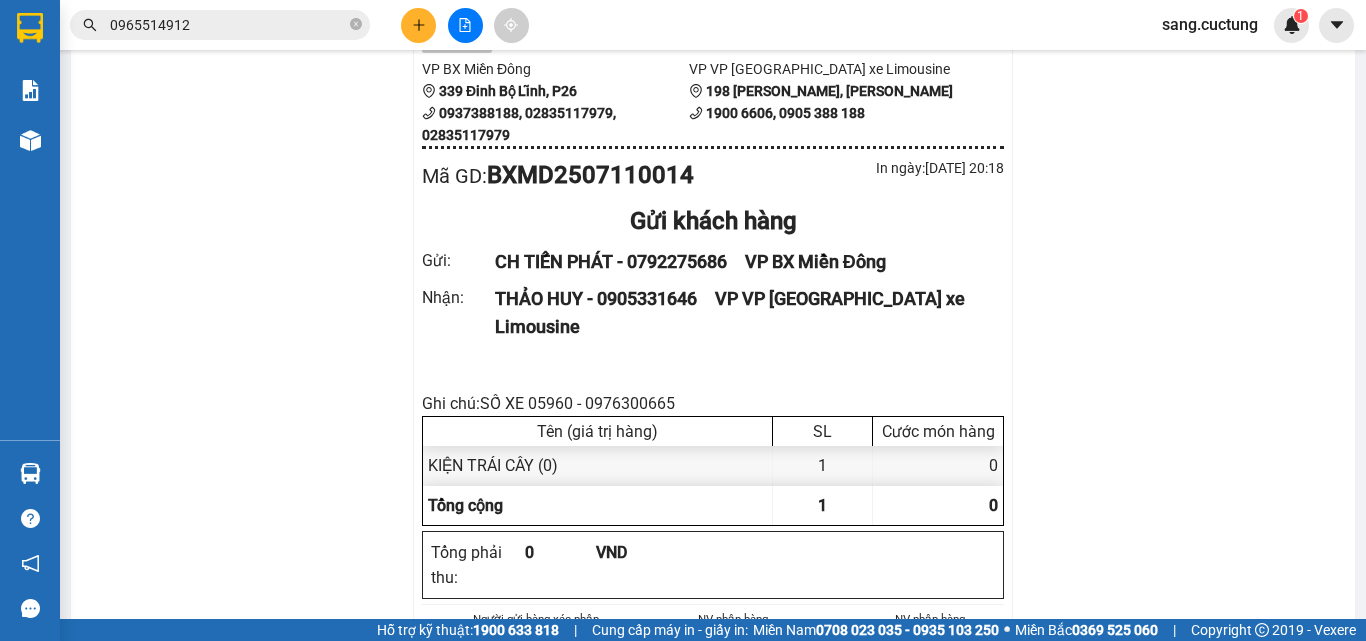 click on "Cúc Tùng VP BX Miền Đông   339 Đinh Bộ Lĩnh, P26   0937388188, 02835117979, 02835117979 VP VP [GEOGRAPHIC_DATA] xe Limousine   [GEOGRAPHIC_DATA][PERSON_NAME], P Phước Tiến   1900 6606, 0905 388 188 Mã GD :  BXMD2507110014 In ngày:  [DATE]   20:18 Gửi khách hàng Gửi :  CH TIẾN PHÁT - 0792275686   VP BX Miền Đông Nhận :  THẢO HUY - 0905331646   VP VP [GEOGRAPHIC_DATA] xe Limousine Ghi chú:  SỐ XE 05960 - 0976300665   Tên (giá trị hàng) SL Cước món hàng KIỆN TRÁI CÂY   (0) 1 0 Tổng cộng 1 0 Loading... Tổng phải thu : 0 VND Người gửi hàng xác nhận NV nhận hàng (Kí và ghi rõ họ tên) [PERSON_NAME] NV nhận hàng (Kí và ghi rõ họ tên) Quy định nhận/gửi hàng : Không chở hàng quốc cấm Số ngày giữ tối đa tại VP nhận: 07 ngày, với thực phẩm không quá 24h Bồi thường hàng có kê khai = tiền cước nhân 10, không kê khai nhân 5 Hàng dễ vỡ, hư bể không đền [DOMAIN_NAME] Copyright   2019 - Vexere" at bounding box center (713, 1159) 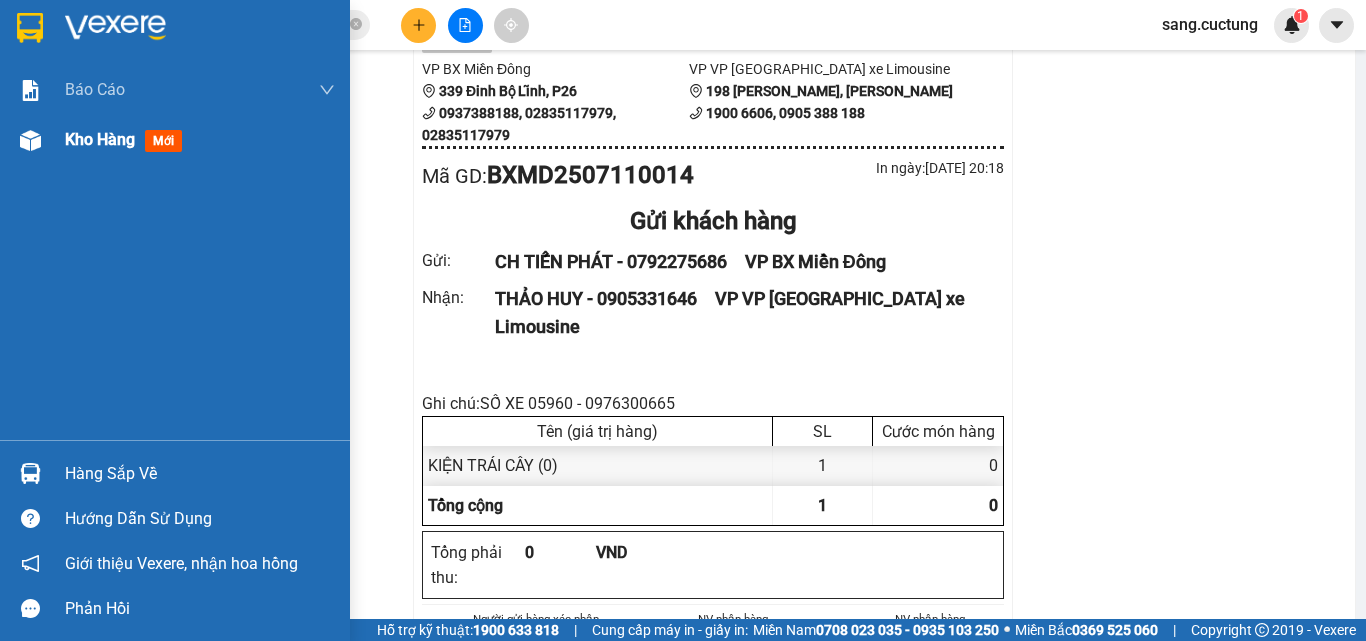 click on "Kho hàng mới" at bounding box center [127, 139] 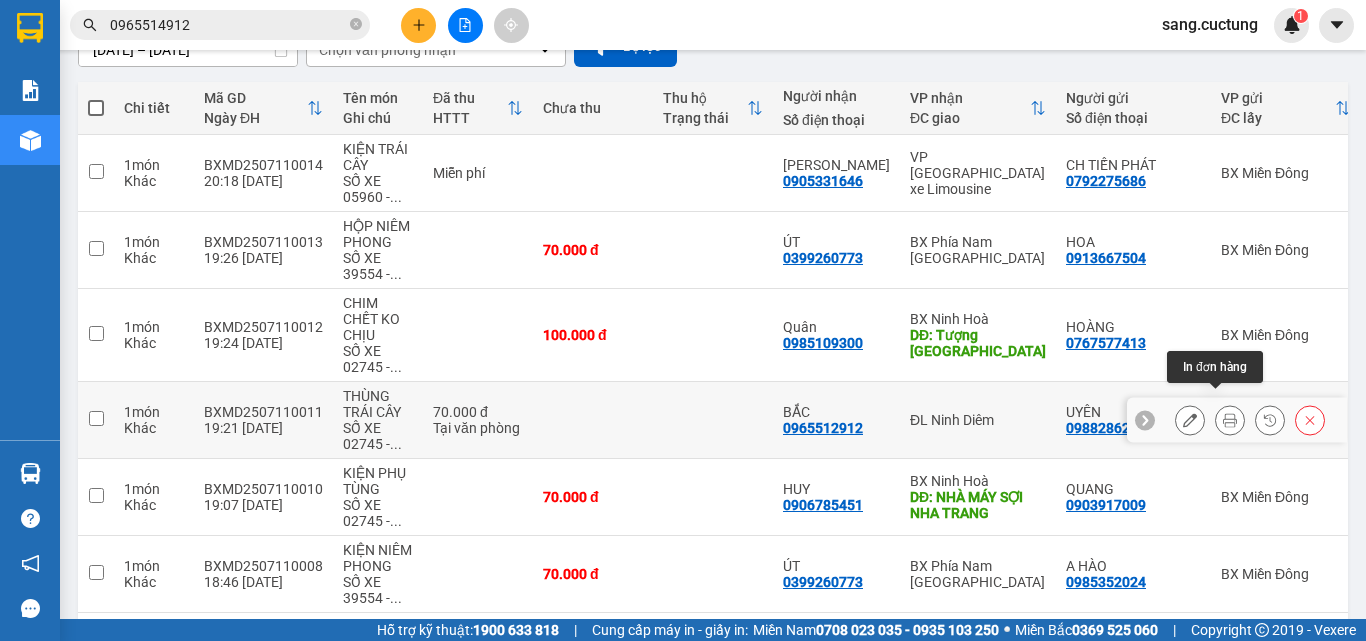click 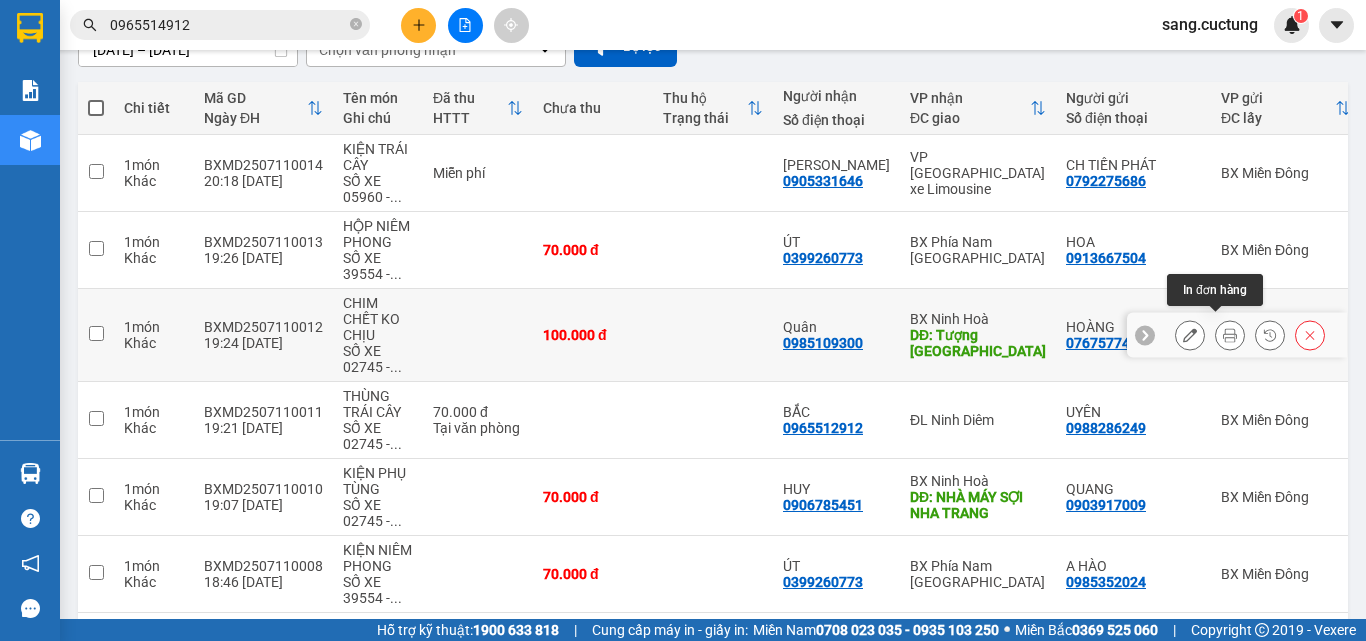 click 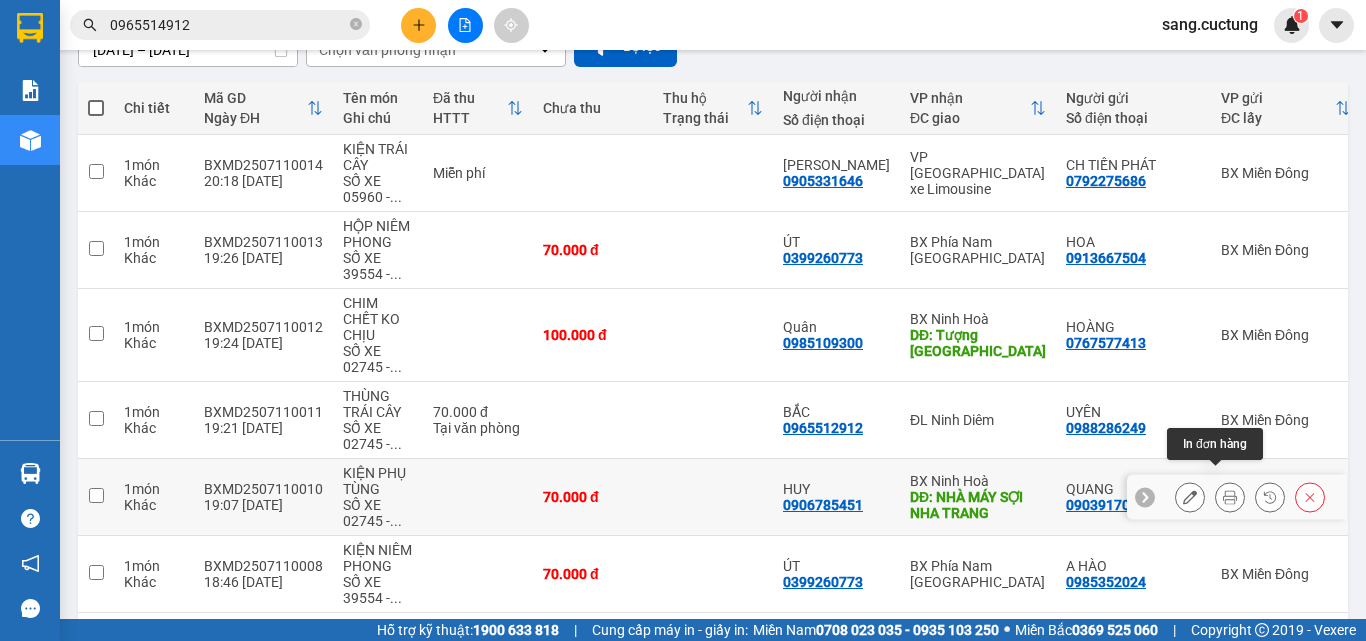 click at bounding box center (1230, 497) 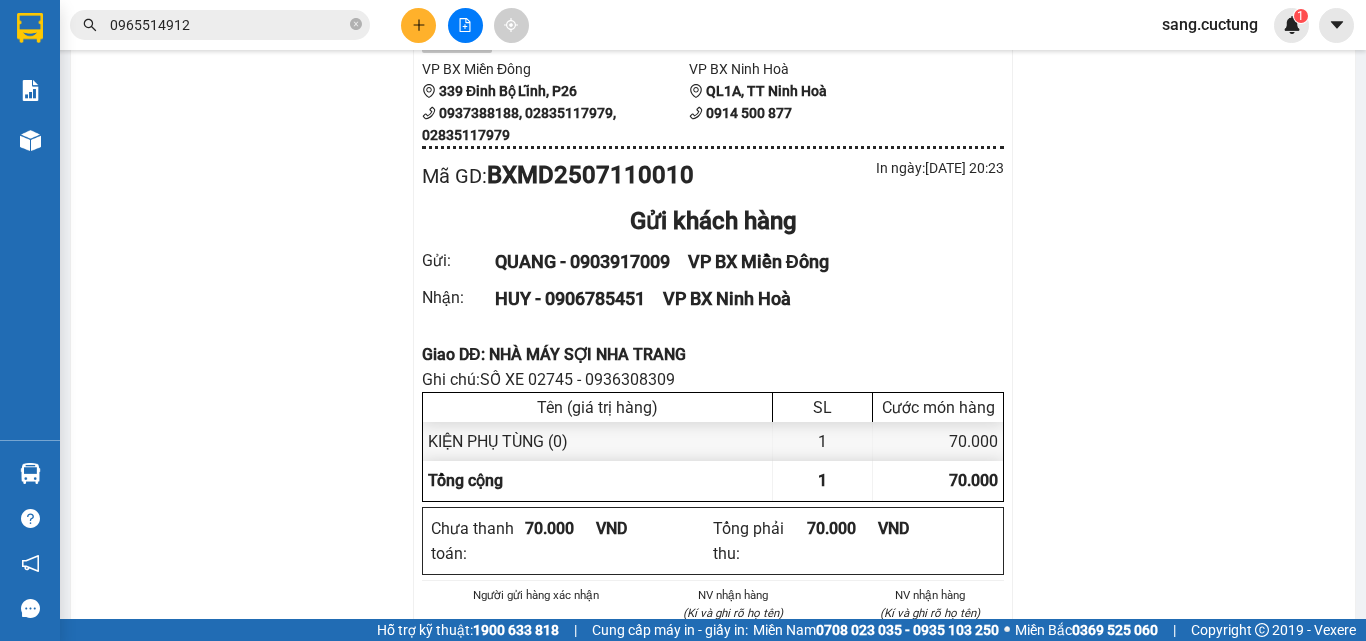 click on "Cúc Tùng VP BX Miền Đông   339 Đinh Bộ Lĩnh, P26   0937388188, 02835117979, 02835117979 VP [GEOGRAPHIC_DATA], [GEOGRAPHIC_DATA]   0914 500 877 Mã GD :  BXMD2507110010 In ngày:  [DATE]   20:23 Gửi khách hàng Gửi :  QUANG - 0903917009   VP BX Miền Đông Nhận :  HUY - 0906785451   VP BX Ninh Hoà Giao DĐ: NHÀ MÁY SỢI NHA TRANG Ghi chú:  SỐ XE 02745 - 0936308309   Tên (giá trị hàng) SL Cước món hàng KIỆN PHỤ TÙNG   (0) 1 70.000 Tổng cộng 1 70.000 Loading... Chưa thanh toán : 70.000 VND Tổng phải thu : 70.000 VND Người gửi hàng xác nhận NV nhận hàng (Kí và ghi rõ họ tên) [PERSON_NAME] NV nhận hàng (Kí và ghi rõ họ tên) Quy định nhận/gửi hàng : Không chở hàng quốc cấm Số ngày giữ tối đa tại VP nhận: 07 ngày, với thực phẩm không quá 24h Bồi thường hàng có kê khai = tiền cước nhân 10, không kê khai nhân 5 Hàng dễ vỡ, hư bể không đền [DOMAIN_NAME] Copyright" at bounding box center (713, 1146) 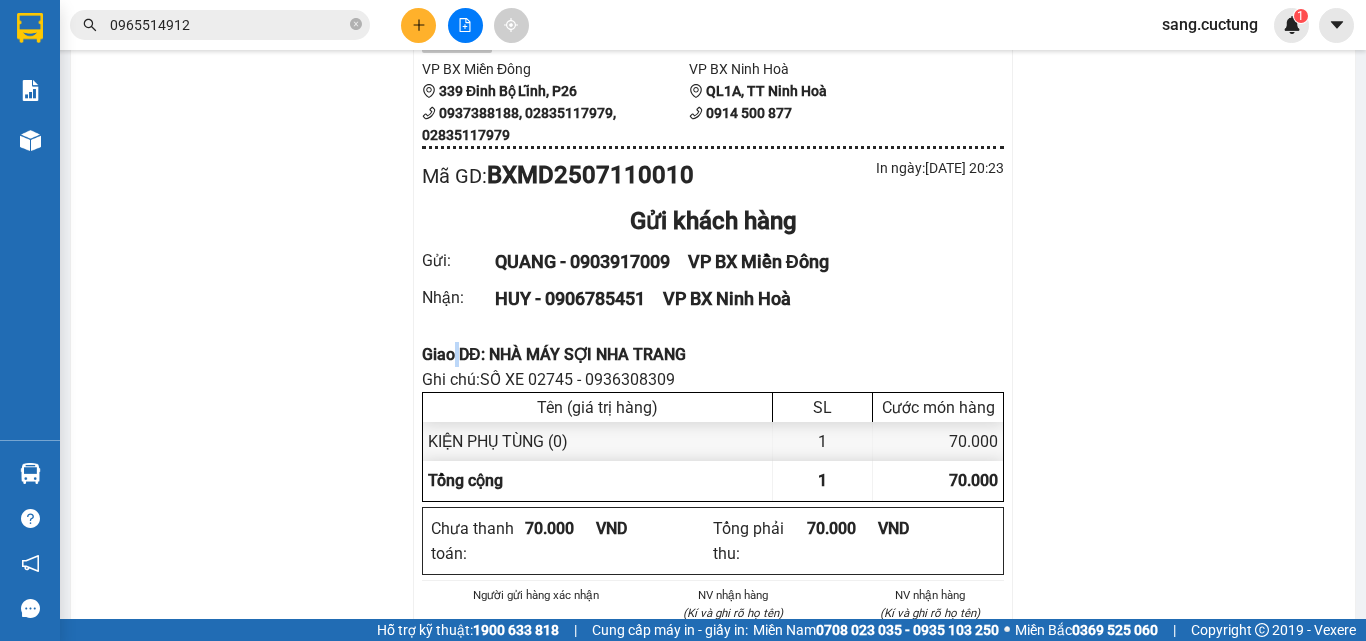 click on "Giao DĐ: NHÀ MÁY SỢI NHA TRANG" at bounding box center (713, 354) 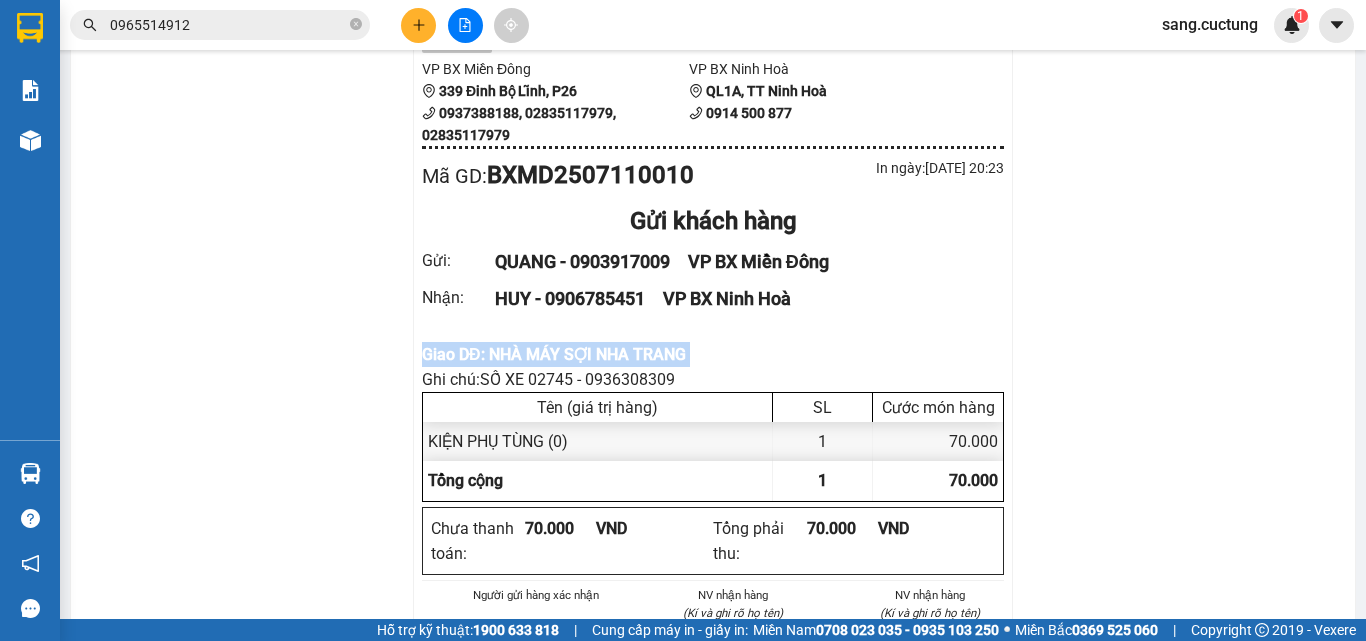 click on "Giao DĐ: NHÀ MÁY SỢI NHA TRANG" at bounding box center [713, 354] 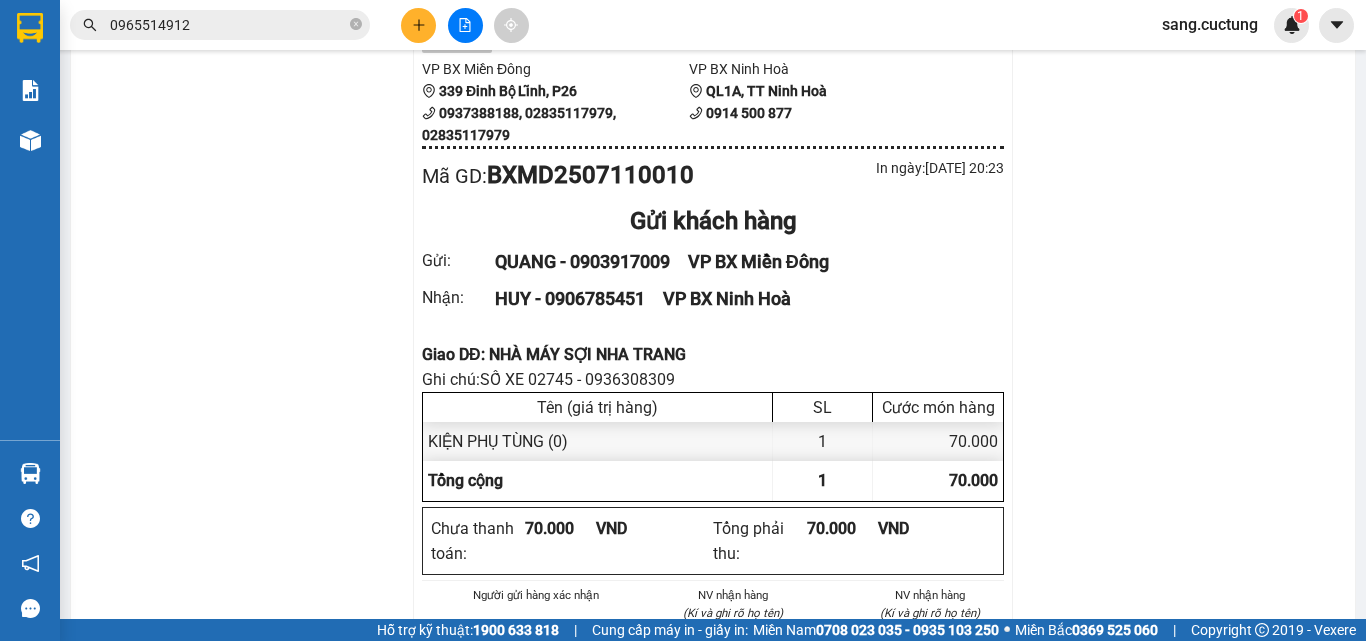 drag, startPoint x: 226, startPoint y: 234, endPoint x: 487, endPoint y: 3, distance: 348.5427 